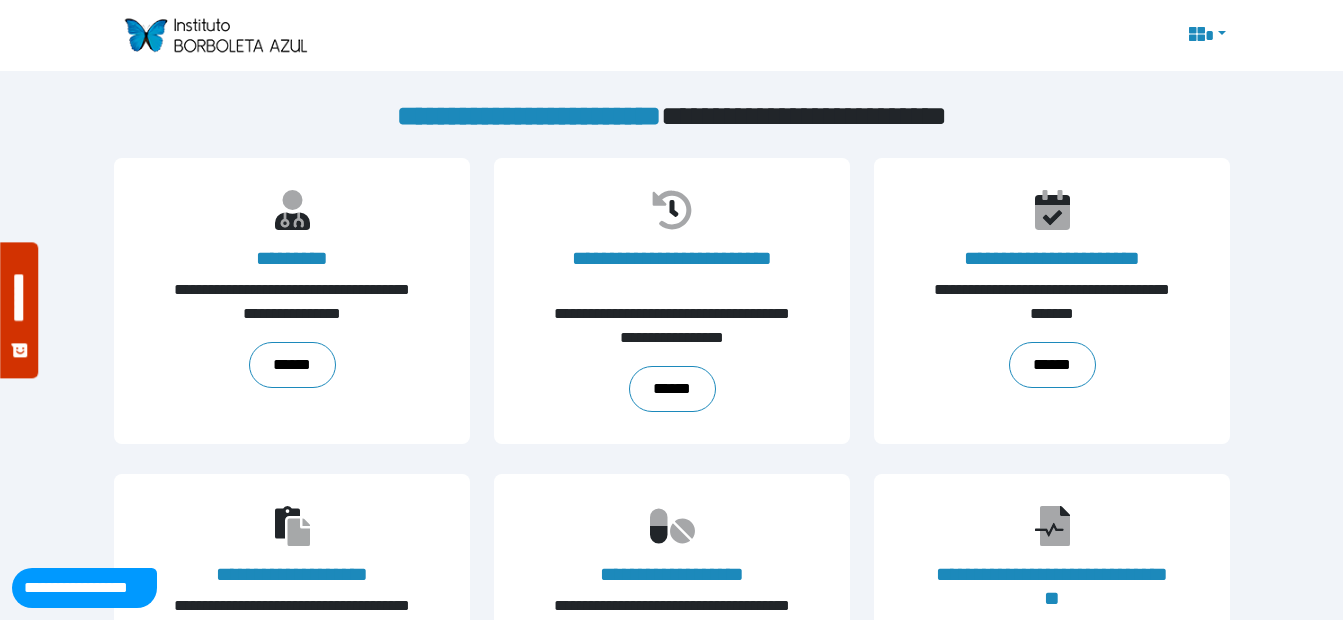 scroll, scrollTop: 0, scrollLeft: 0, axis: both 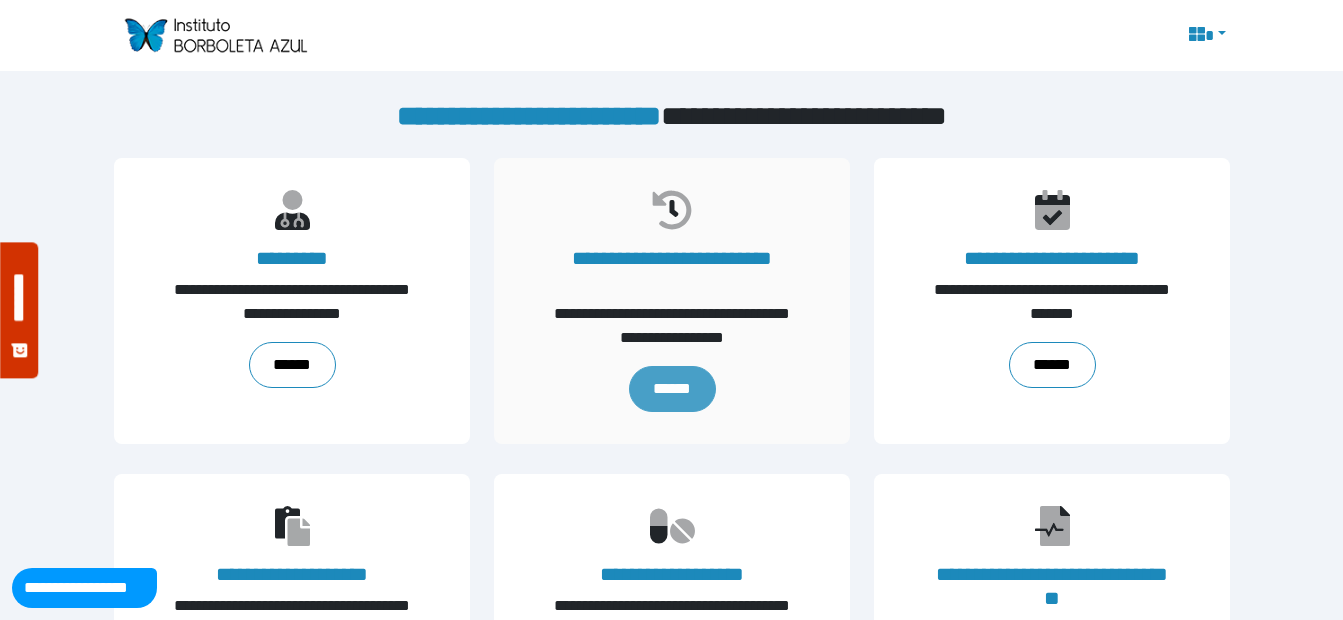 click on "******" at bounding box center (671, 389) 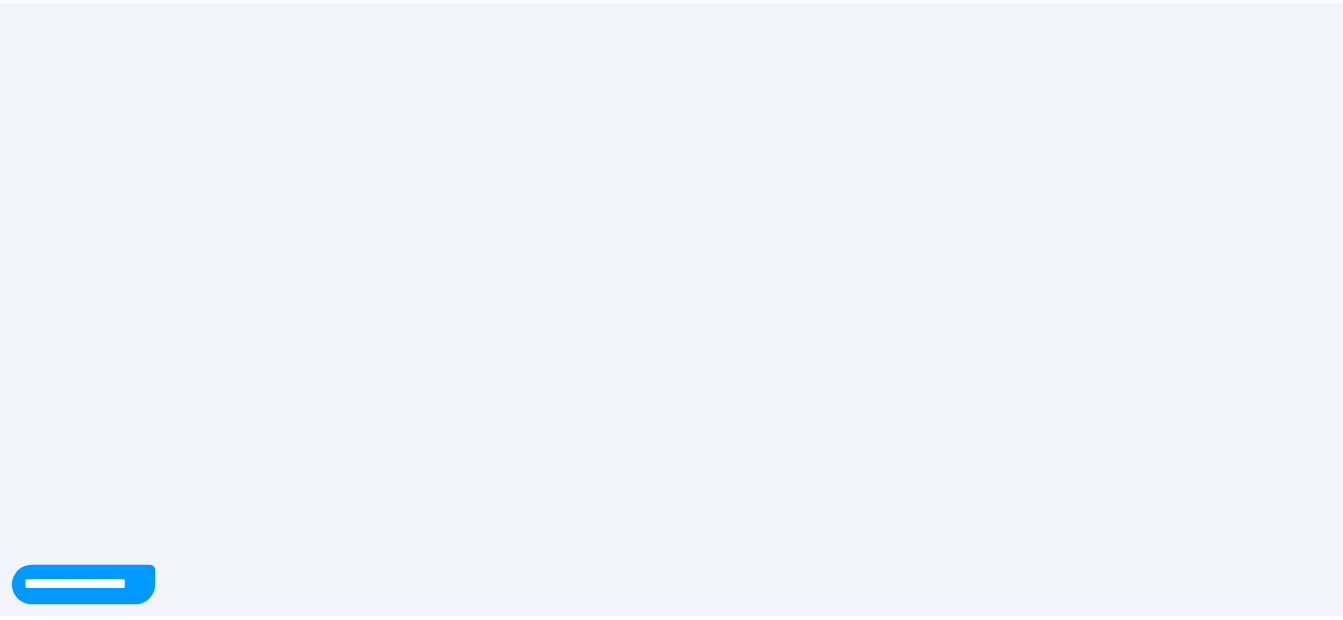 scroll, scrollTop: 0, scrollLeft: 0, axis: both 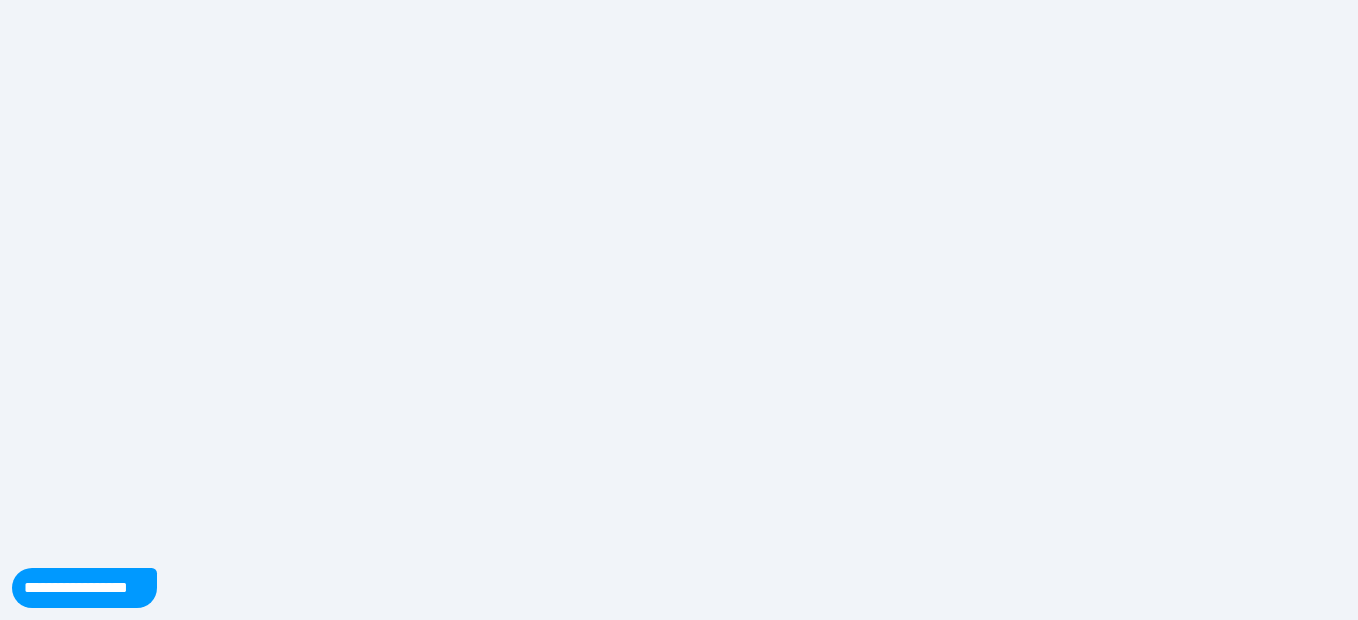 select on "**" 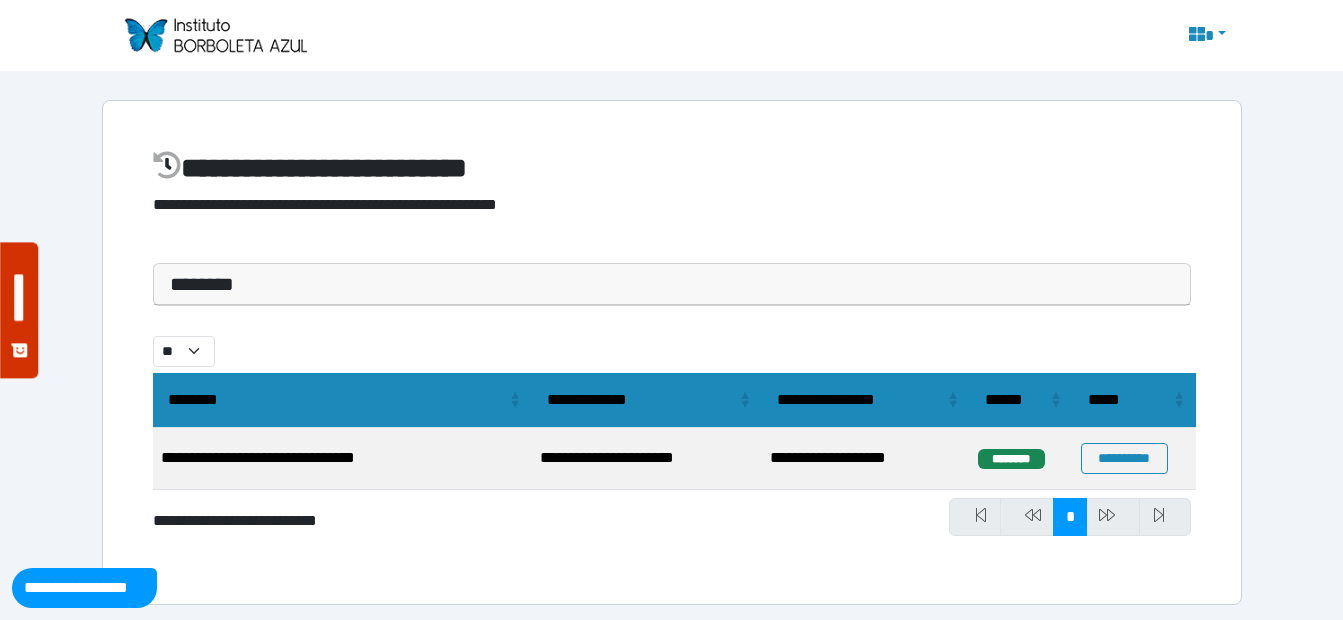 scroll, scrollTop: 5, scrollLeft: 0, axis: vertical 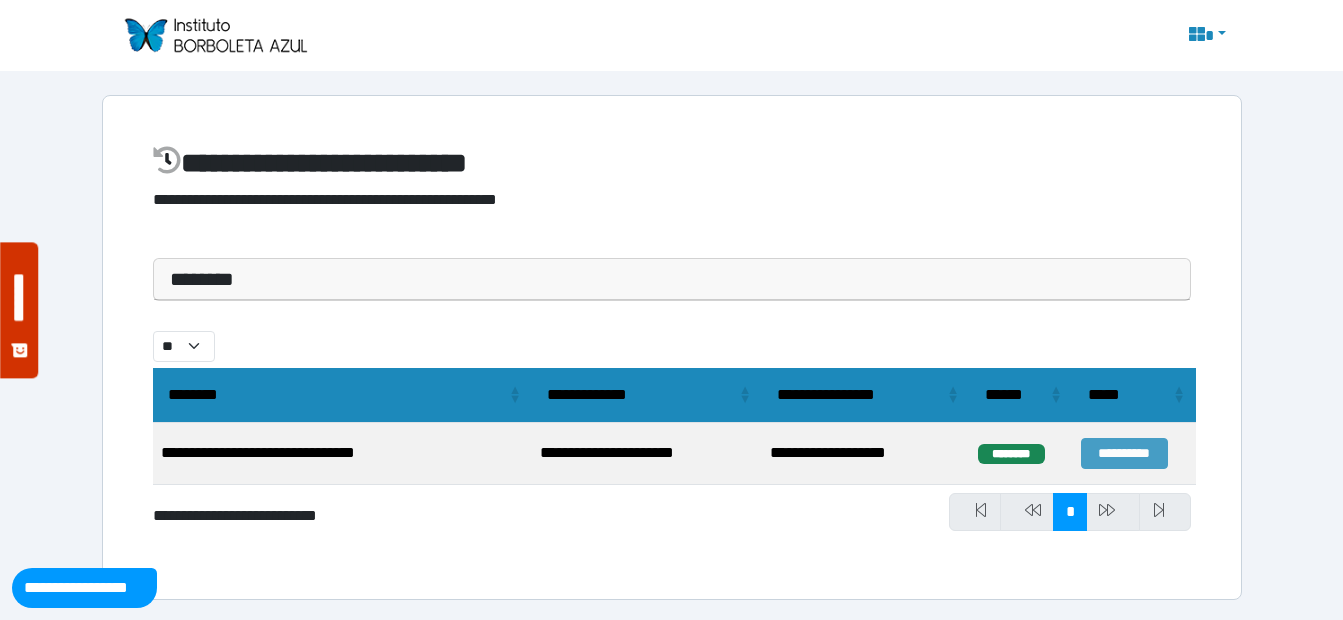 click on "**********" at bounding box center (1124, 453) 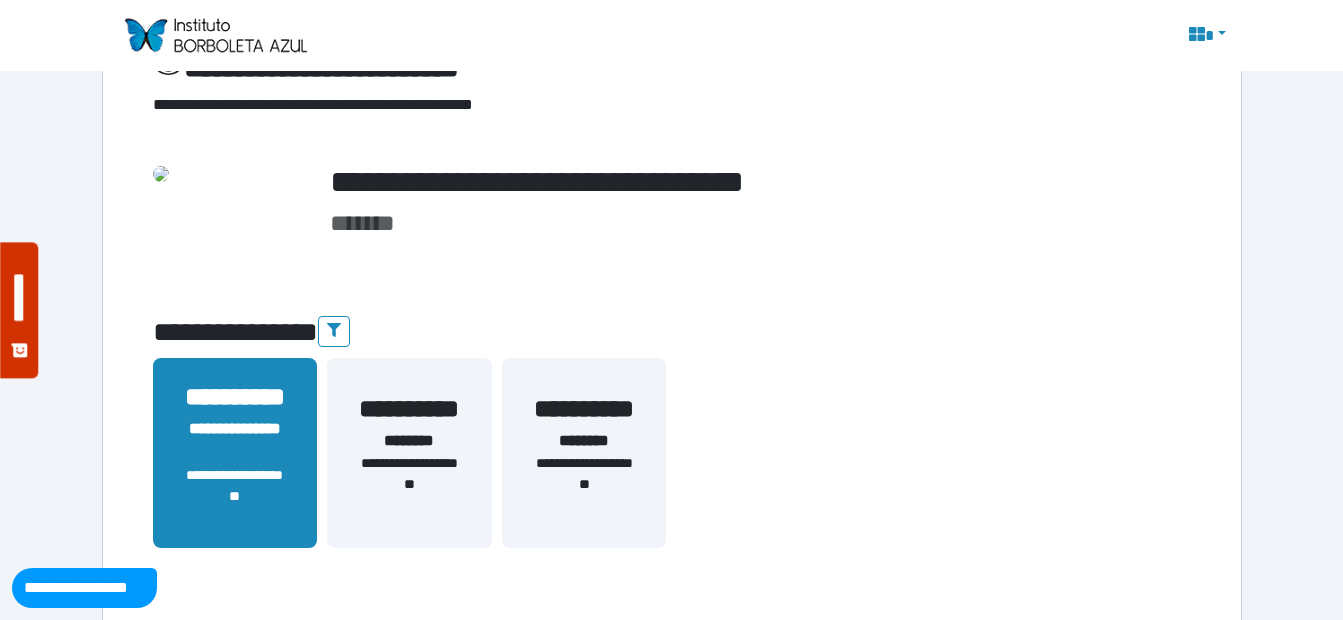 scroll, scrollTop: 0, scrollLeft: 0, axis: both 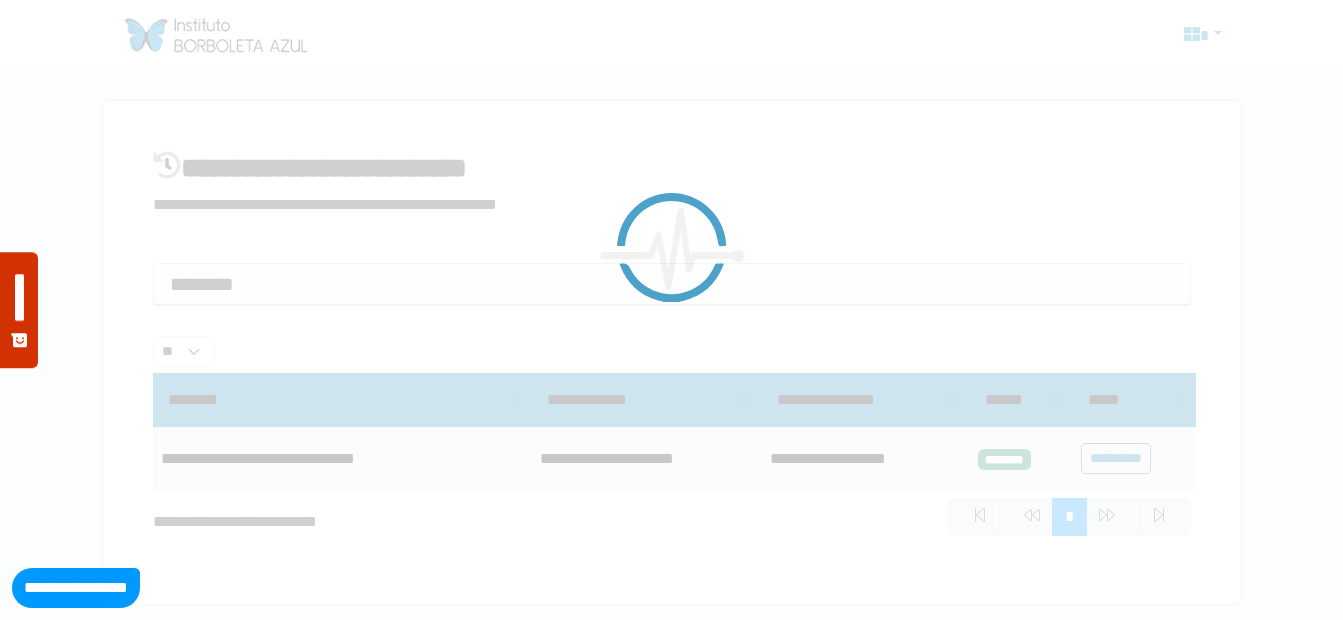 select on "**" 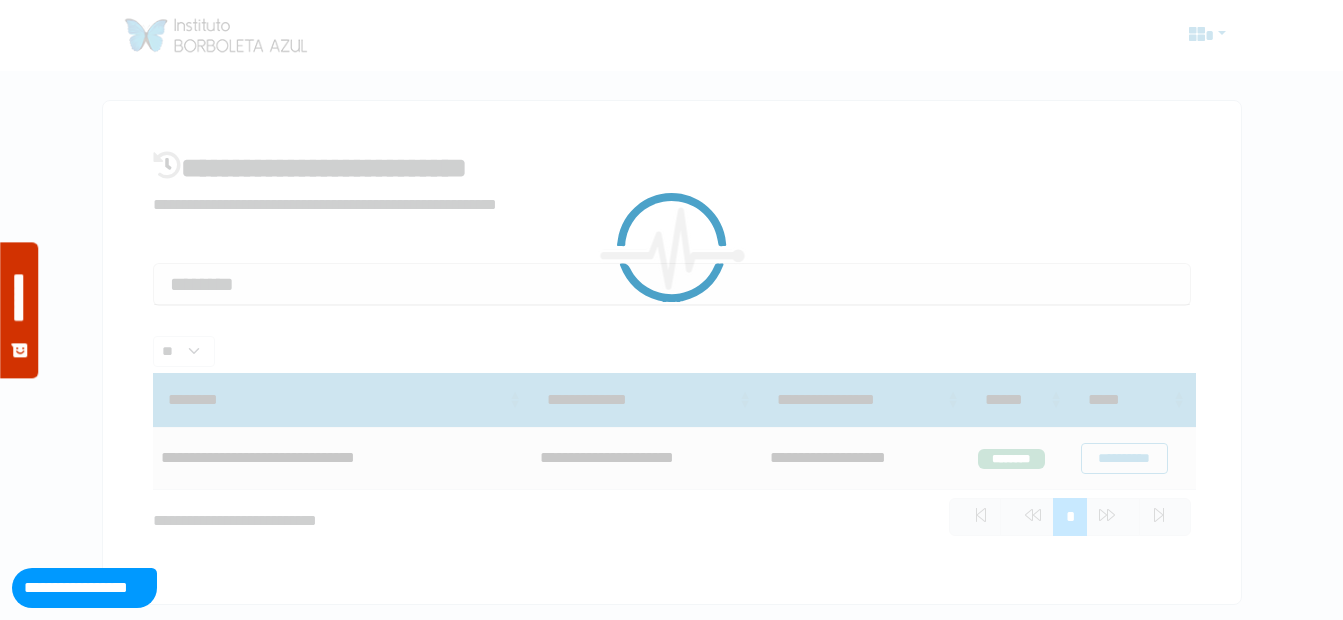 scroll, scrollTop: 5, scrollLeft: 0, axis: vertical 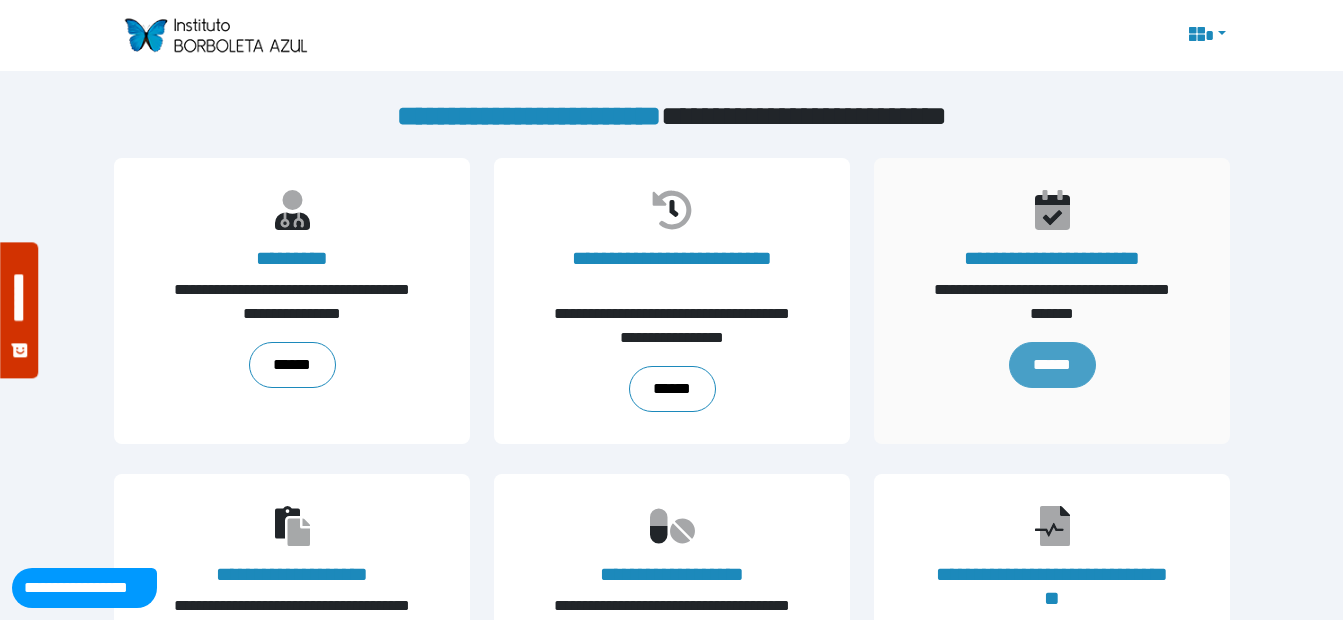 click on "******" at bounding box center [1051, 365] 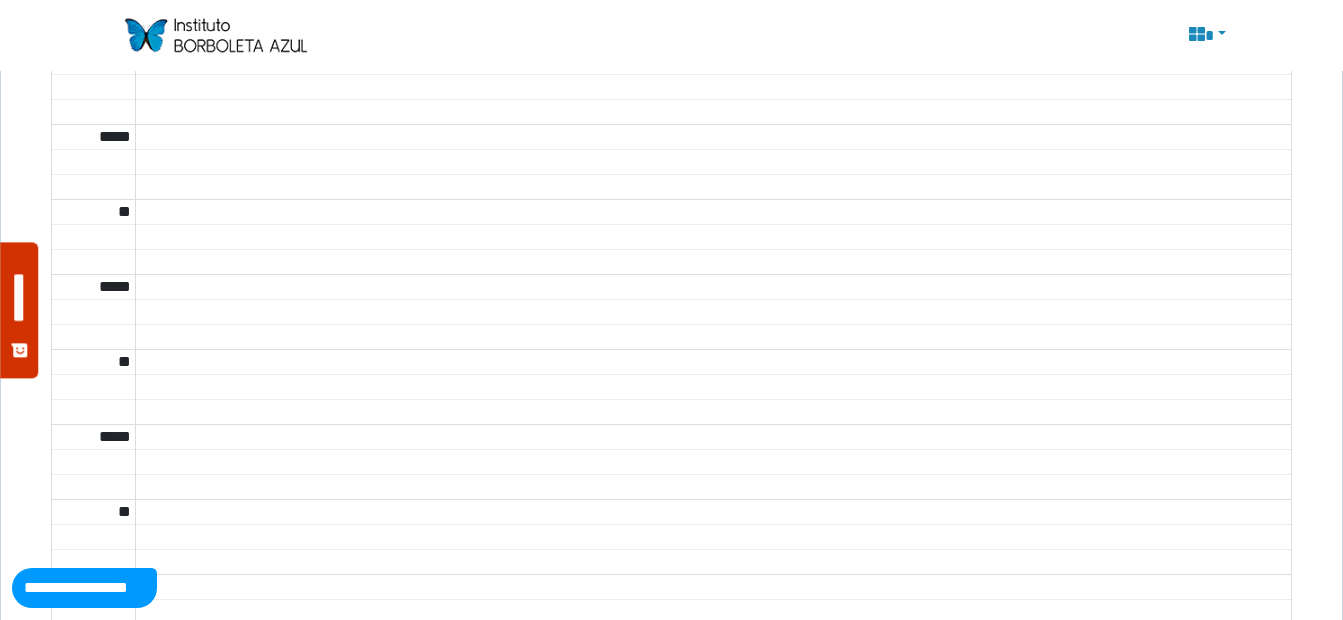 scroll, scrollTop: 0, scrollLeft: 0, axis: both 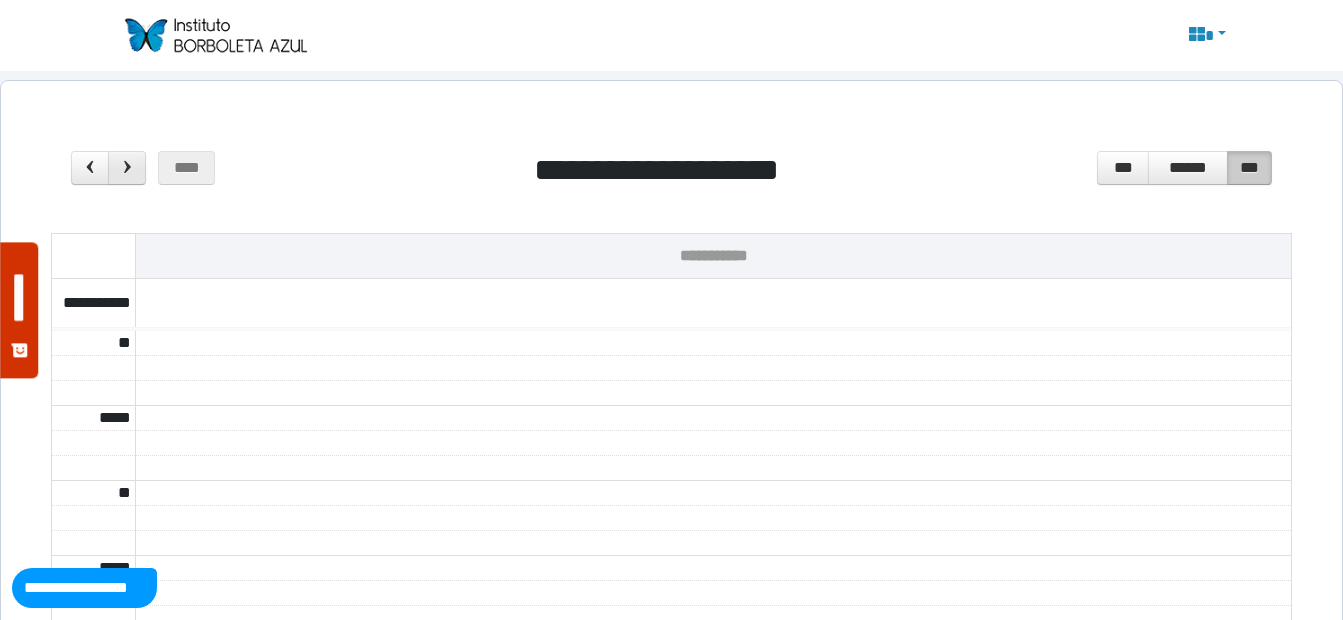 click at bounding box center (127, 167) 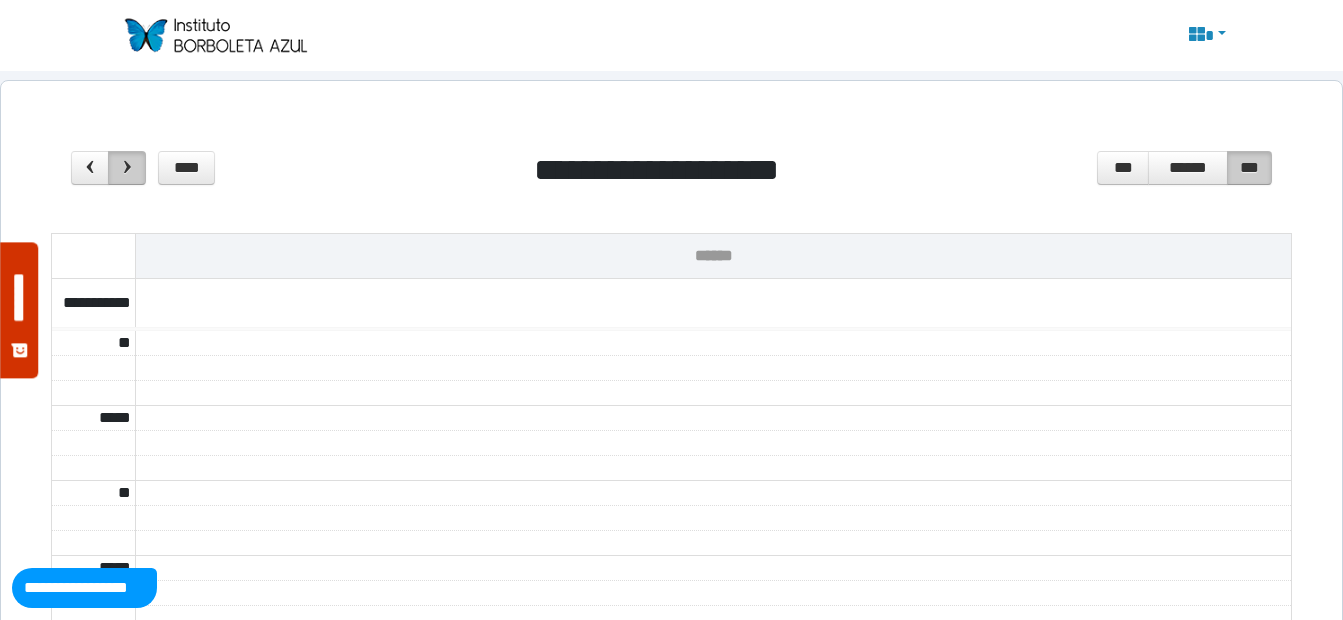 click at bounding box center [127, 167] 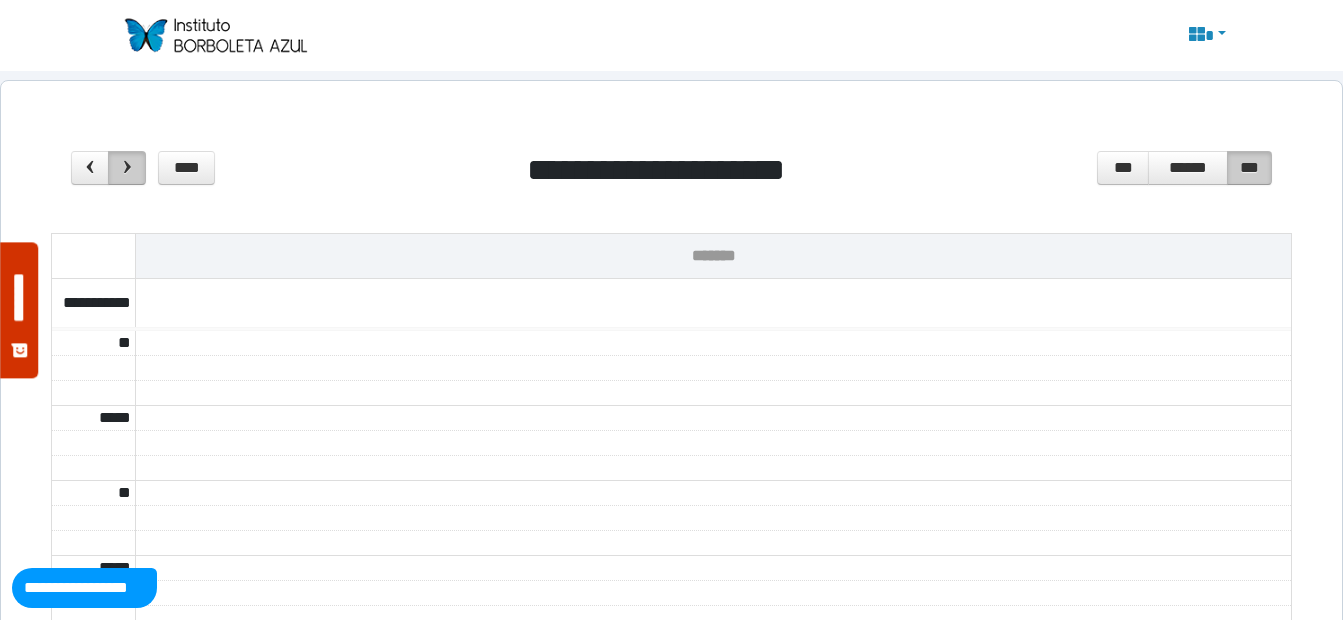 click at bounding box center [127, 167] 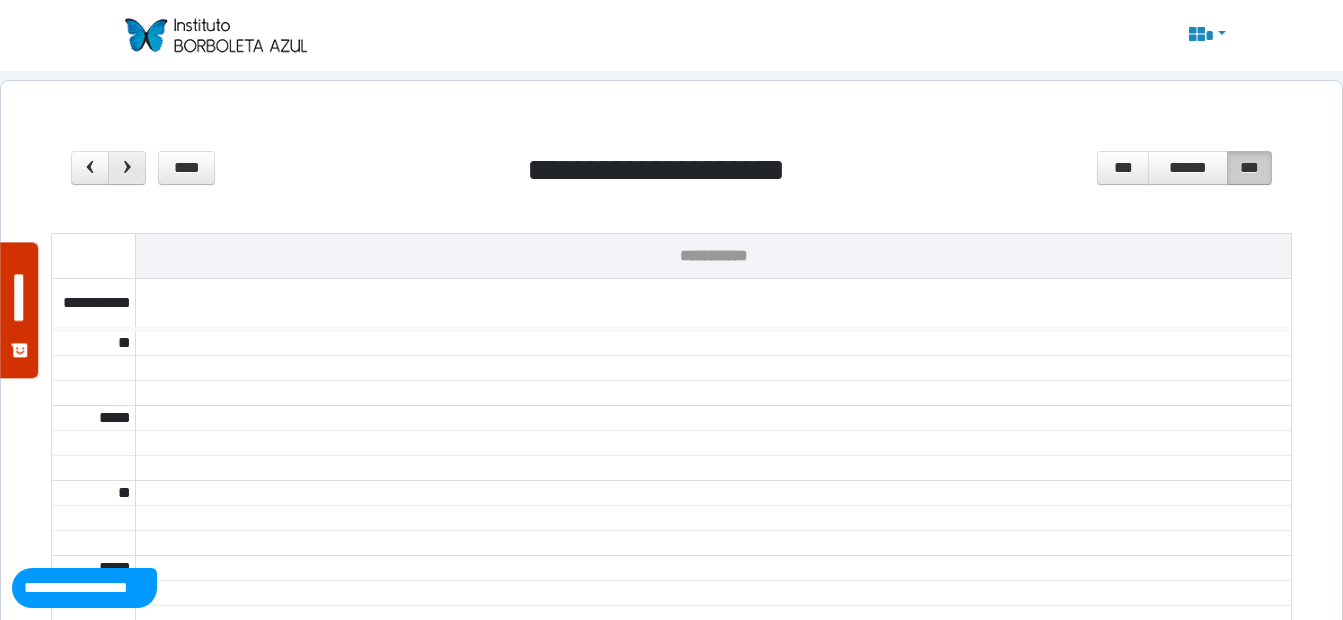 click at bounding box center [127, 167] 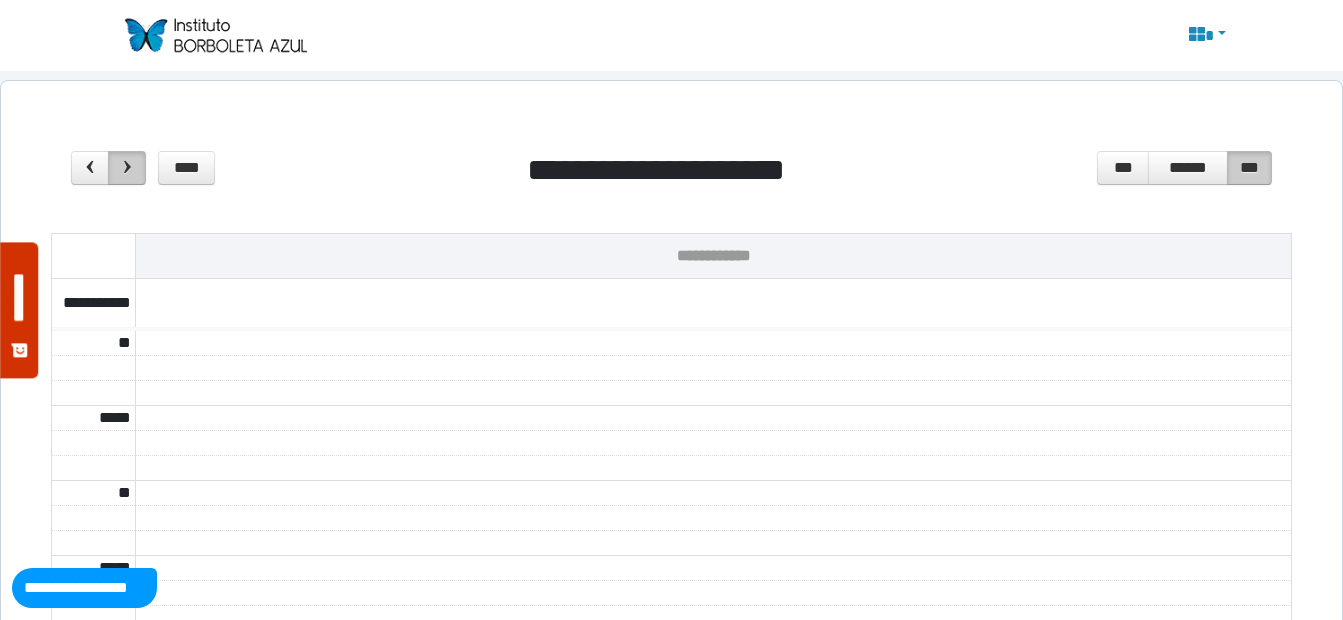click at bounding box center (127, 167) 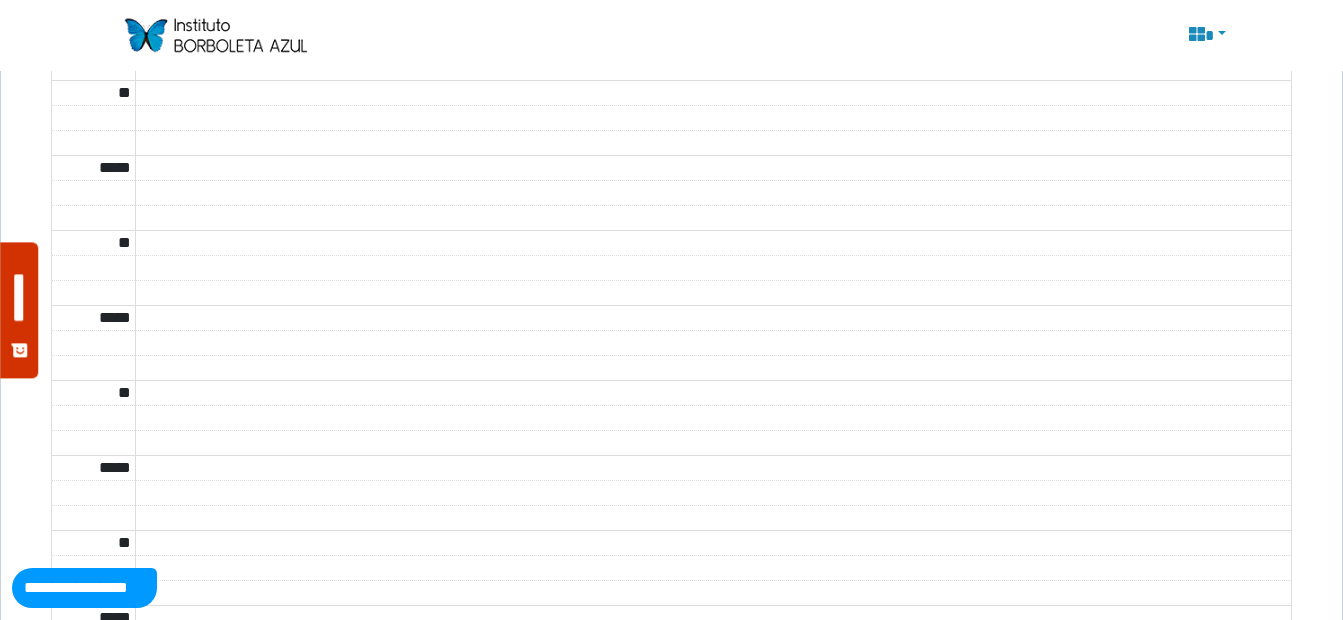 scroll, scrollTop: 0, scrollLeft: 0, axis: both 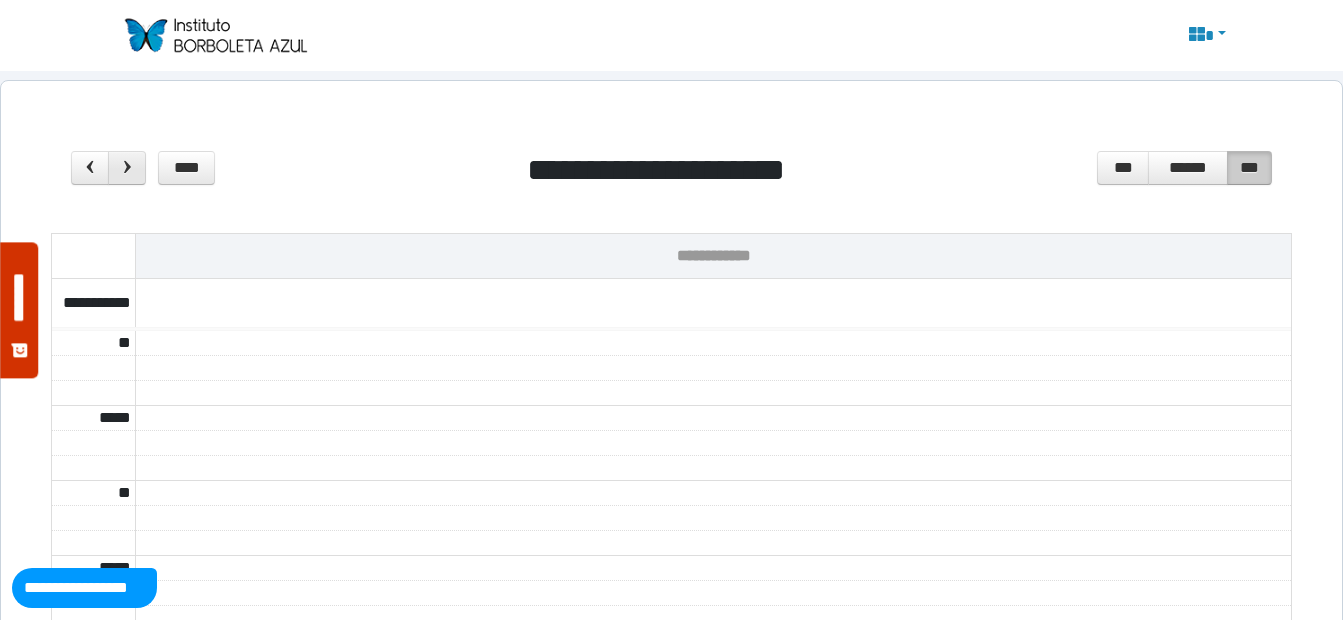 click at bounding box center [127, 168] 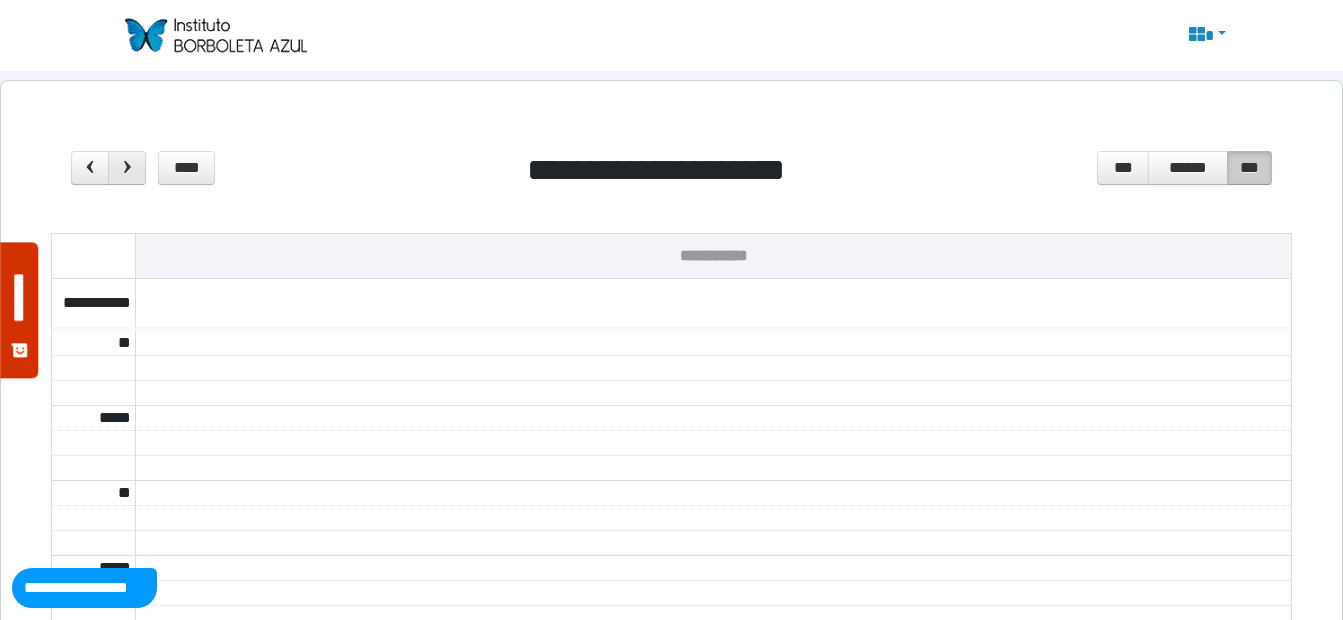 click at bounding box center (127, 168) 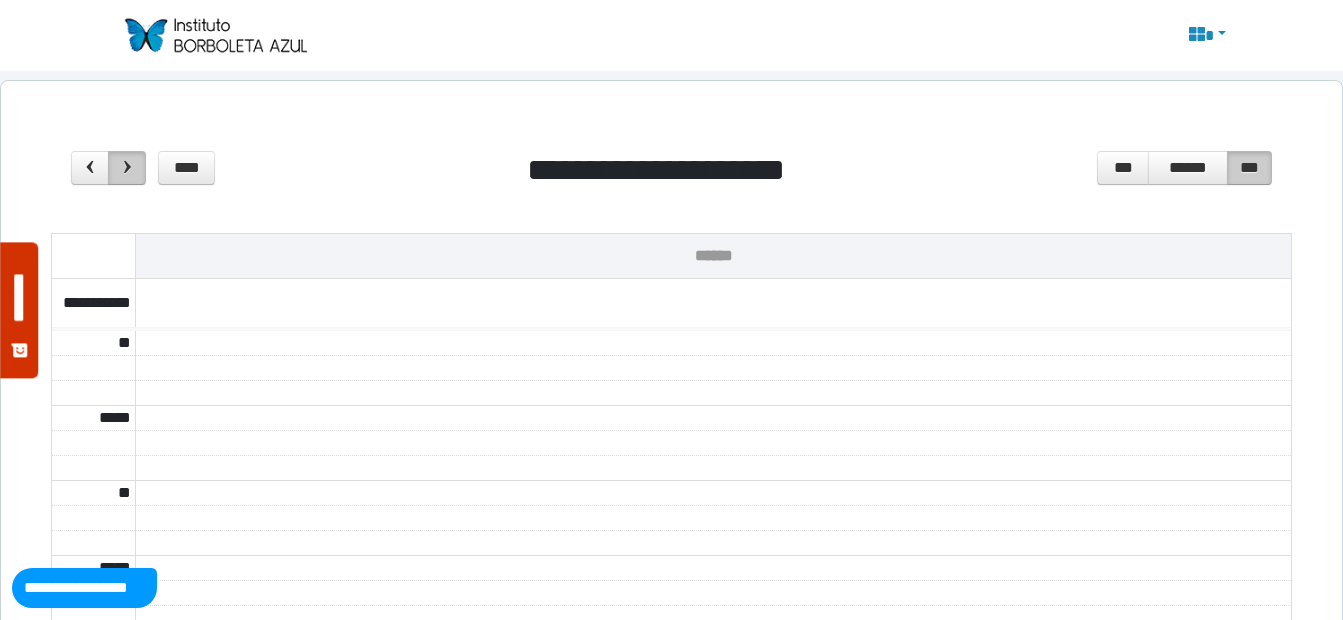 click at bounding box center [127, 168] 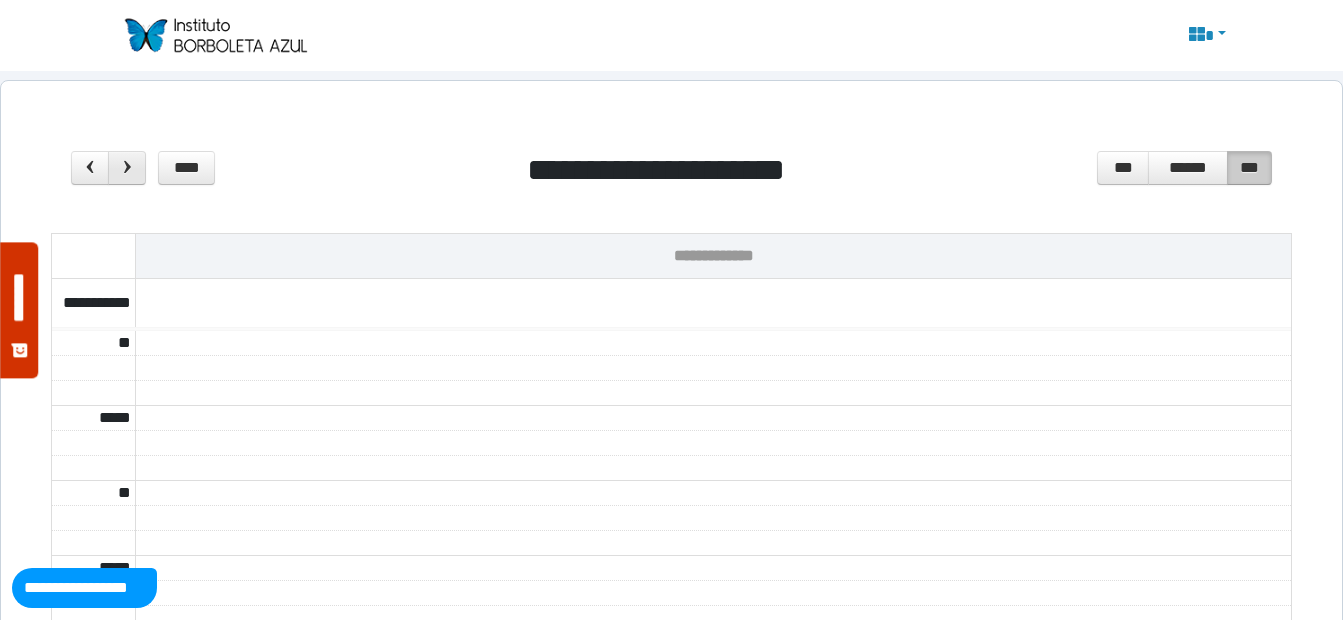 click at bounding box center (127, 168) 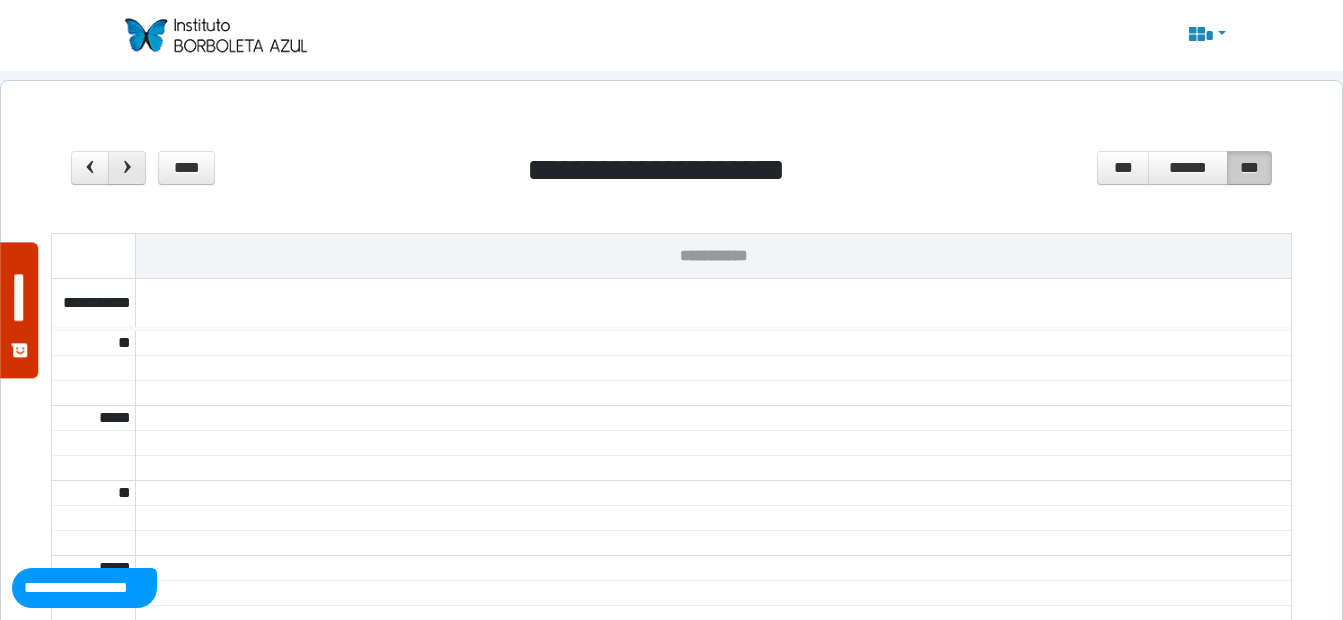 click at bounding box center (127, 168) 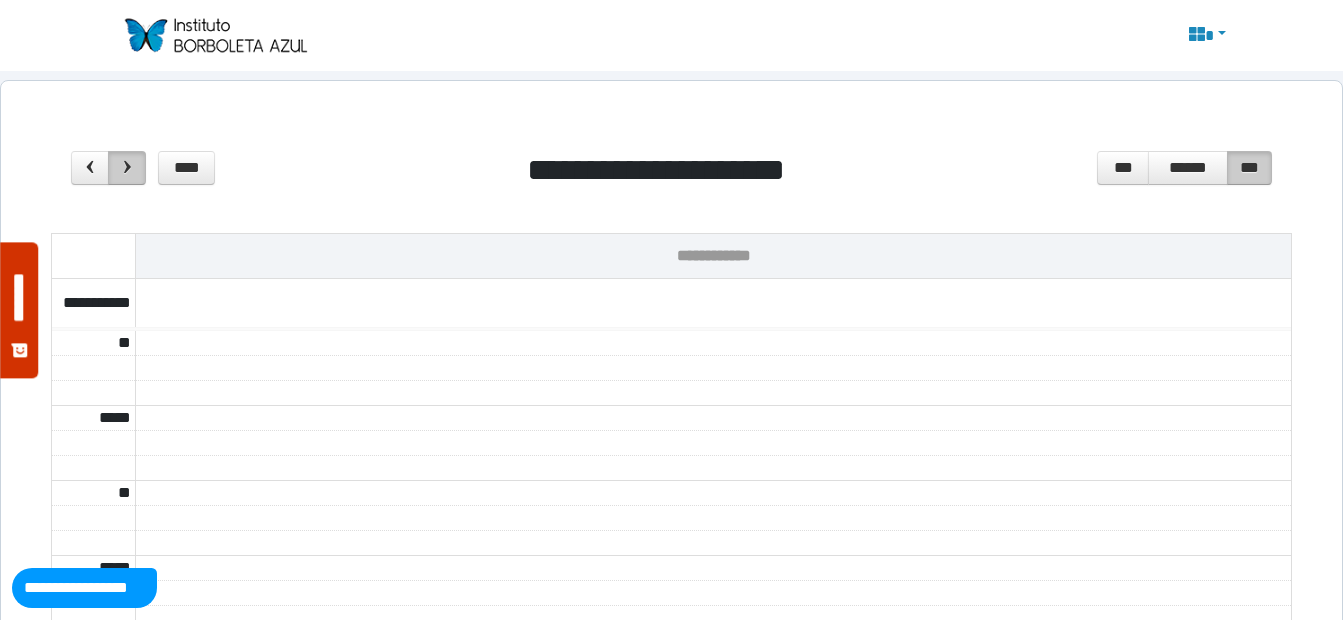 click at bounding box center [127, 168] 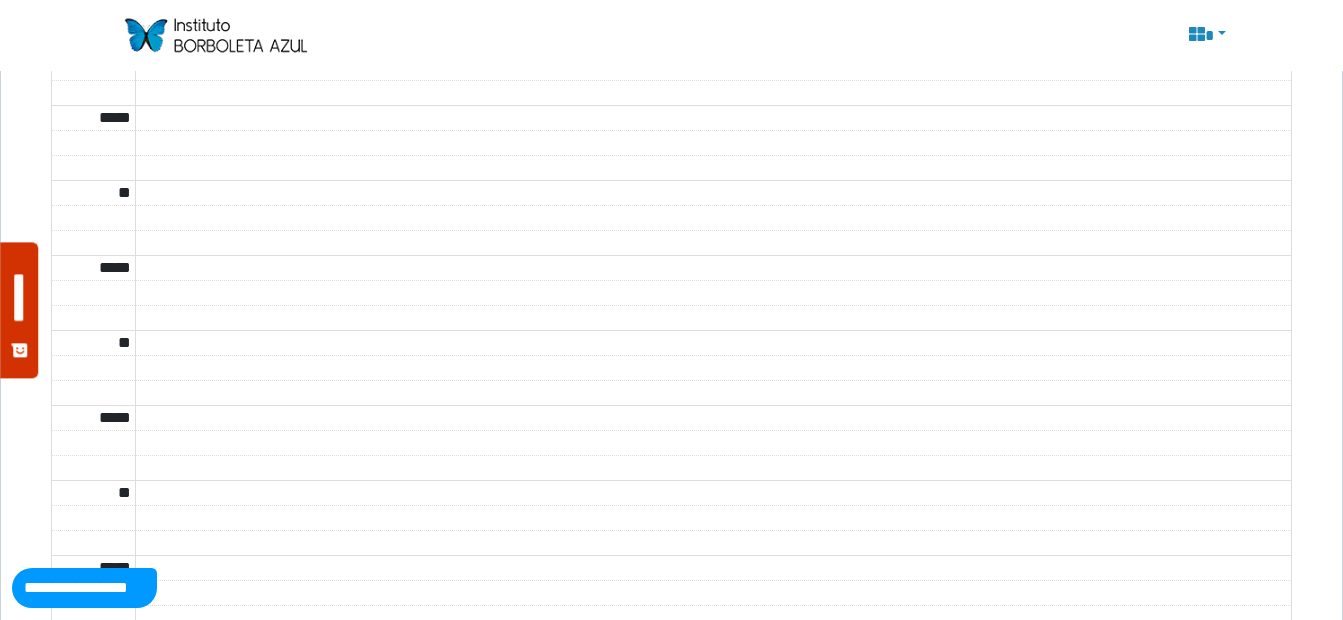 scroll, scrollTop: 0, scrollLeft: 0, axis: both 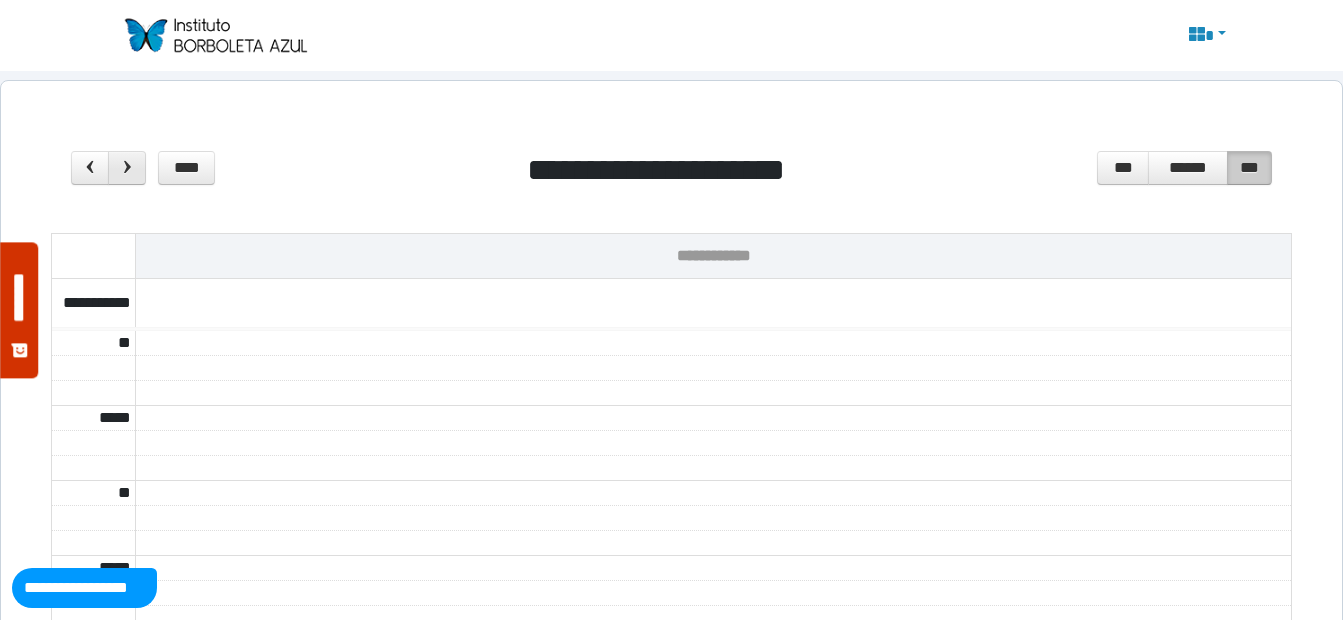 click at bounding box center (127, 167) 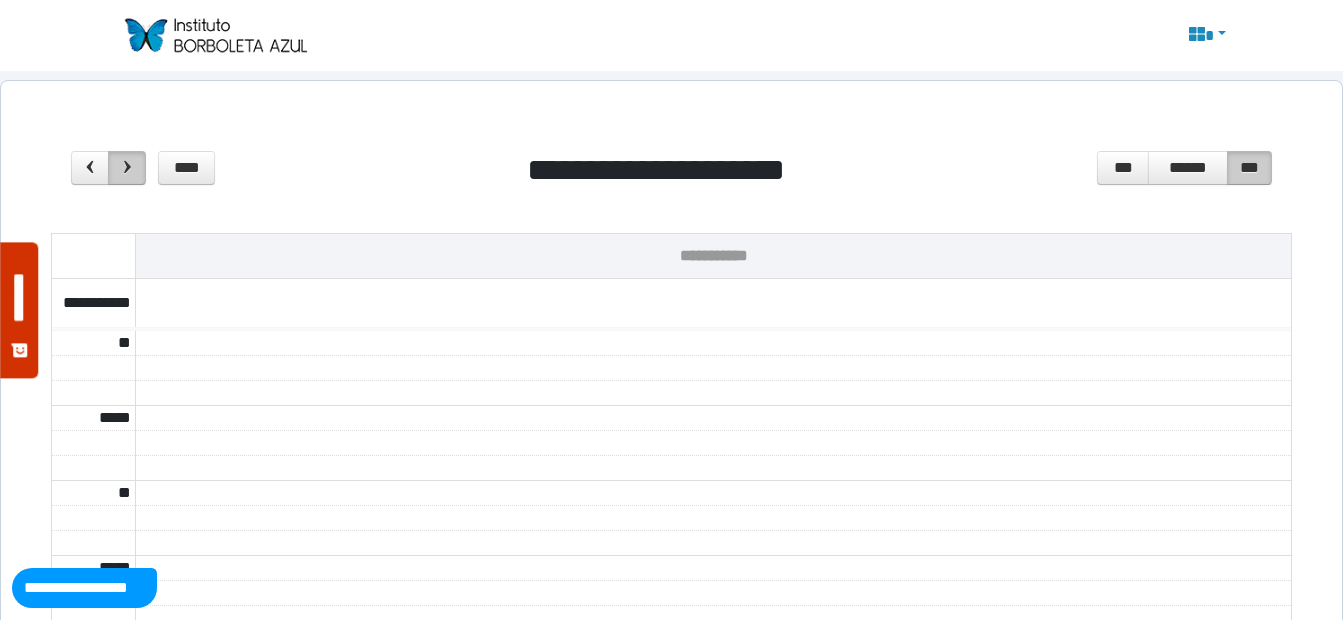 click at bounding box center [127, 167] 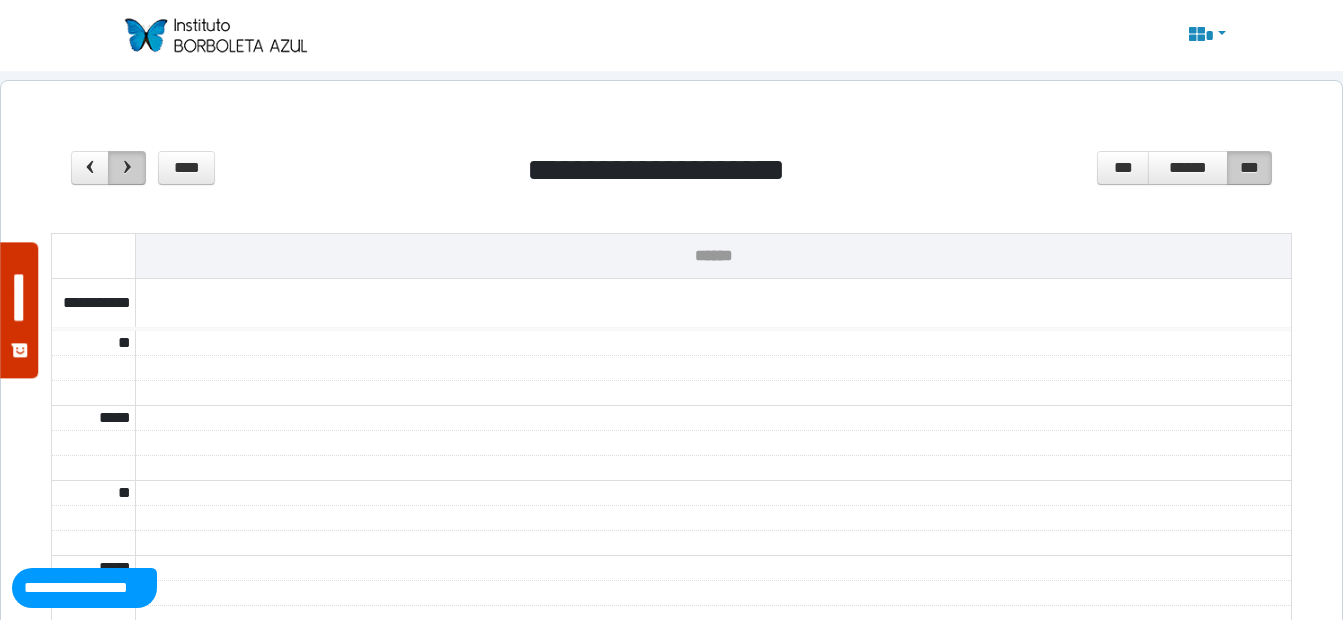 click at bounding box center [127, 167] 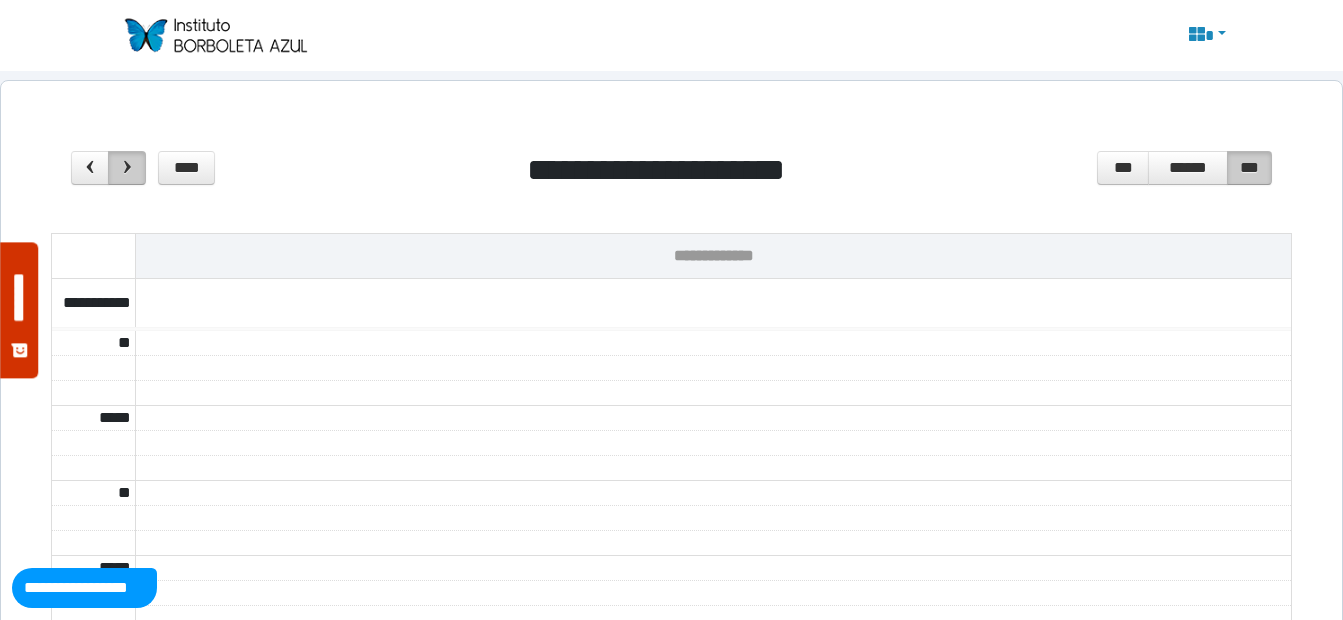 click at bounding box center [127, 167] 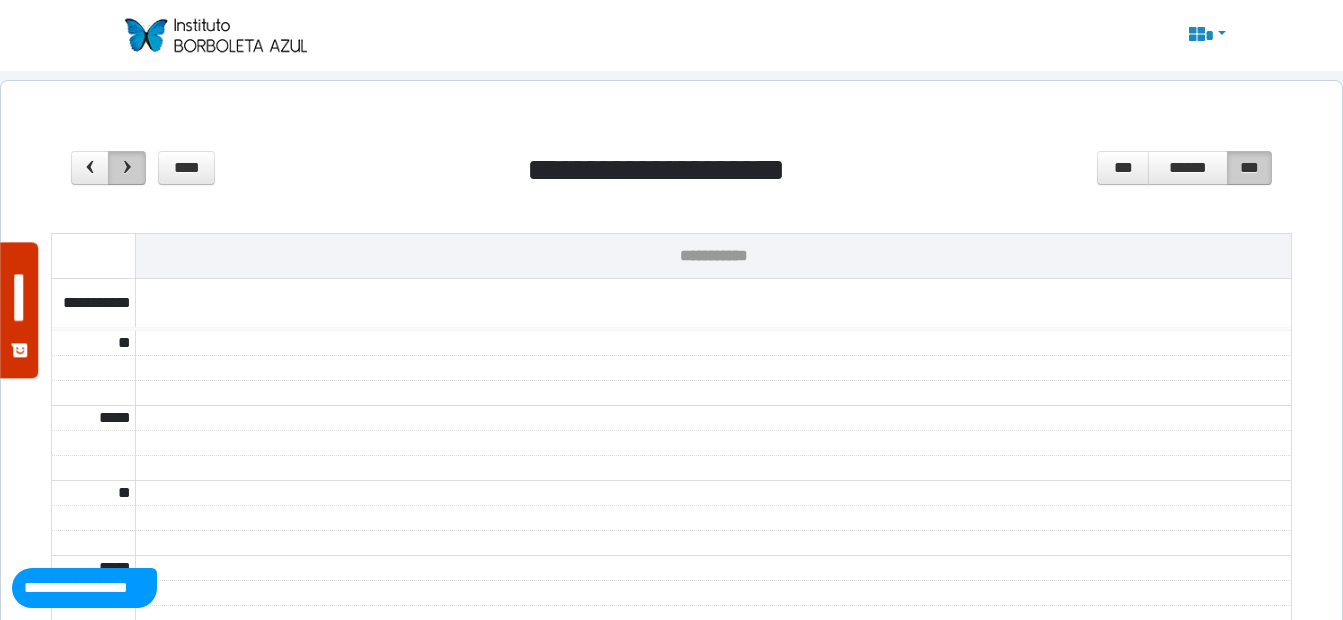 click at bounding box center [127, 167] 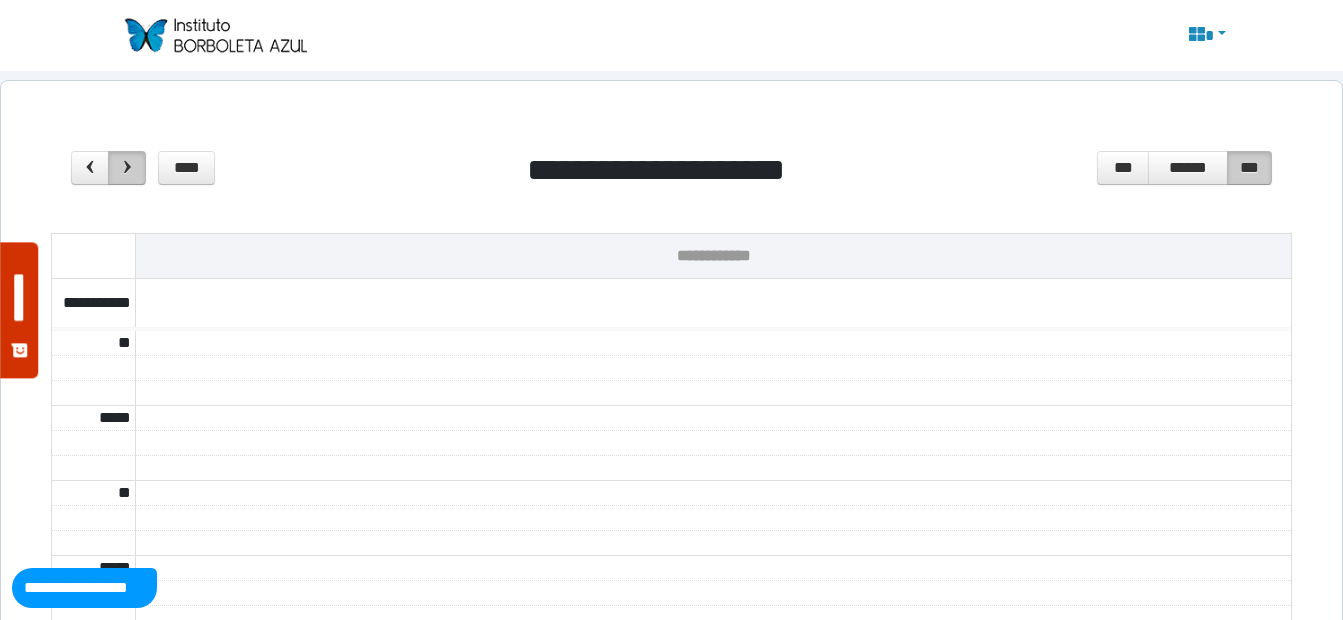 click at bounding box center [127, 167] 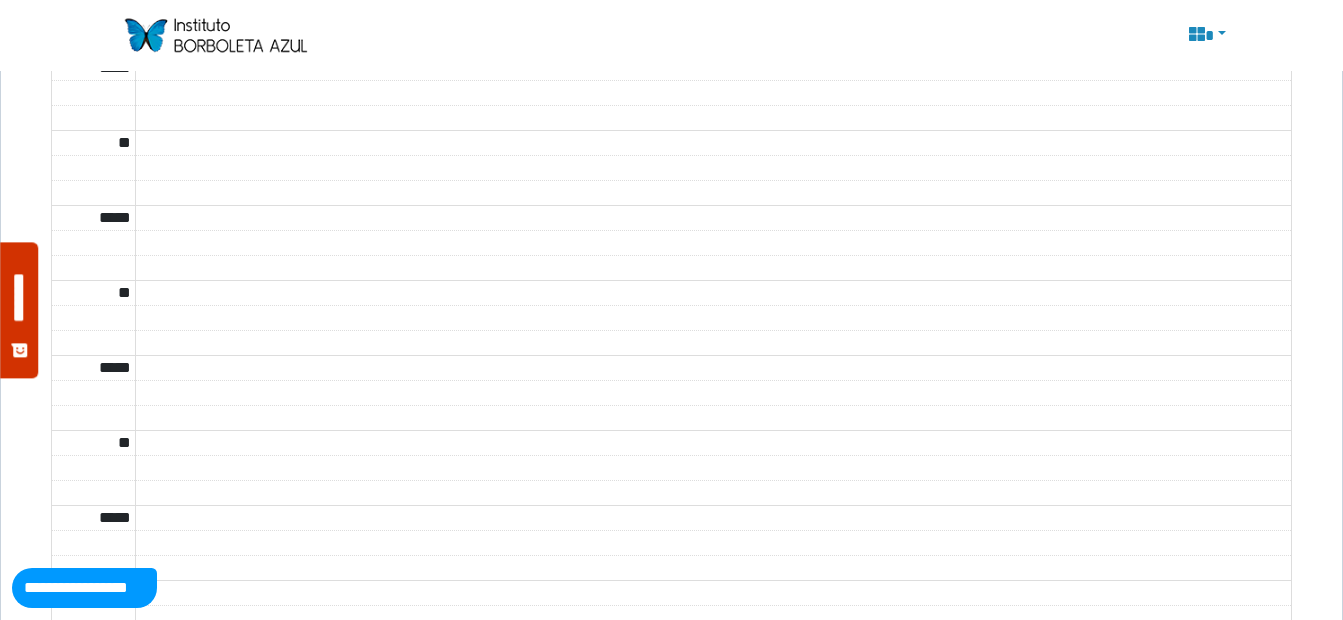 scroll, scrollTop: 0, scrollLeft: 0, axis: both 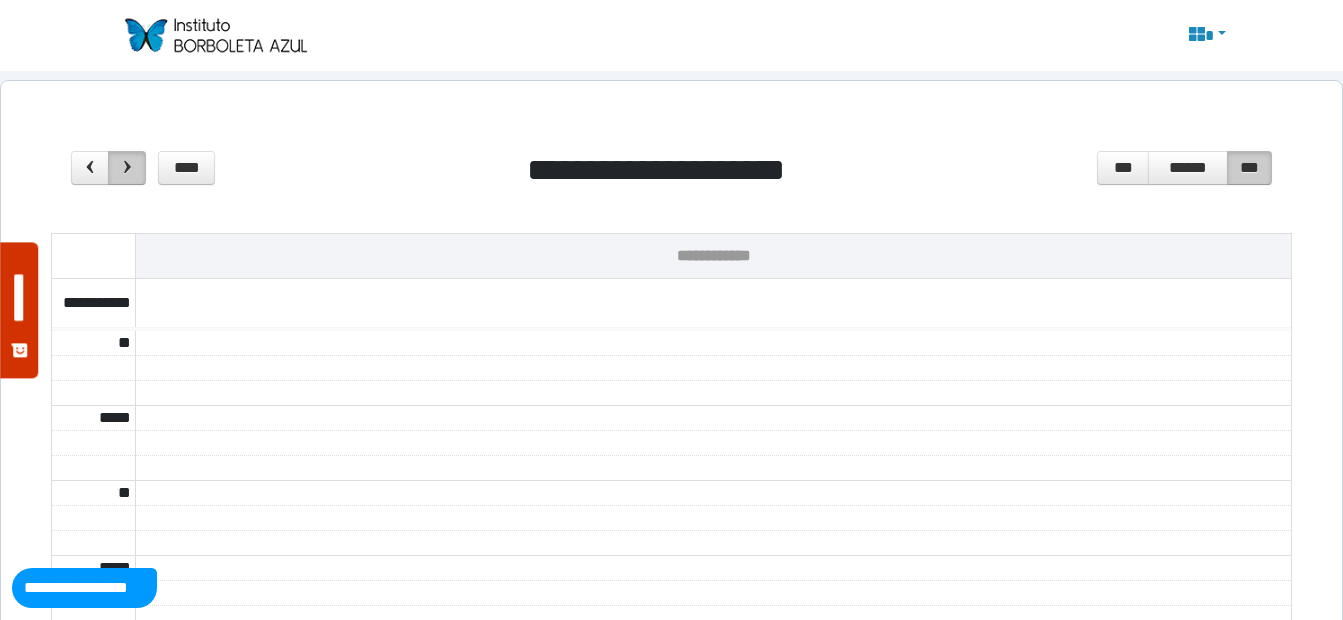 click at bounding box center [127, 167] 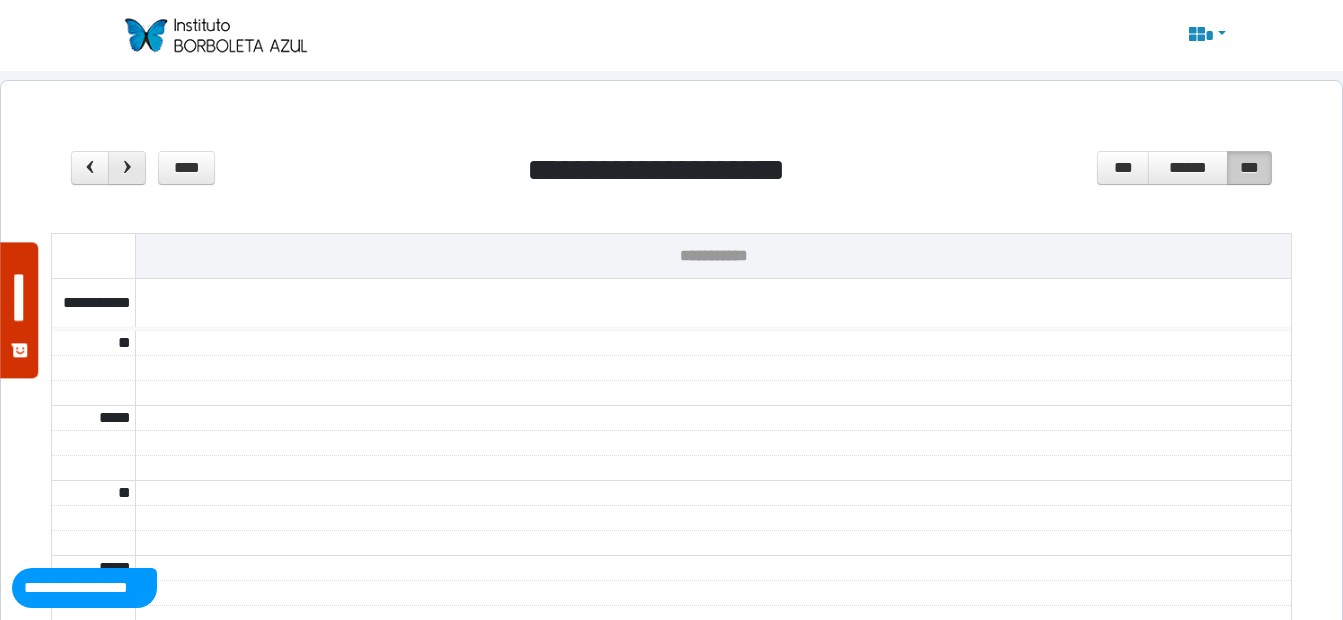 click at bounding box center (127, 167) 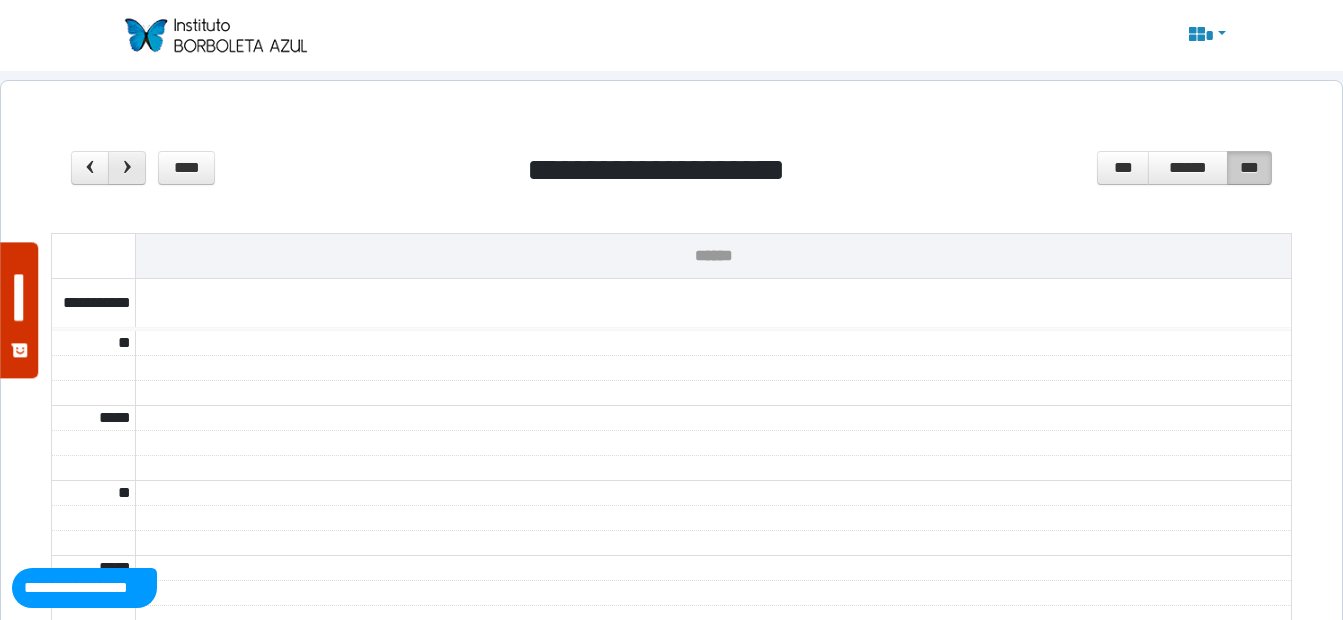 click at bounding box center (127, 167) 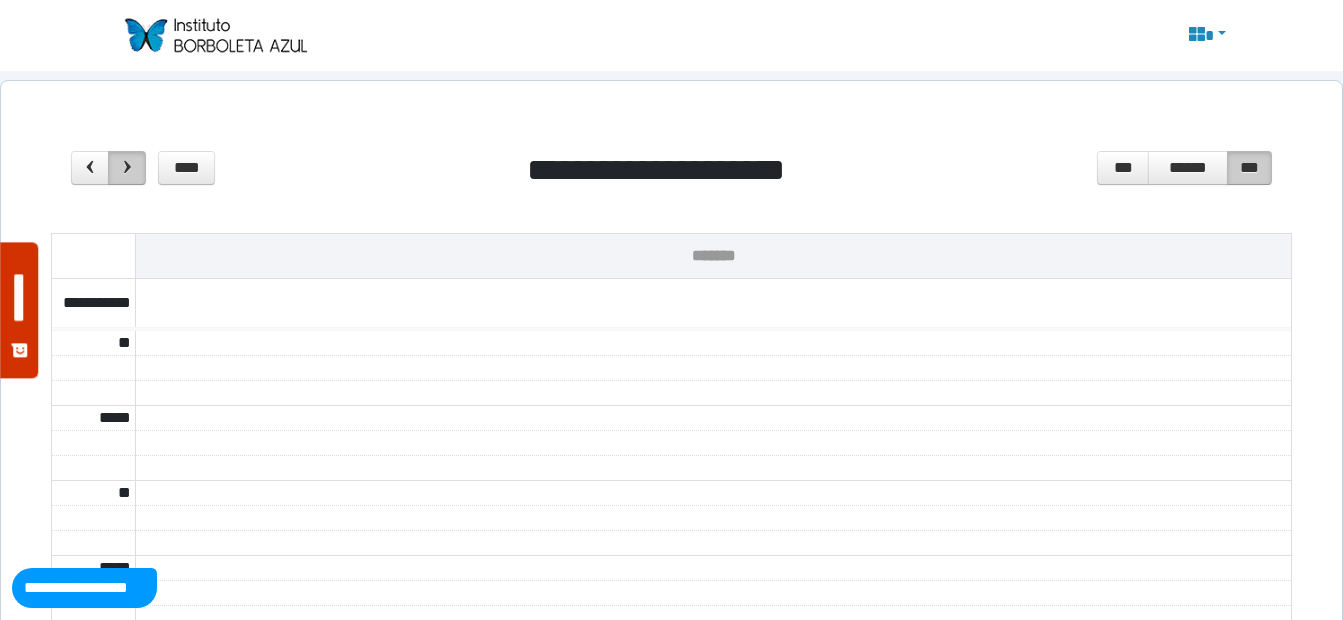 click at bounding box center (127, 167) 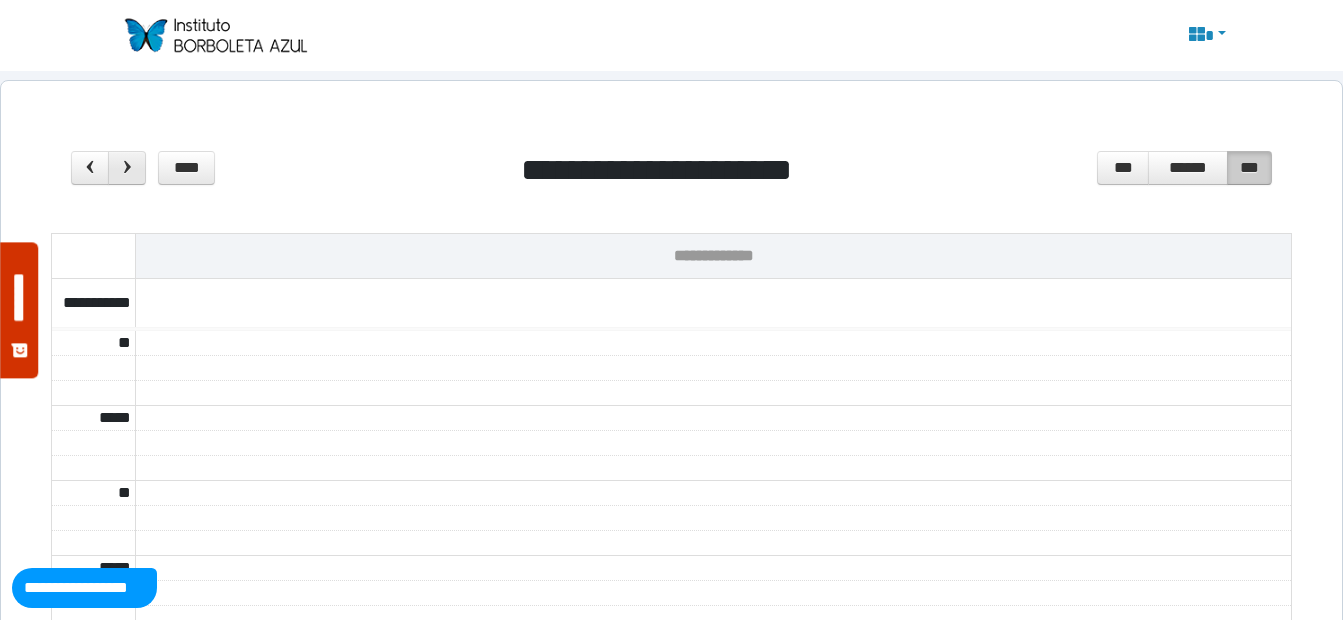 click at bounding box center [127, 167] 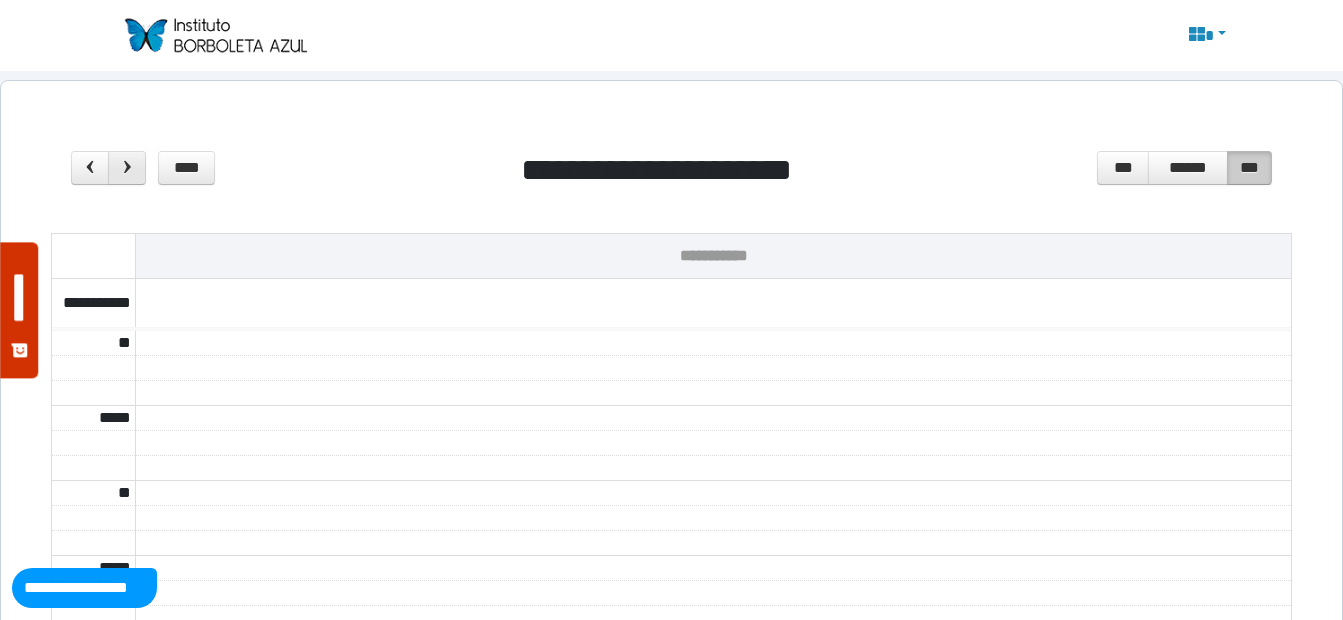 click at bounding box center [127, 167] 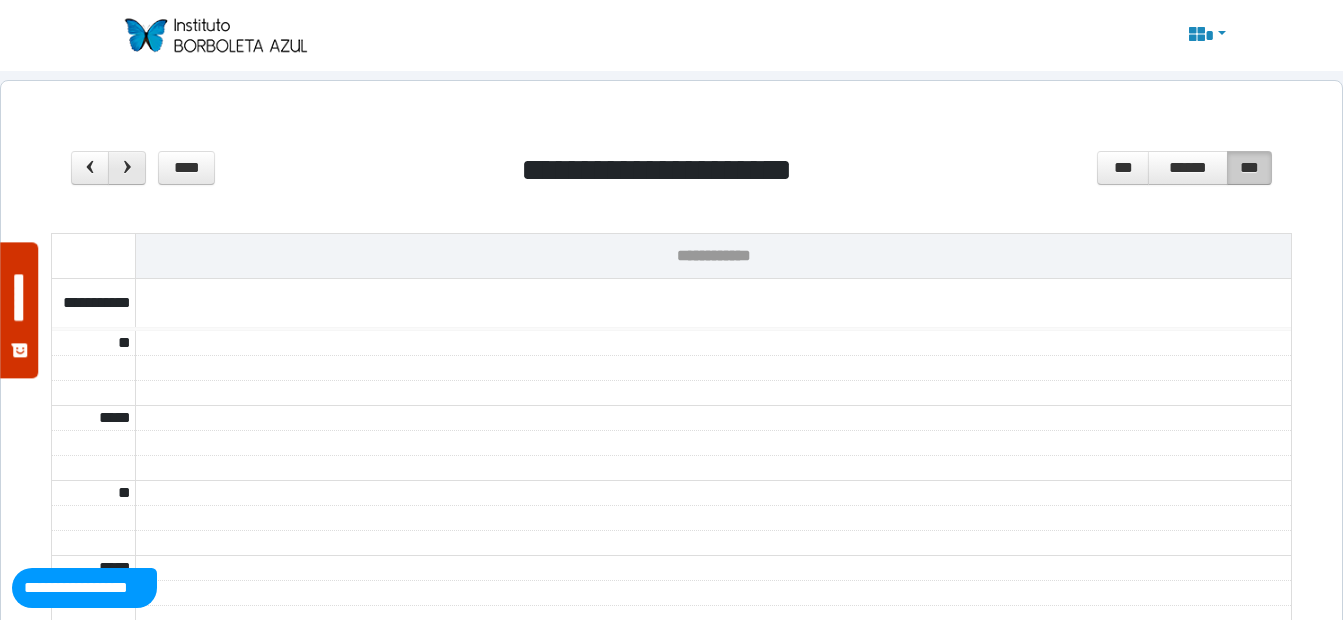 click at bounding box center (127, 167) 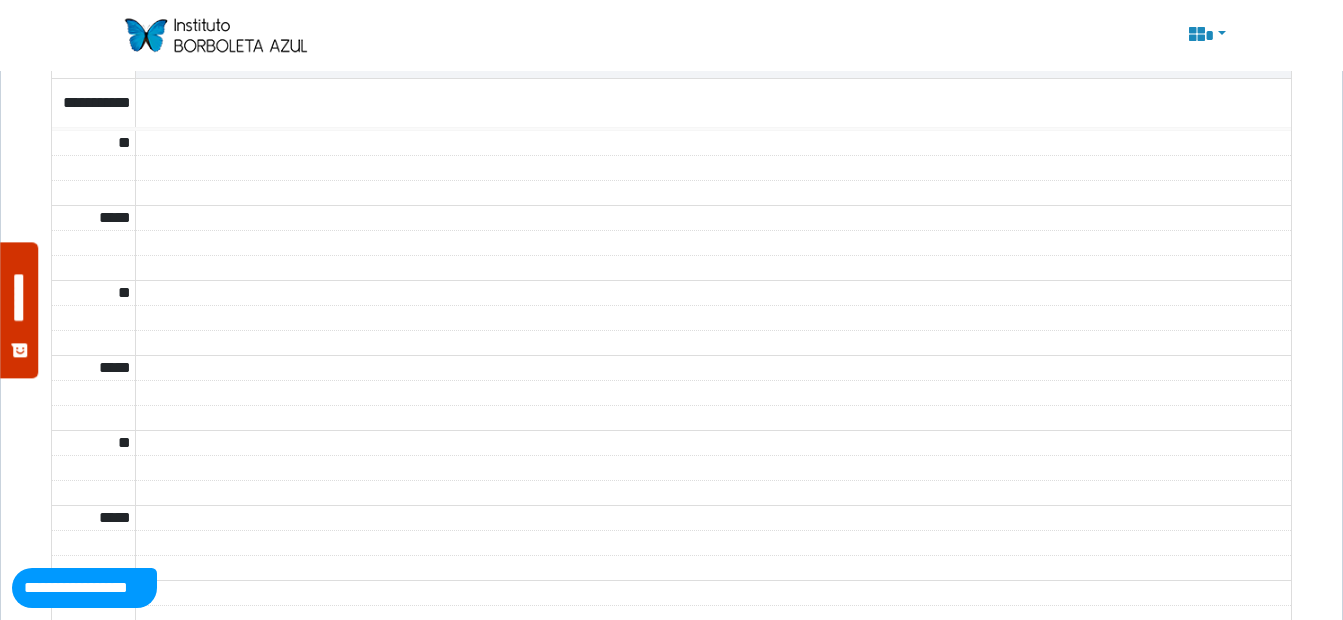 scroll, scrollTop: 0, scrollLeft: 0, axis: both 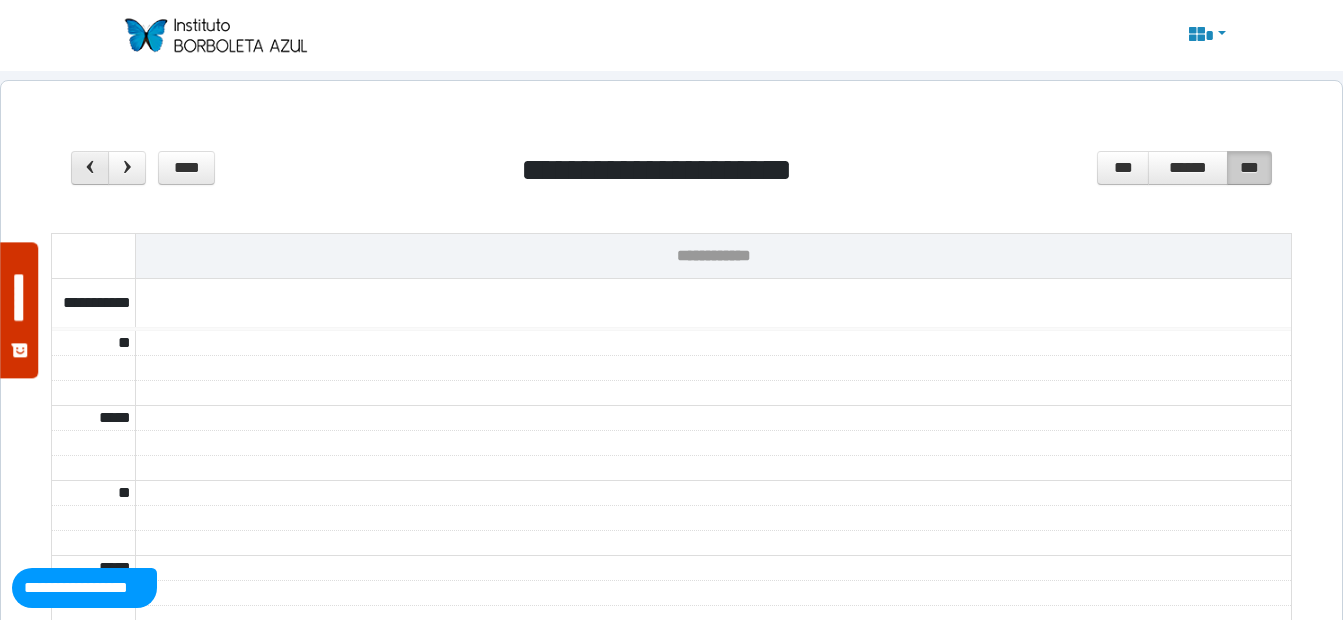 click at bounding box center (90, 167) 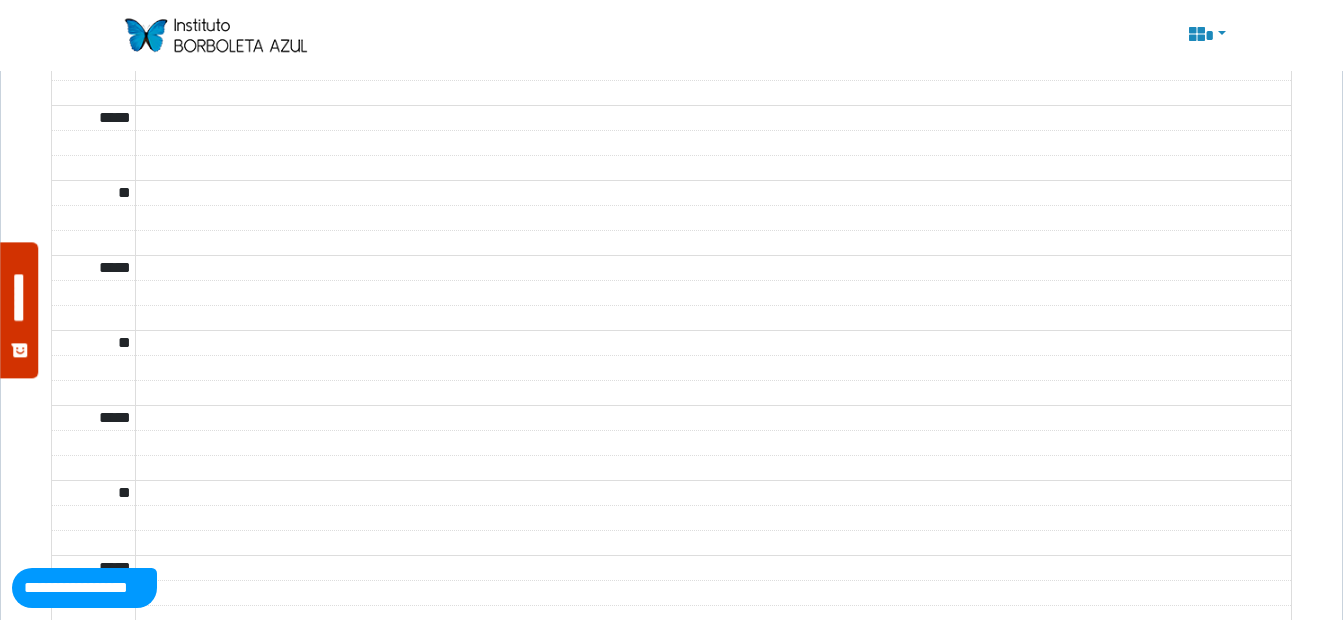 scroll, scrollTop: 0, scrollLeft: 0, axis: both 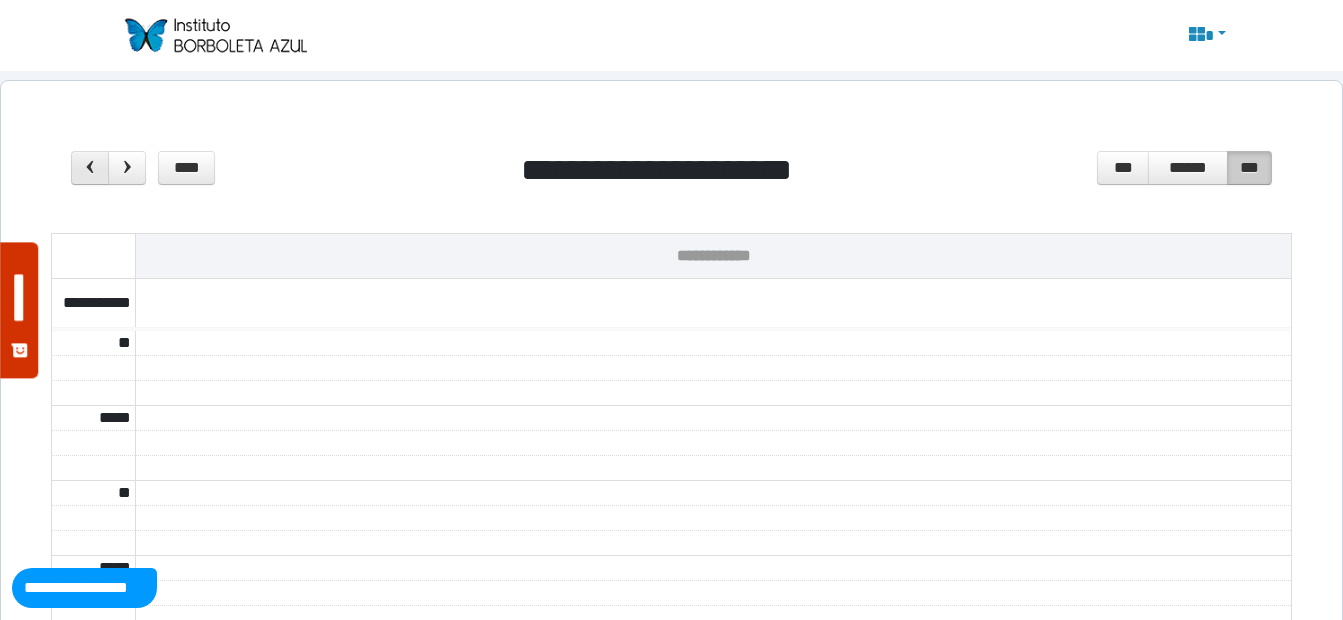 click at bounding box center [90, 167] 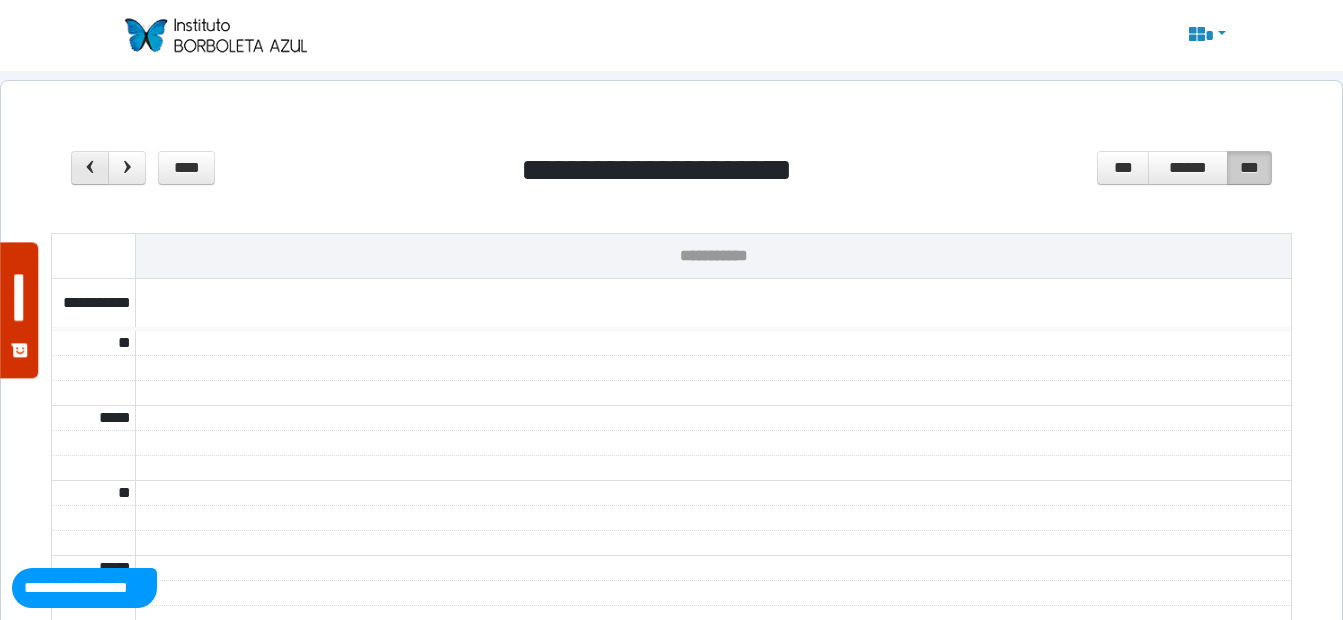click at bounding box center [90, 167] 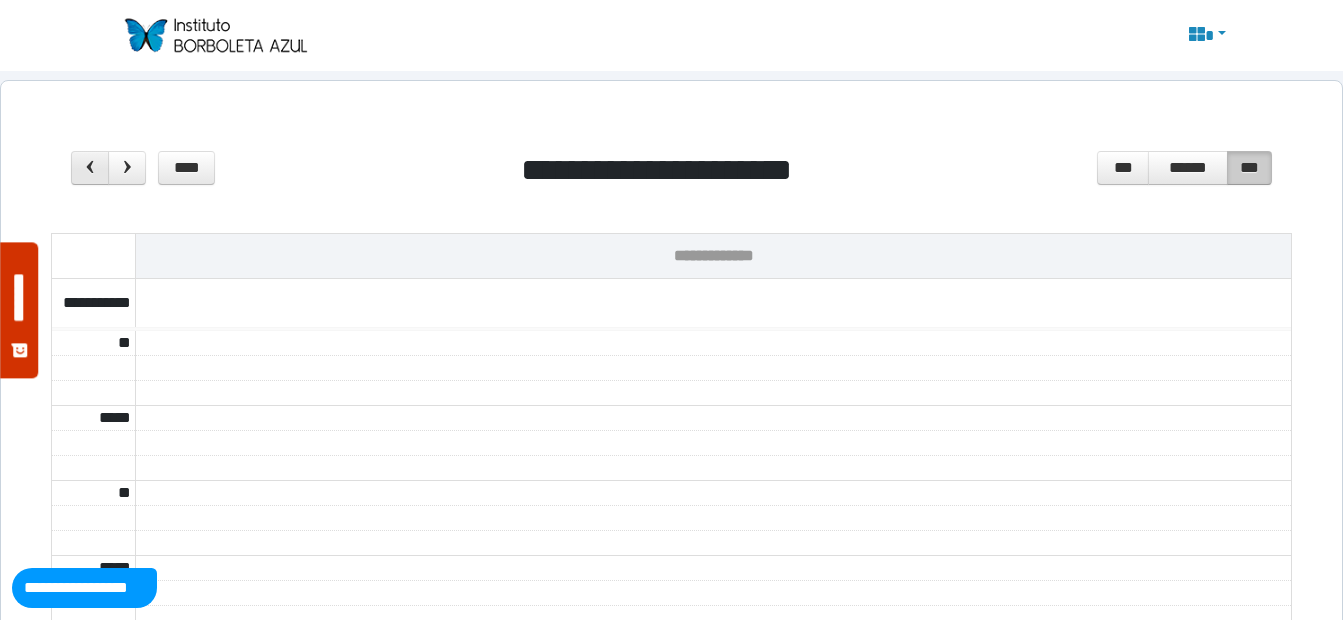 click at bounding box center [90, 167] 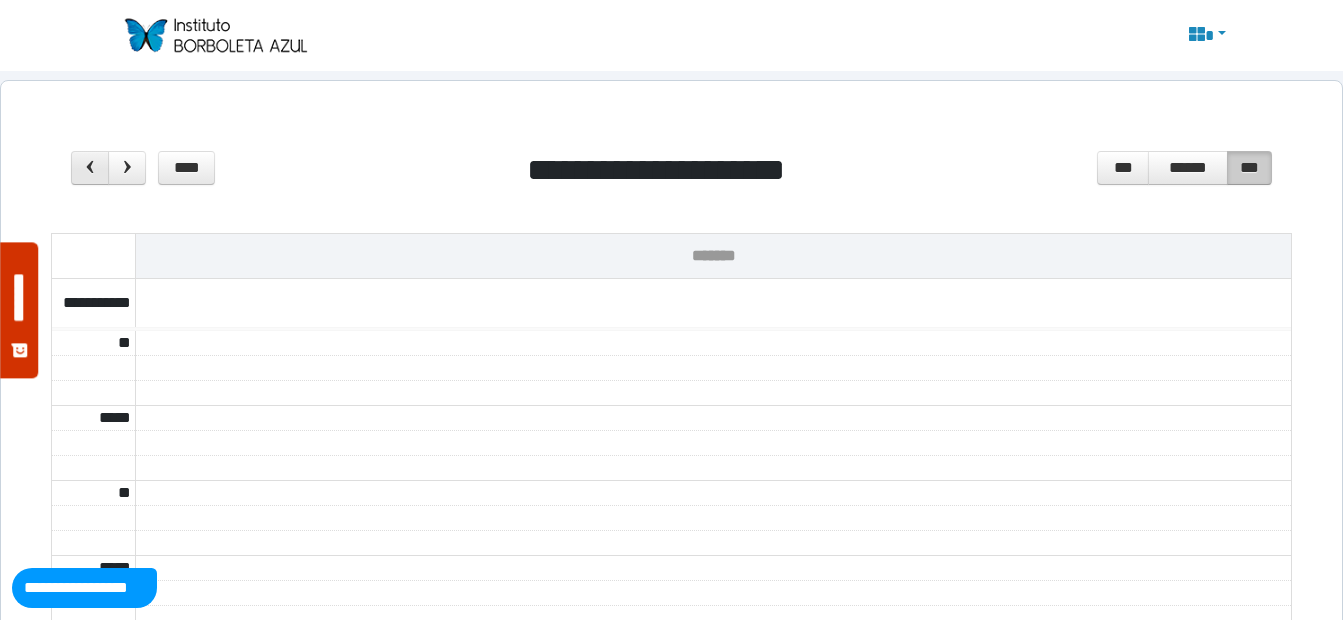 click at bounding box center [90, 167] 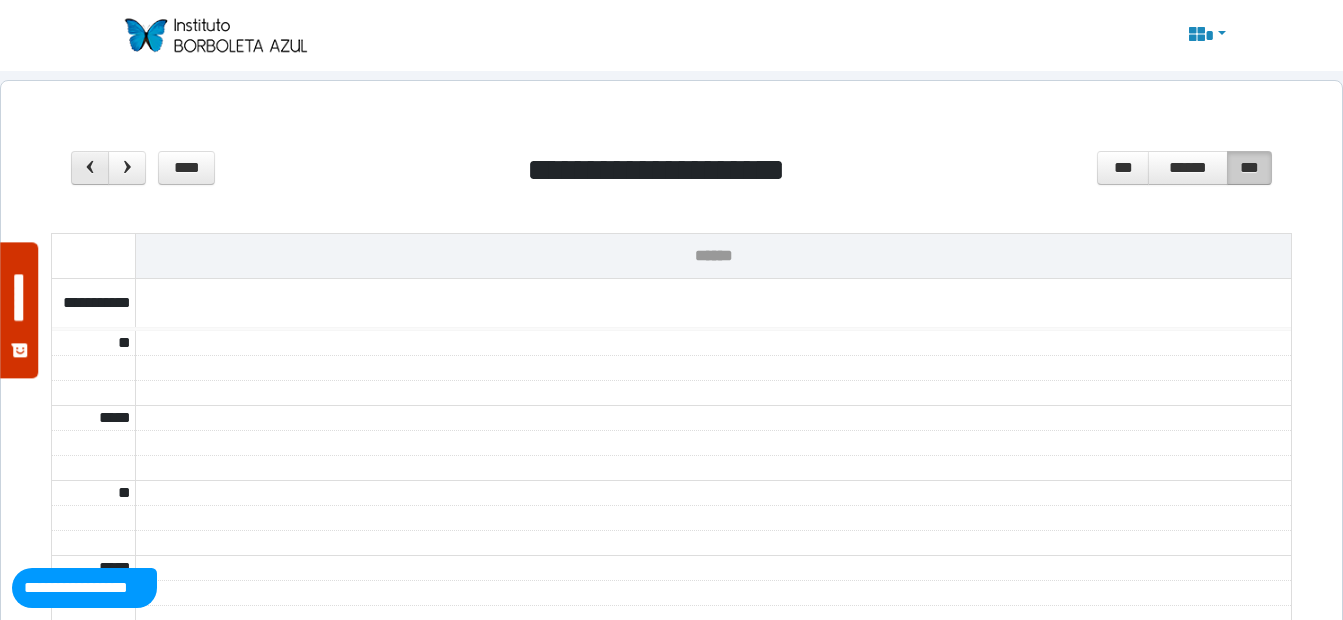 click at bounding box center (90, 167) 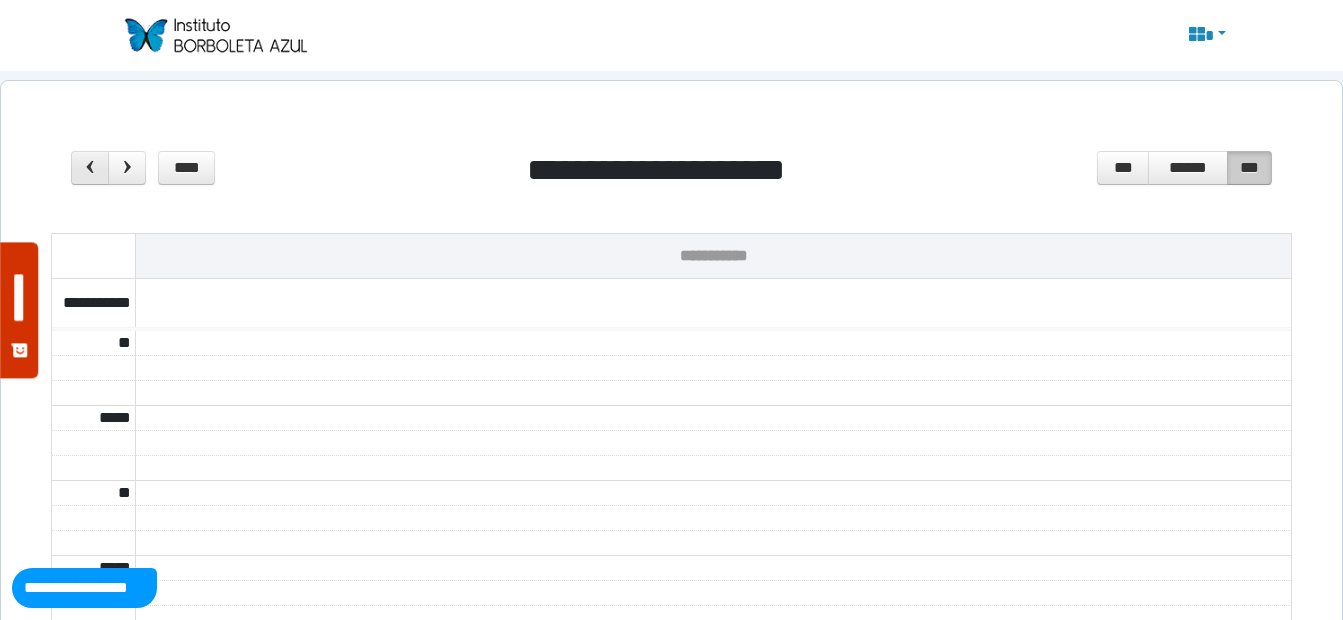 click at bounding box center [90, 167] 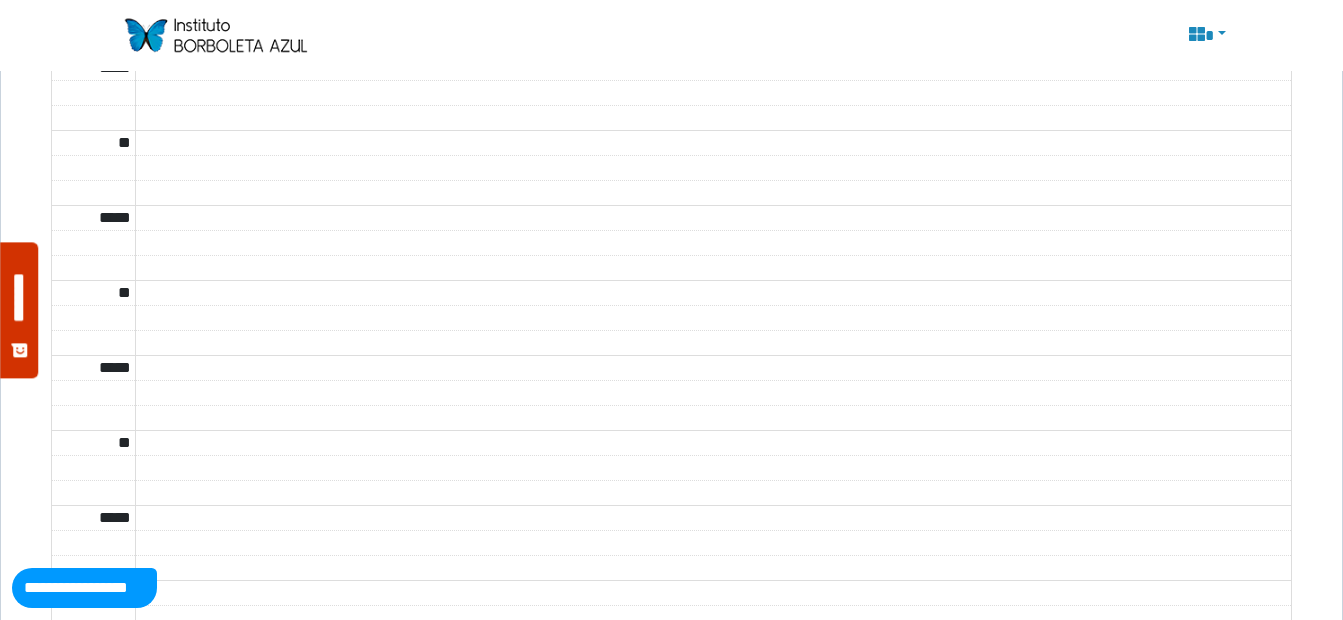 scroll, scrollTop: 1500, scrollLeft: 0, axis: vertical 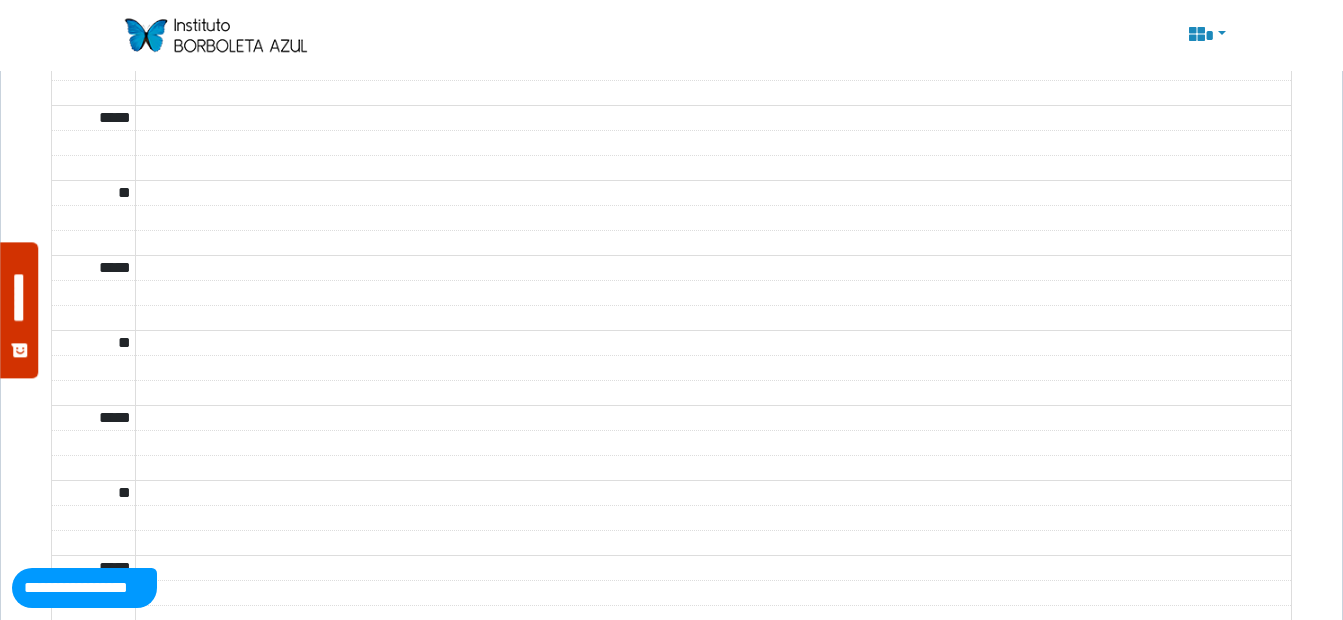 click at bounding box center (215, 35) 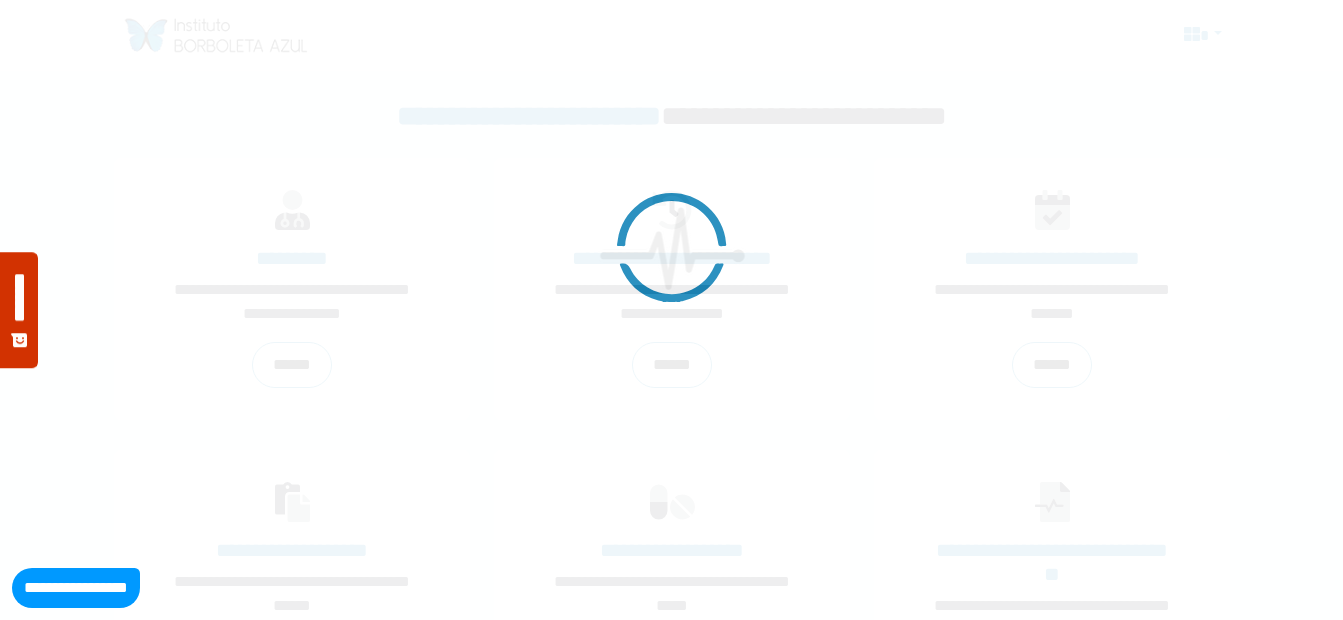 scroll, scrollTop: 0, scrollLeft: 0, axis: both 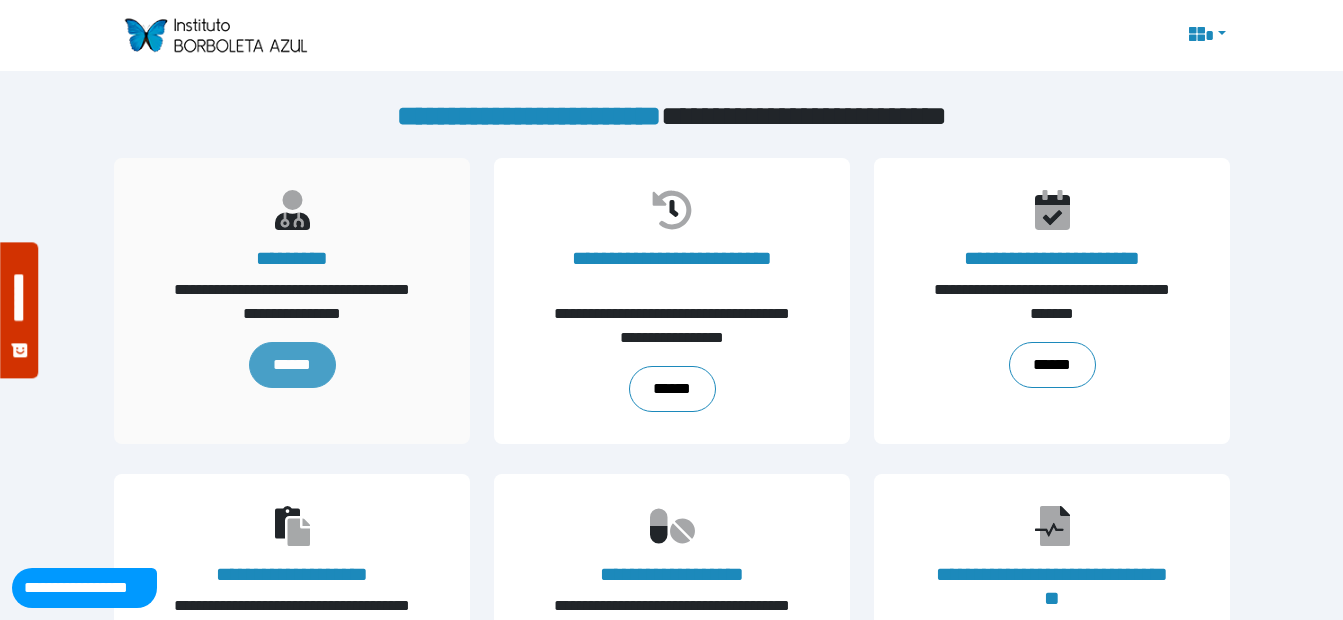 click on "******" at bounding box center [291, 365] 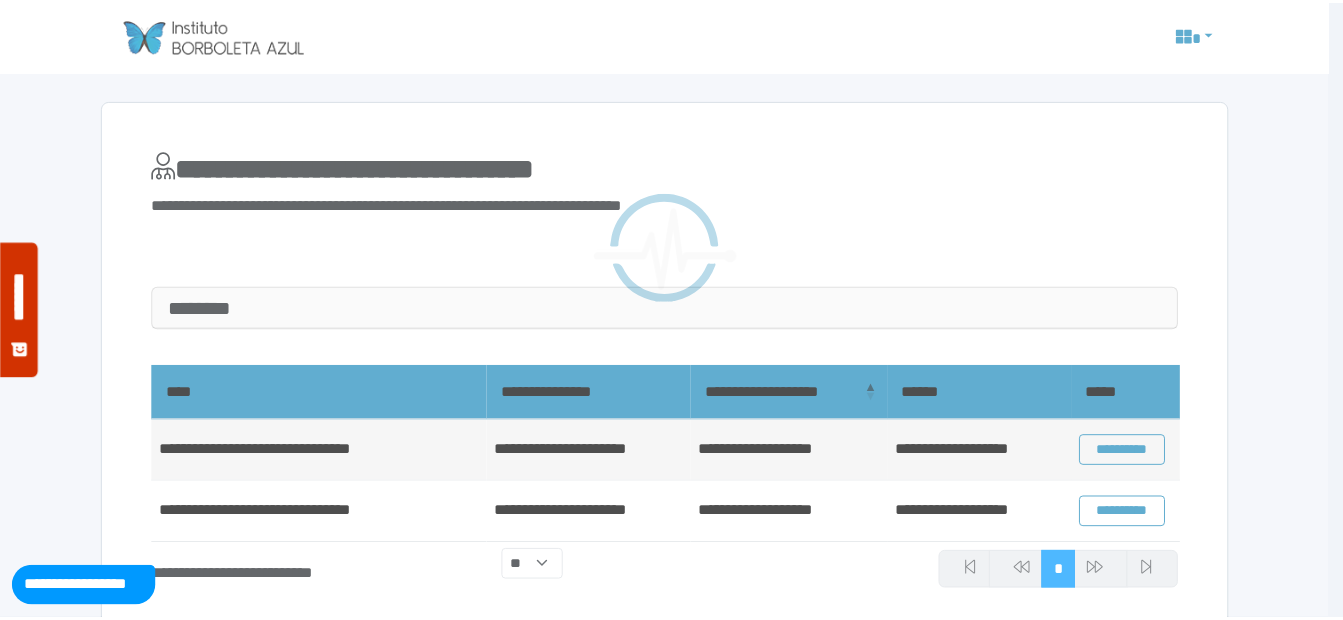 scroll, scrollTop: 0, scrollLeft: 0, axis: both 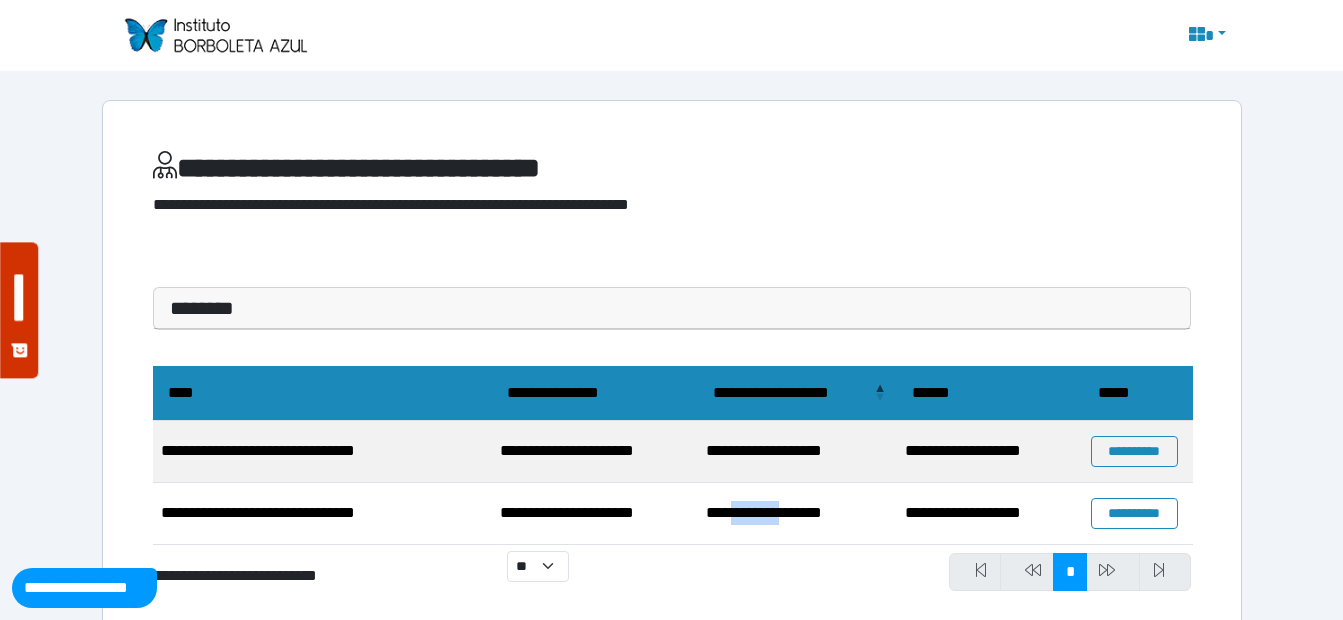 drag, startPoint x: 744, startPoint y: 523, endPoint x: 817, endPoint y: 521, distance: 73.02739 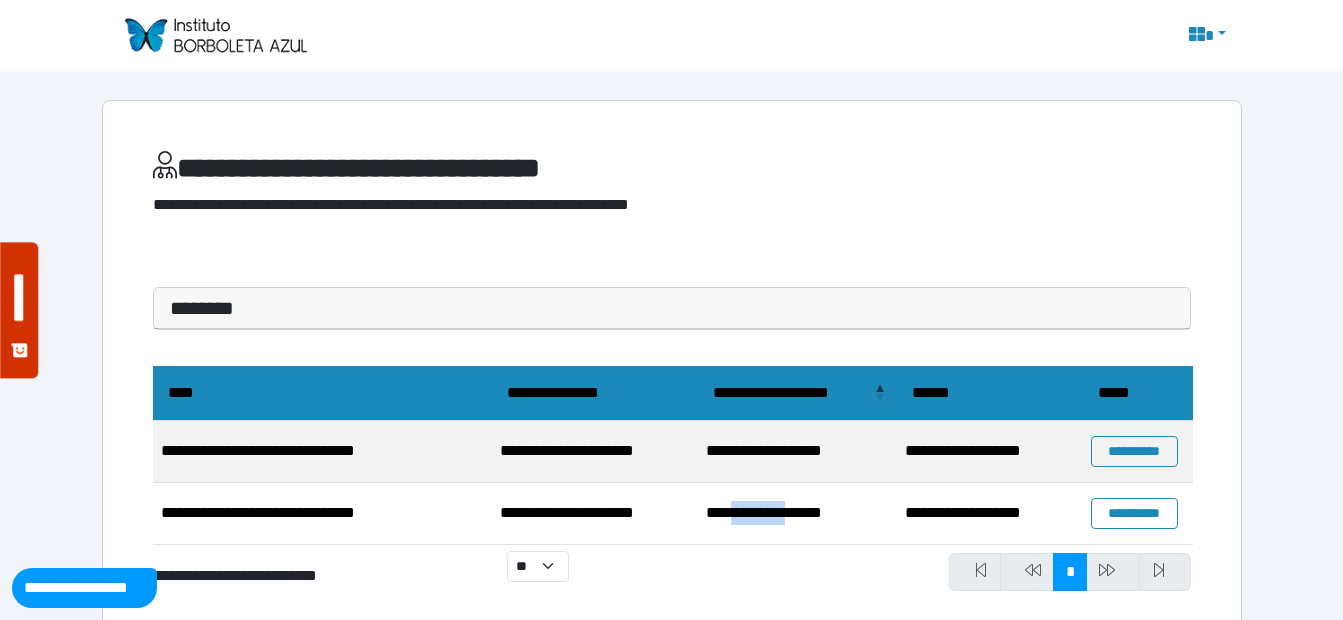 drag, startPoint x: 817, startPoint y: 521, endPoint x: 745, endPoint y: 513, distance: 72.443085 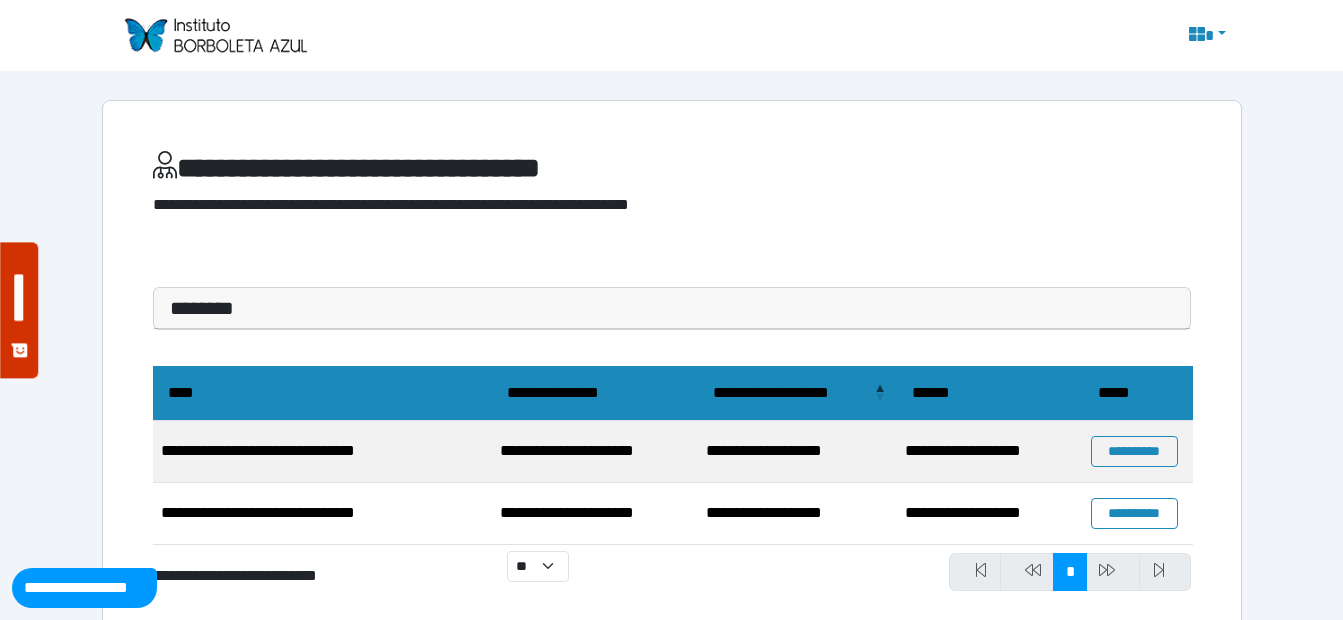 scroll, scrollTop: 44, scrollLeft: 0, axis: vertical 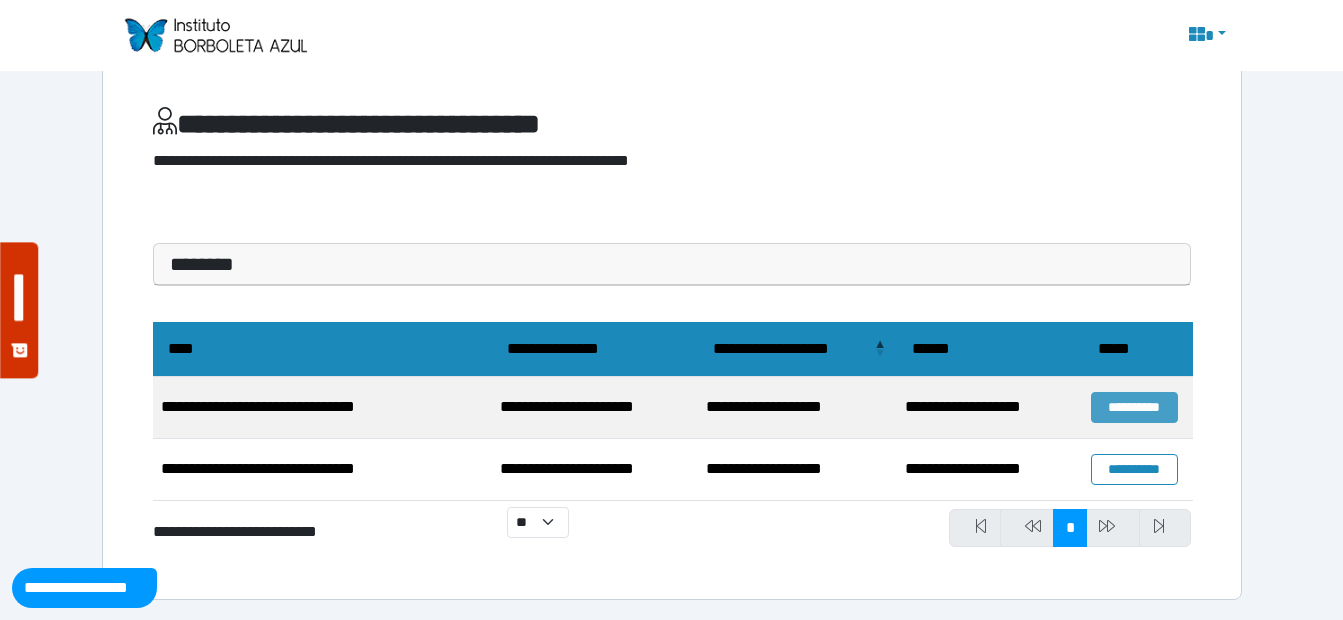 click on "**********" at bounding box center [1134, 407] 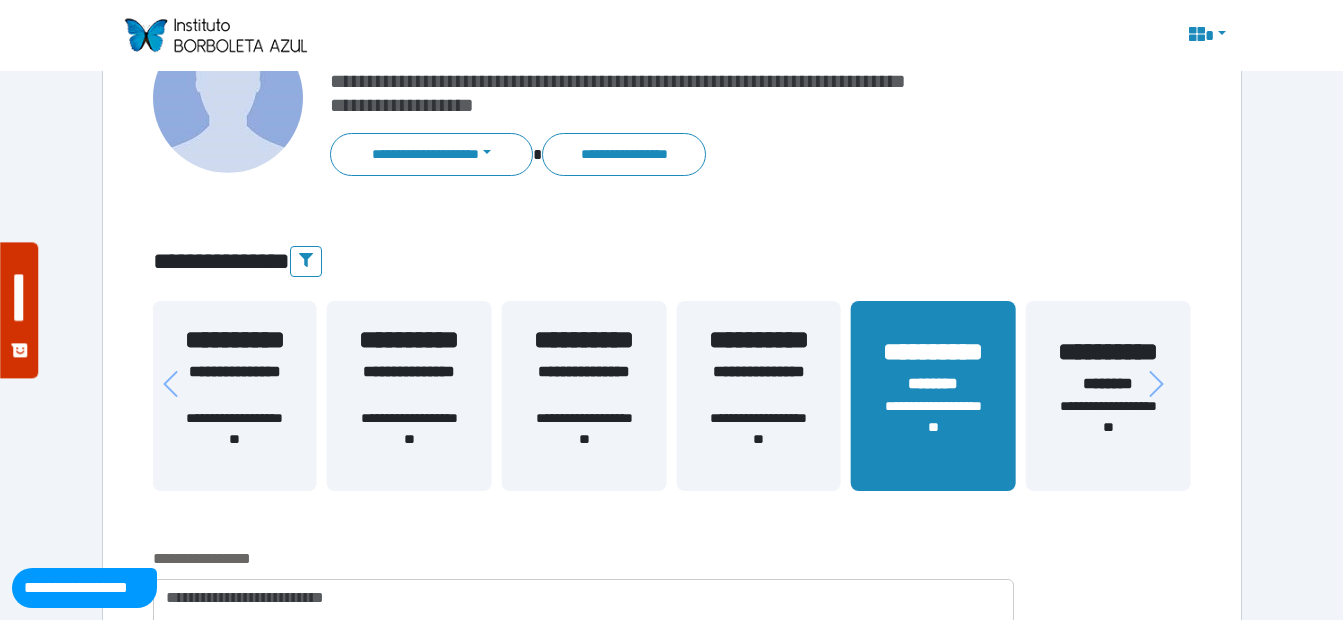 scroll, scrollTop: 600, scrollLeft: 0, axis: vertical 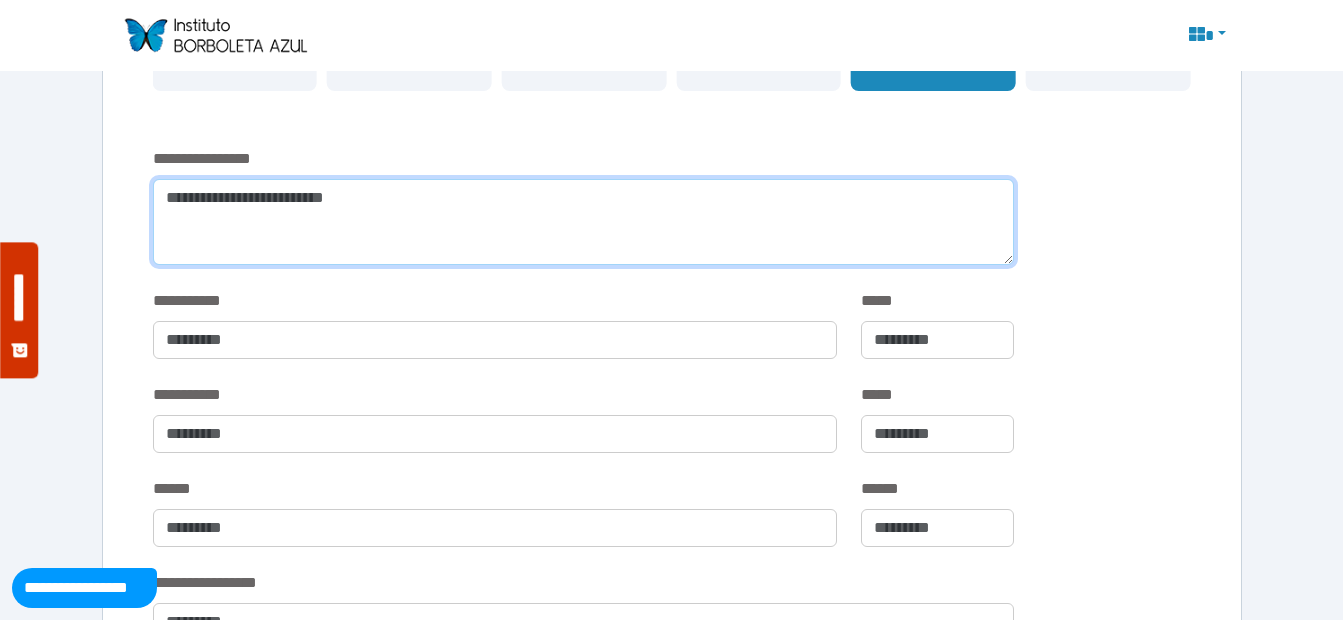 click 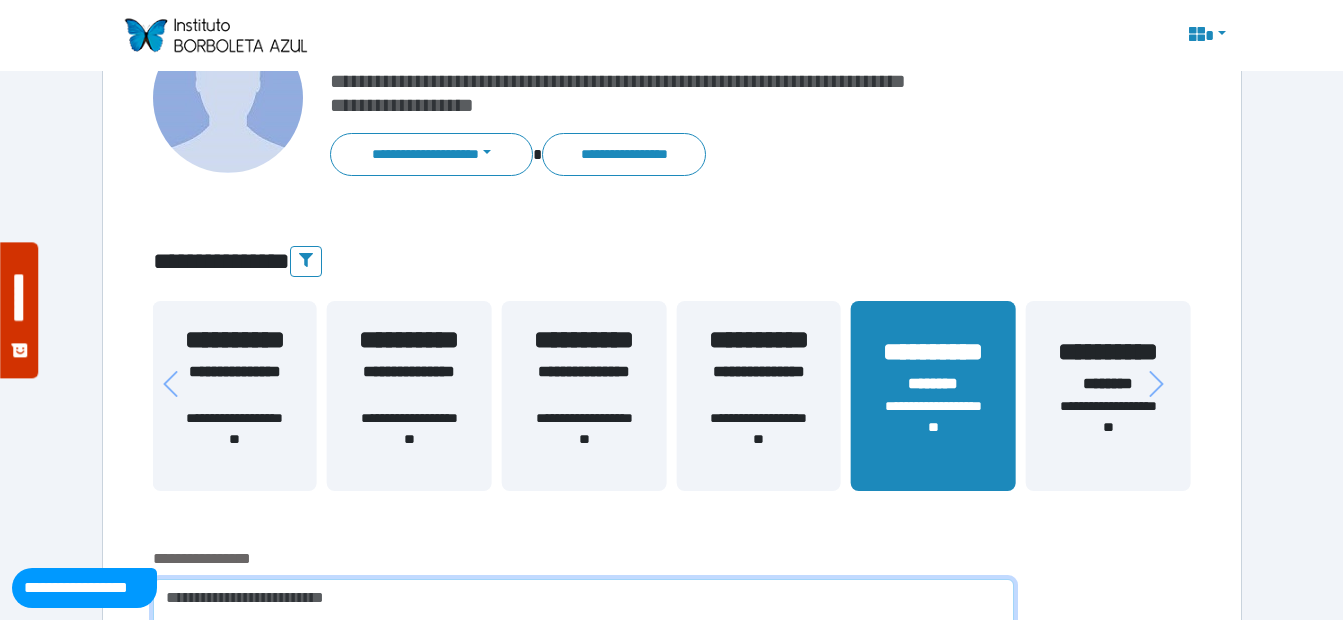 scroll, scrollTop: 500, scrollLeft: 0, axis: vertical 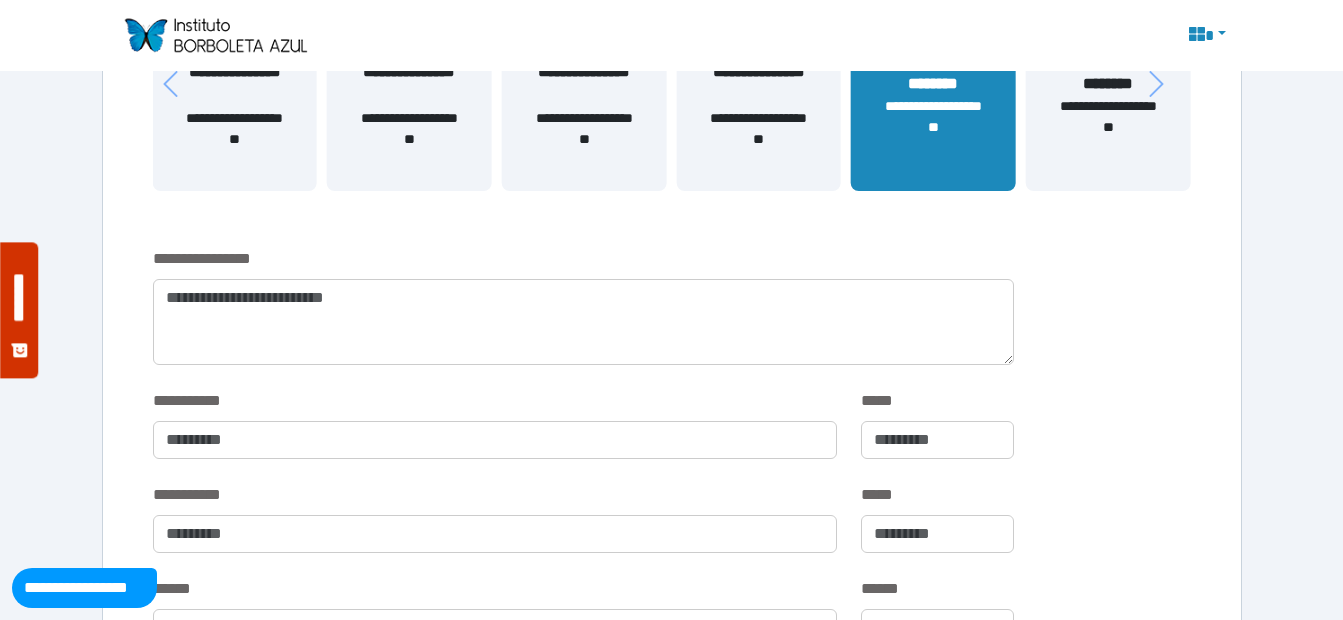 click on "**********" 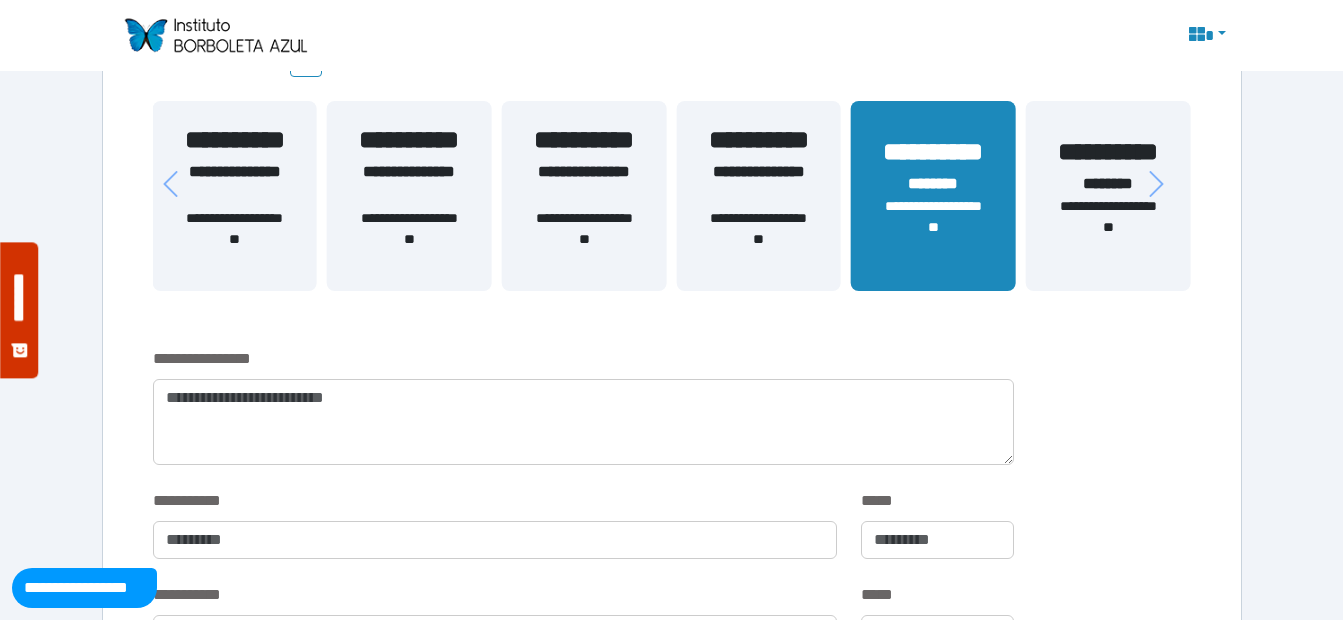 scroll, scrollTop: 300, scrollLeft: 0, axis: vertical 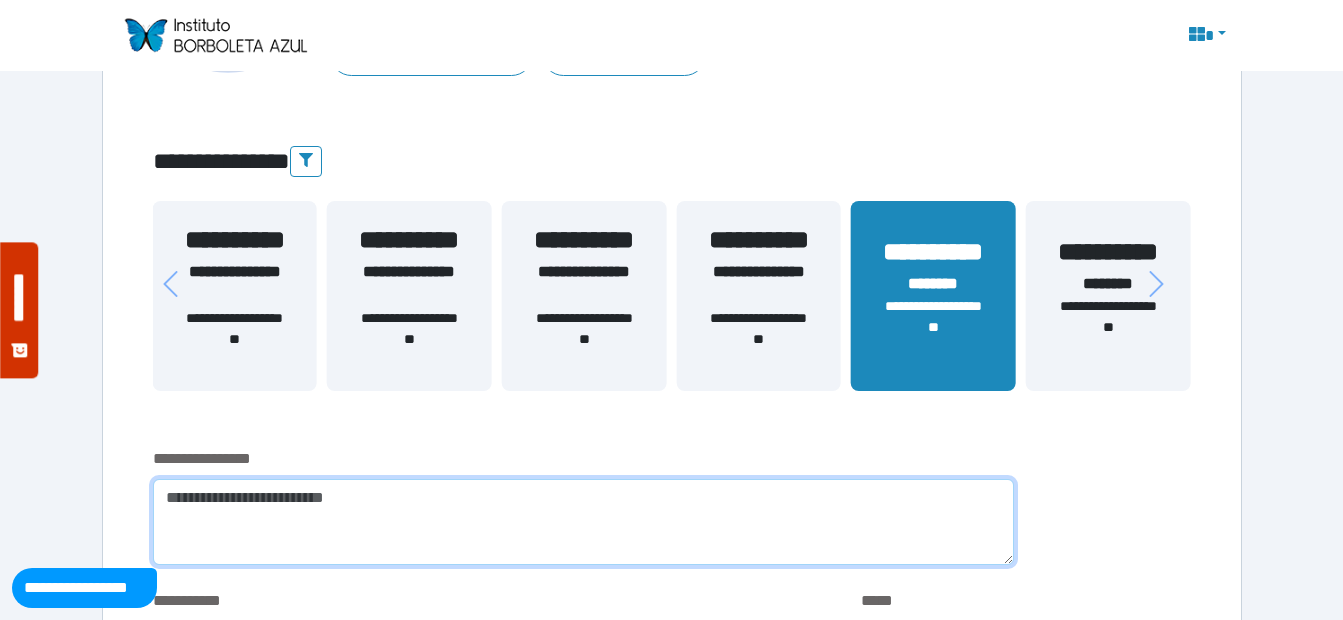 click 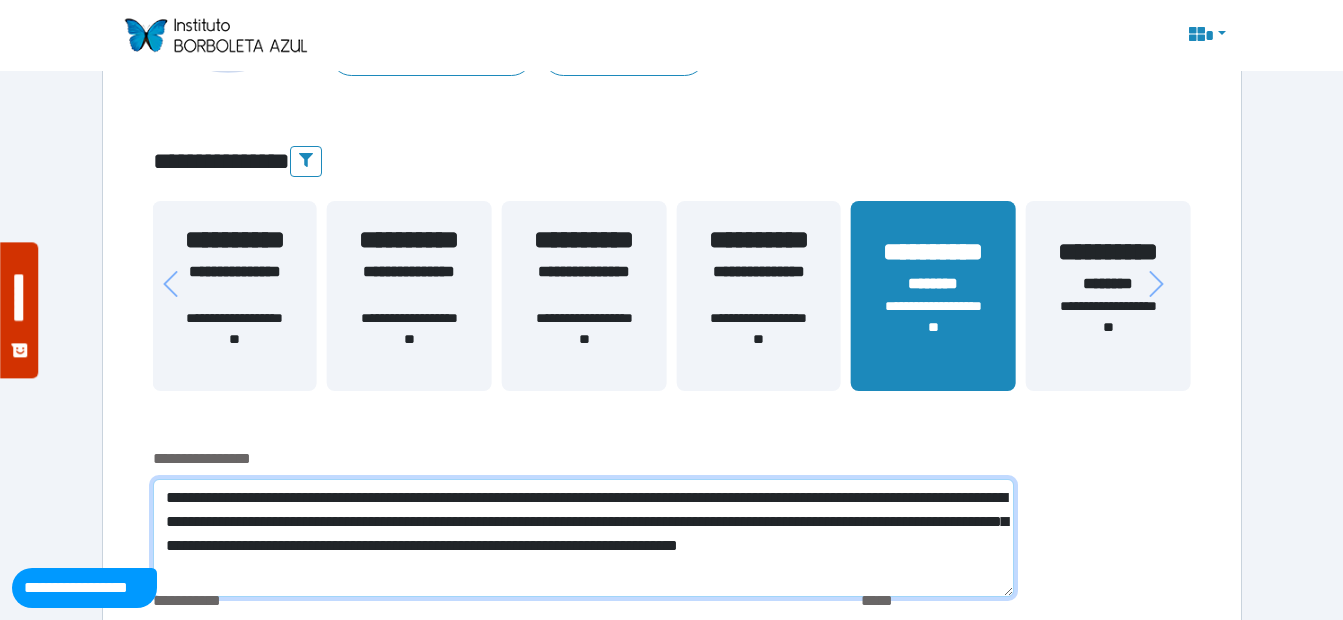 scroll, scrollTop: 0, scrollLeft: 0, axis: both 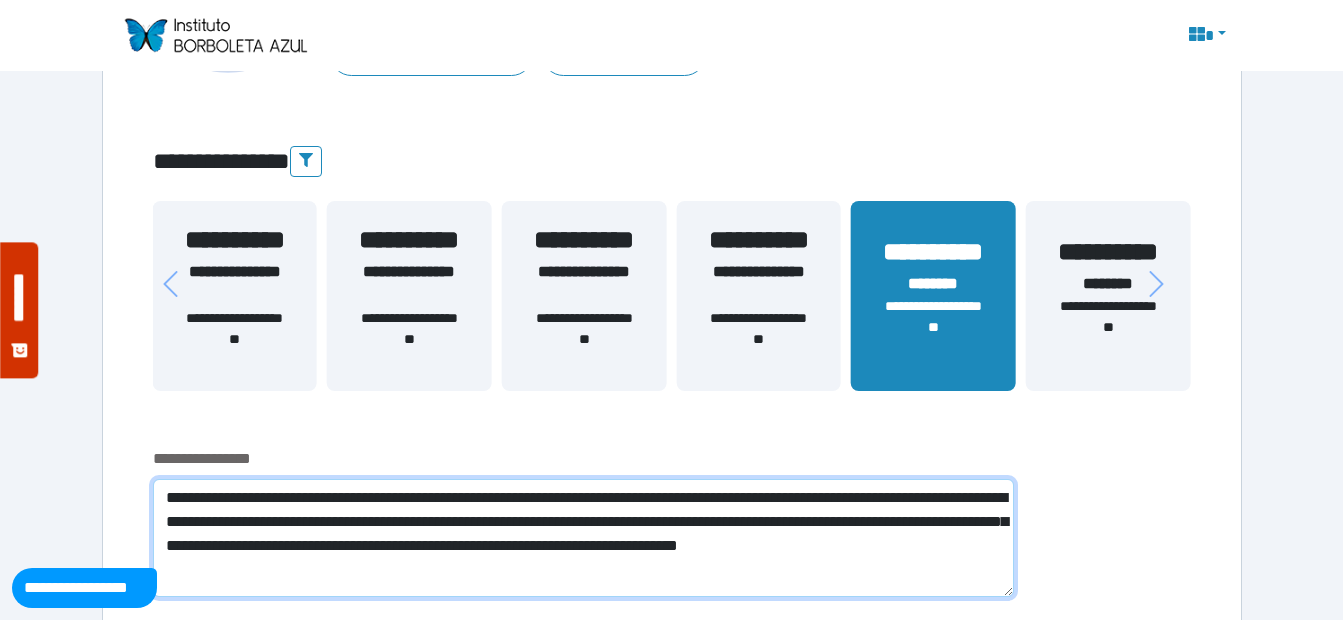click on "**********" 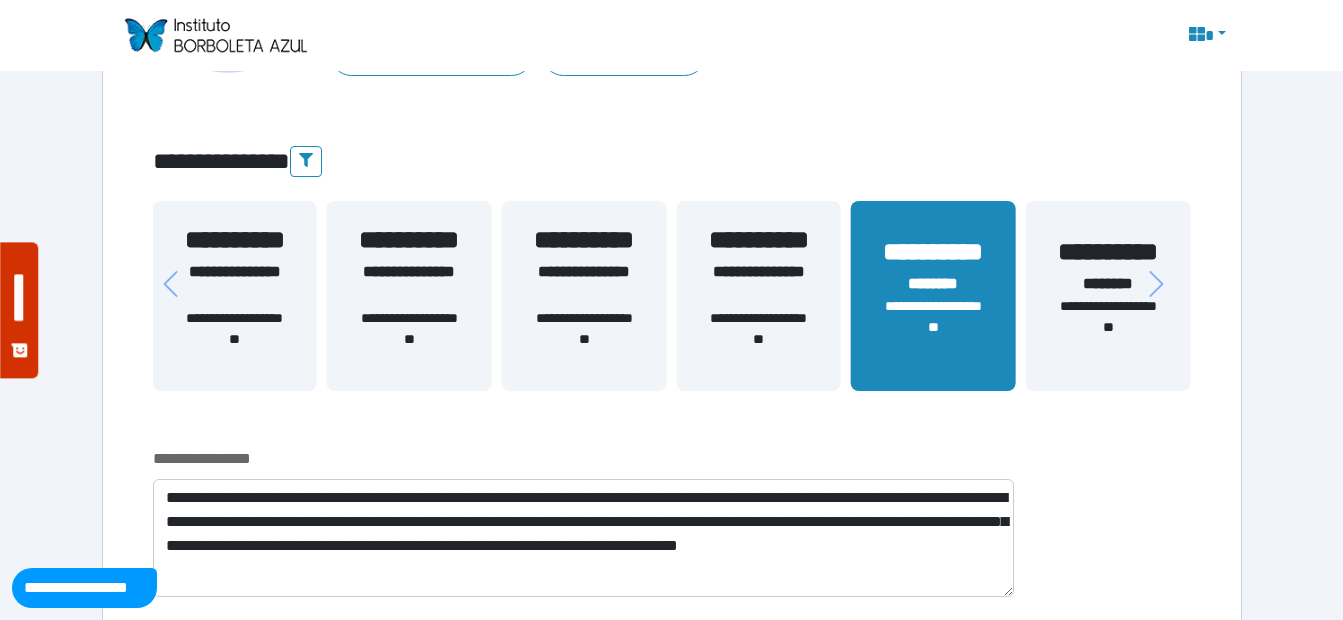 click on "**********" 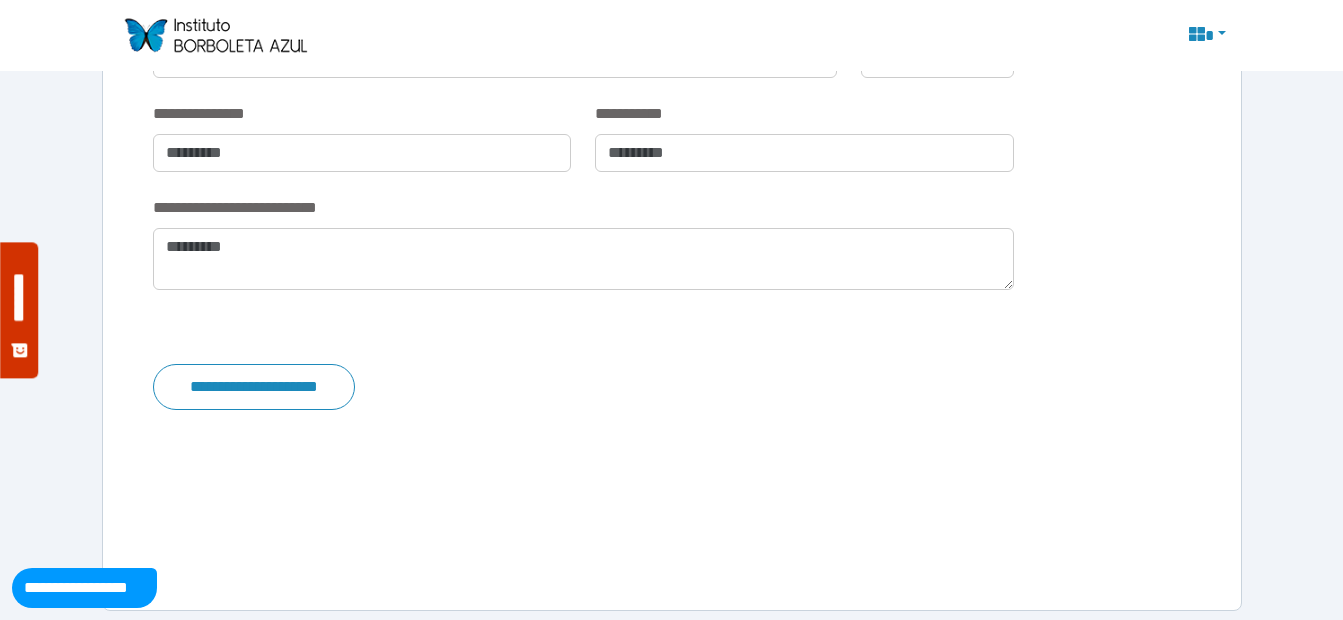 scroll, scrollTop: 3911, scrollLeft: 0, axis: vertical 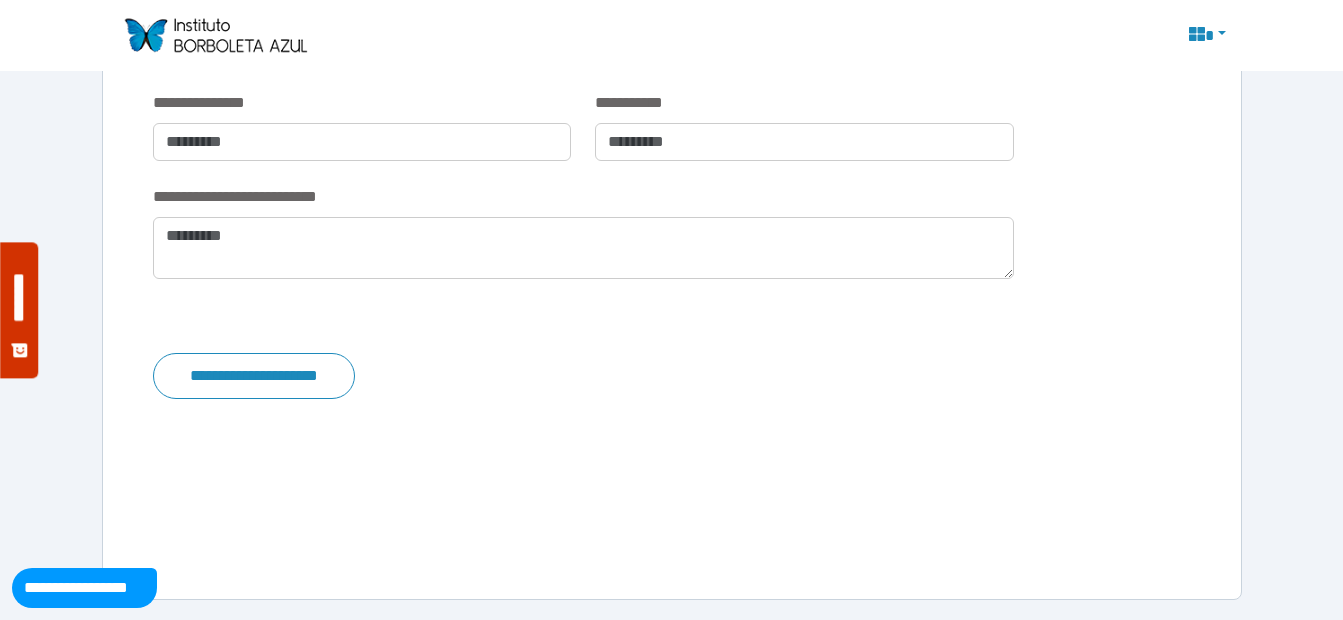 click on "**********" at bounding box center [672, -1606] 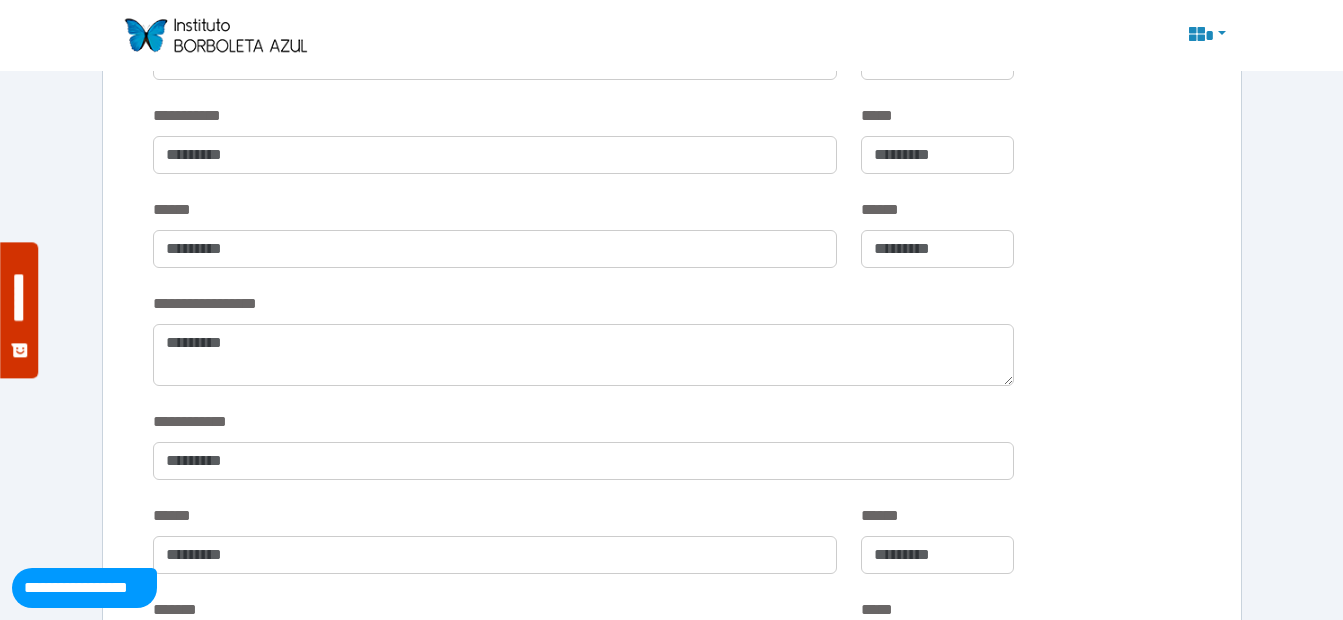 scroll, scrollTop: 611, scrollLeft: 0, axis: vertical 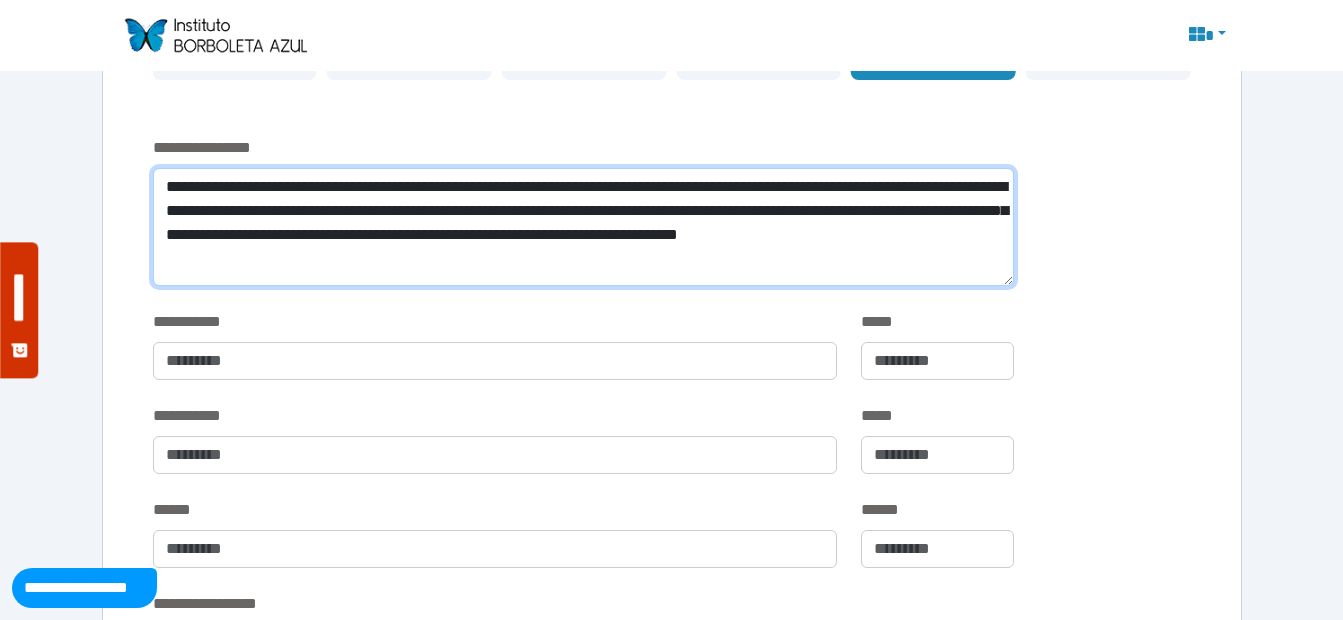 drag, startPoint x: 166, startPoint y: 180, endPoint x: 179, endPoint y: 181, distance: 13.038404 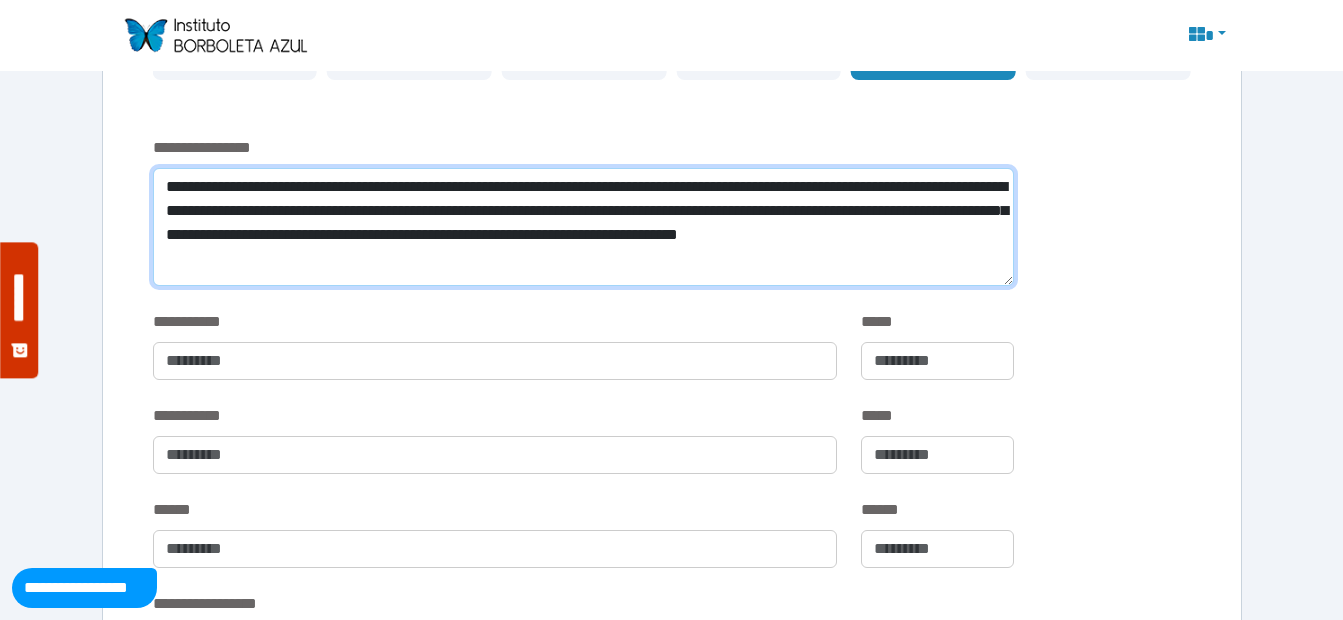click on "**********" 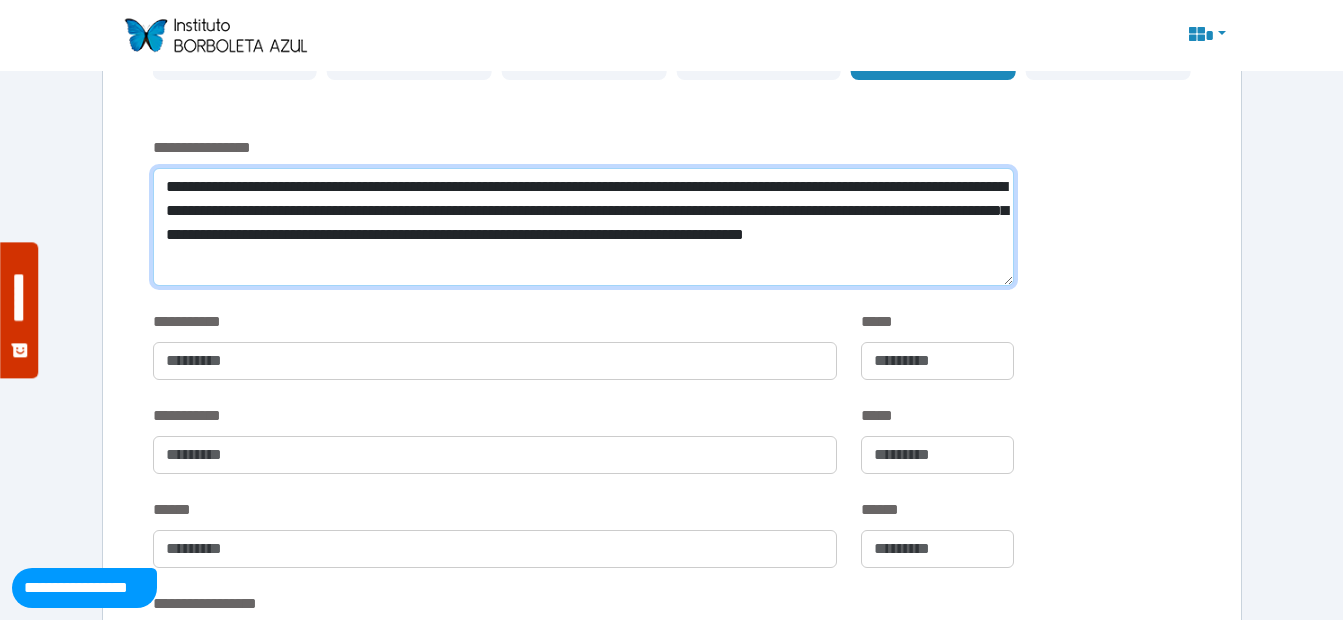click on "**********" 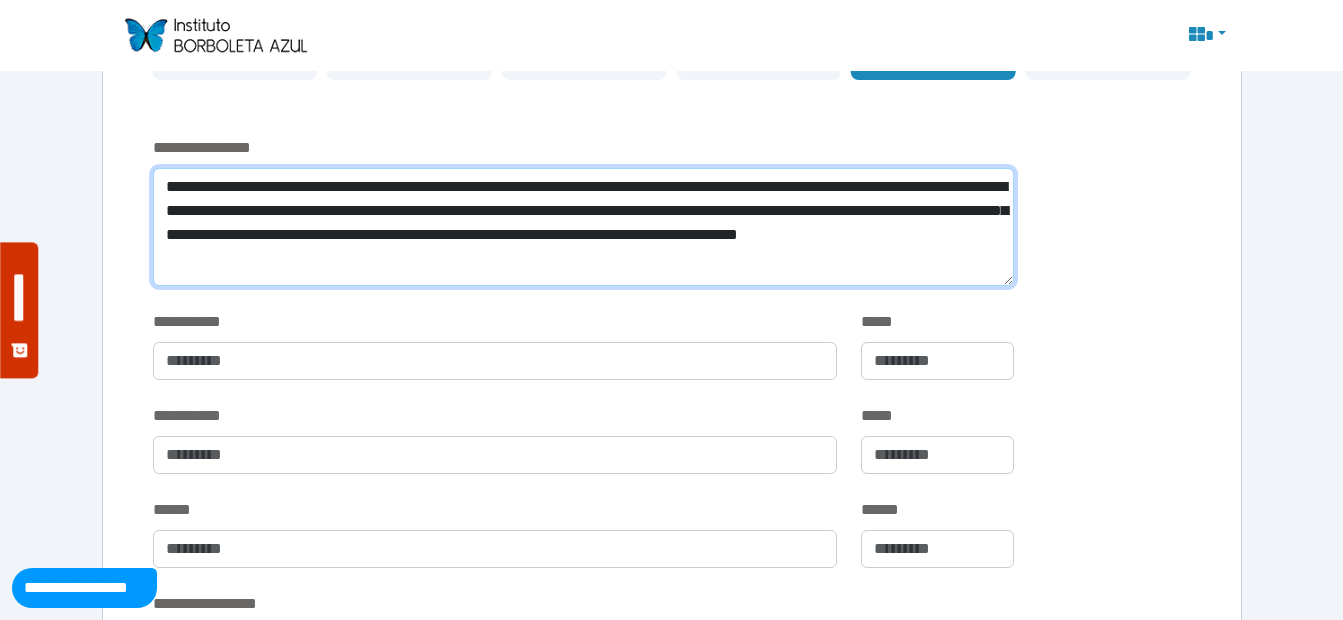 click on "**********" 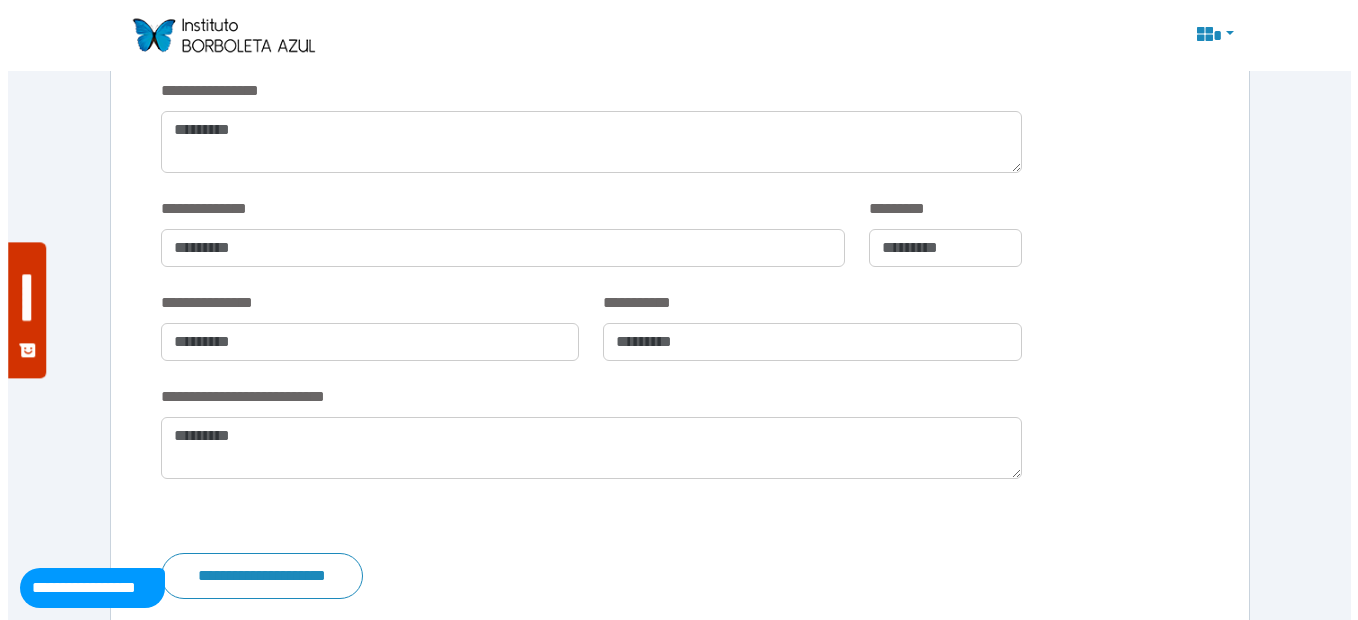 scroll, scrollTop: 3911, scrollLeft: 0, axis: vertical 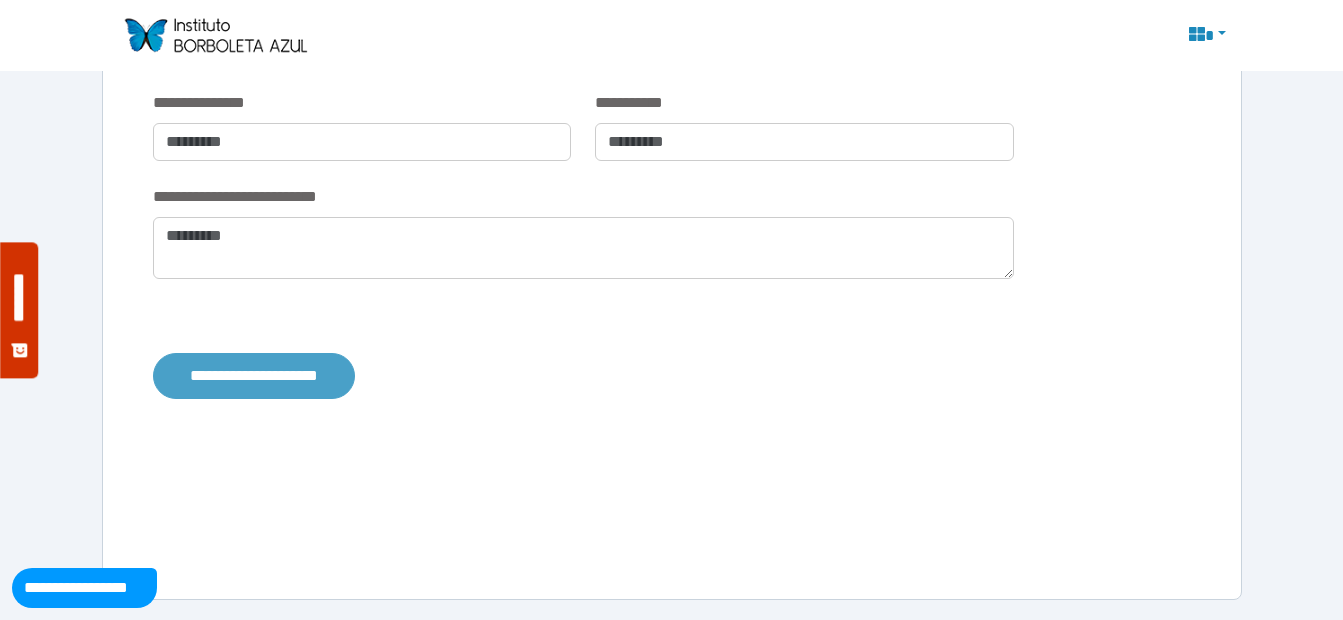 type on "**********" 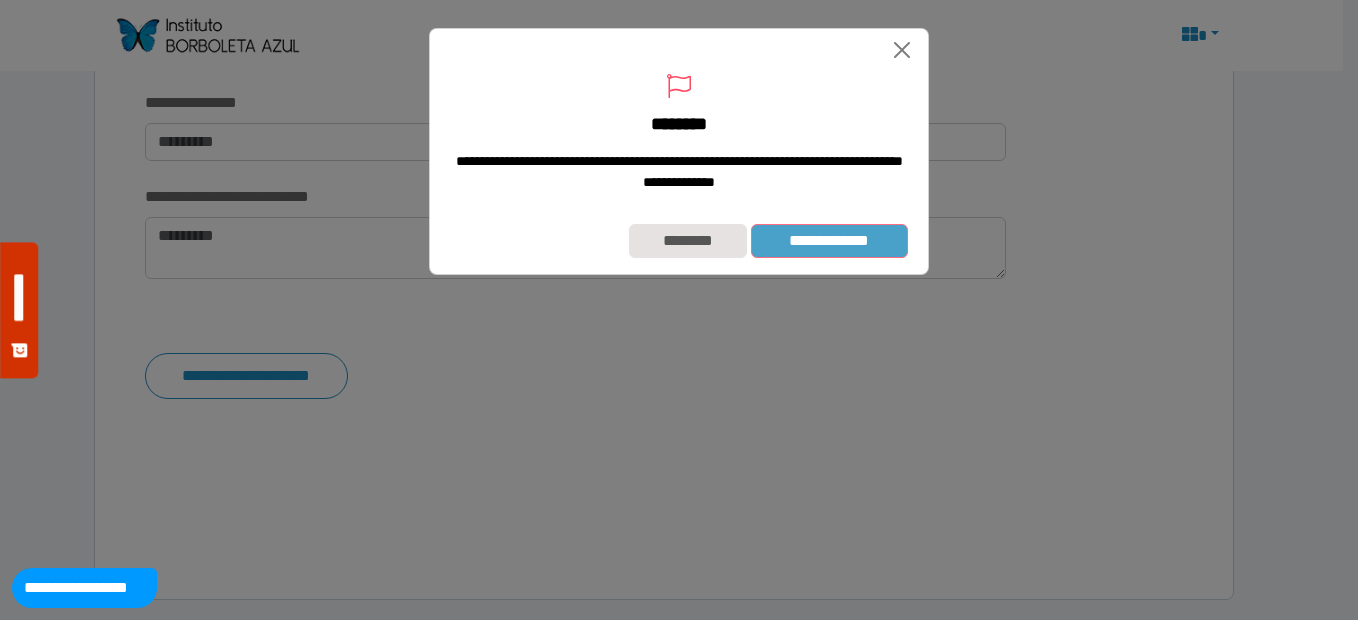click on "**********" at bounding box center [829, 241] 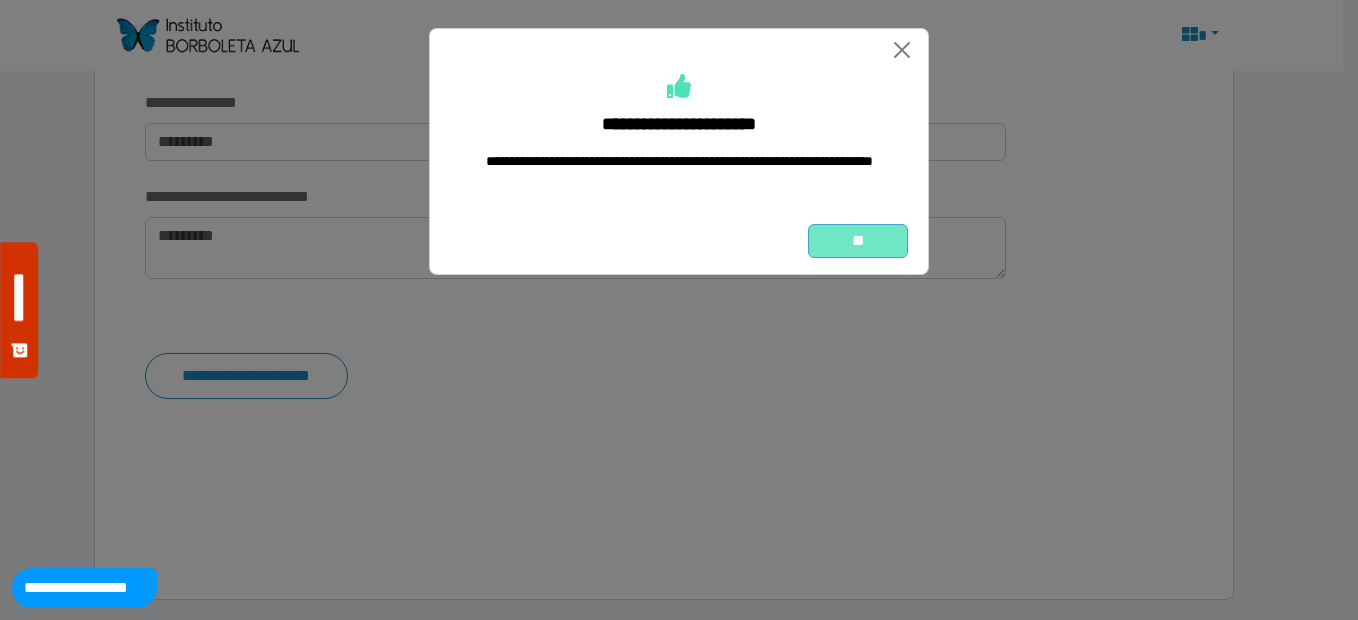 click on "**" at bounding box center [858, 241] 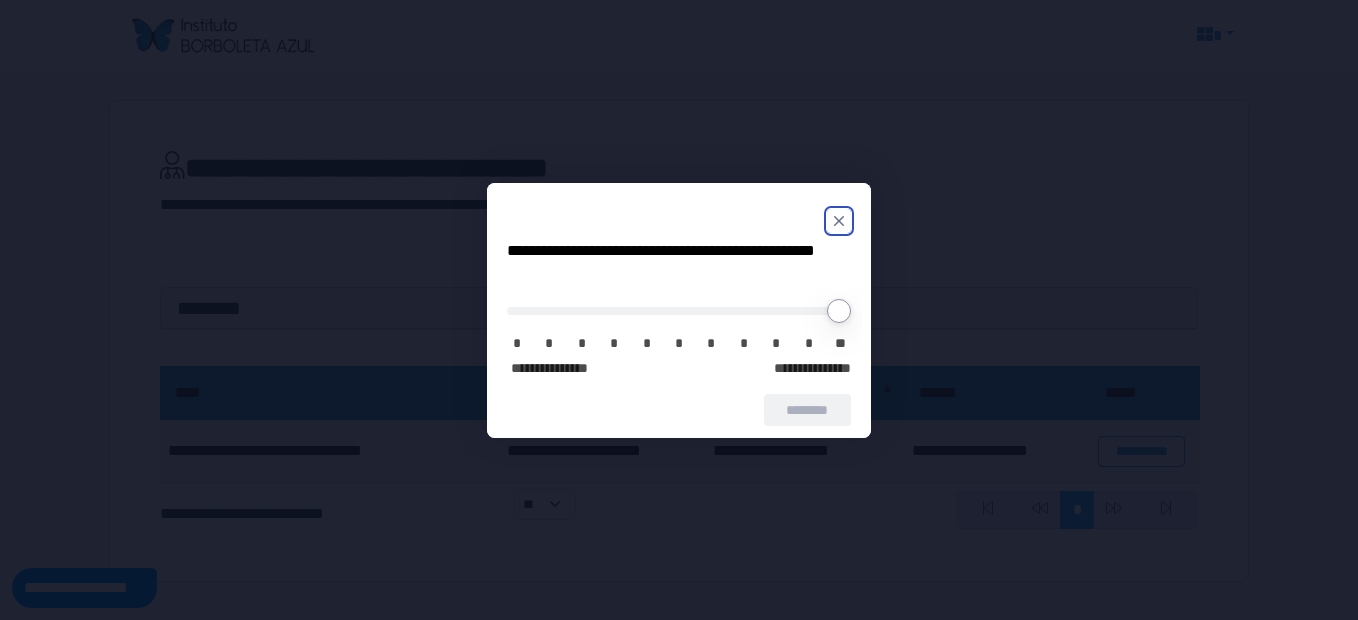 scroll, scrollTop: 0, scrollLeft: 0, axis: both 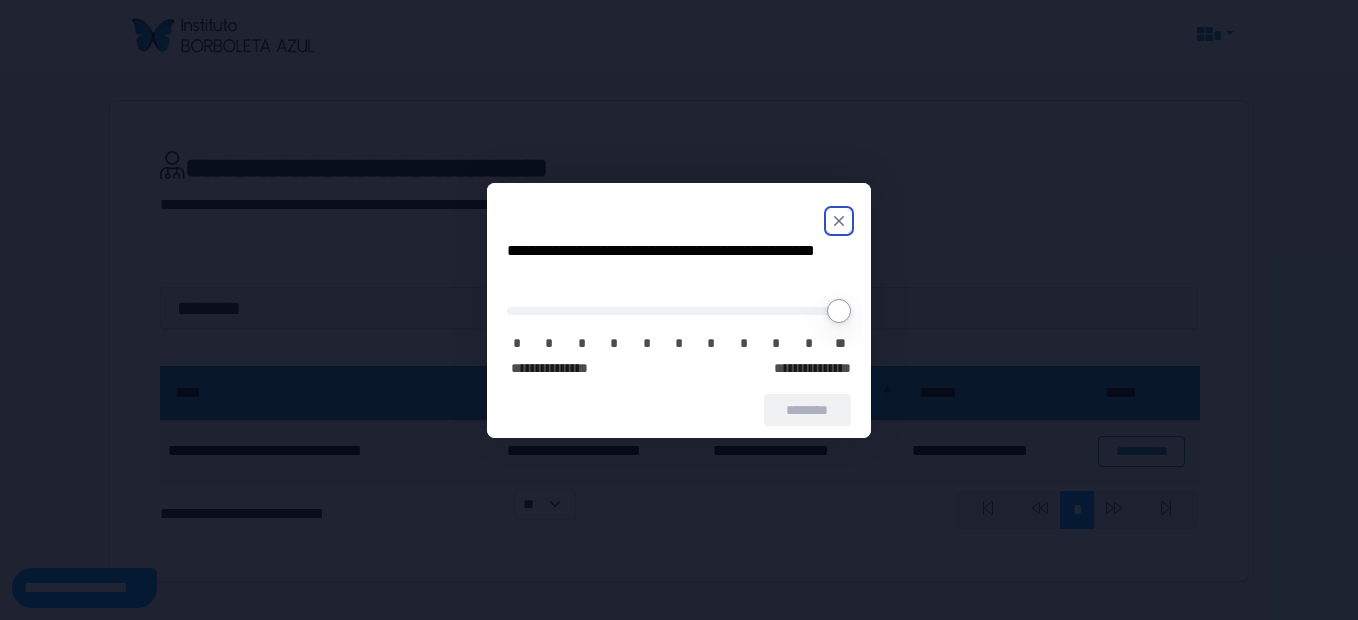 click 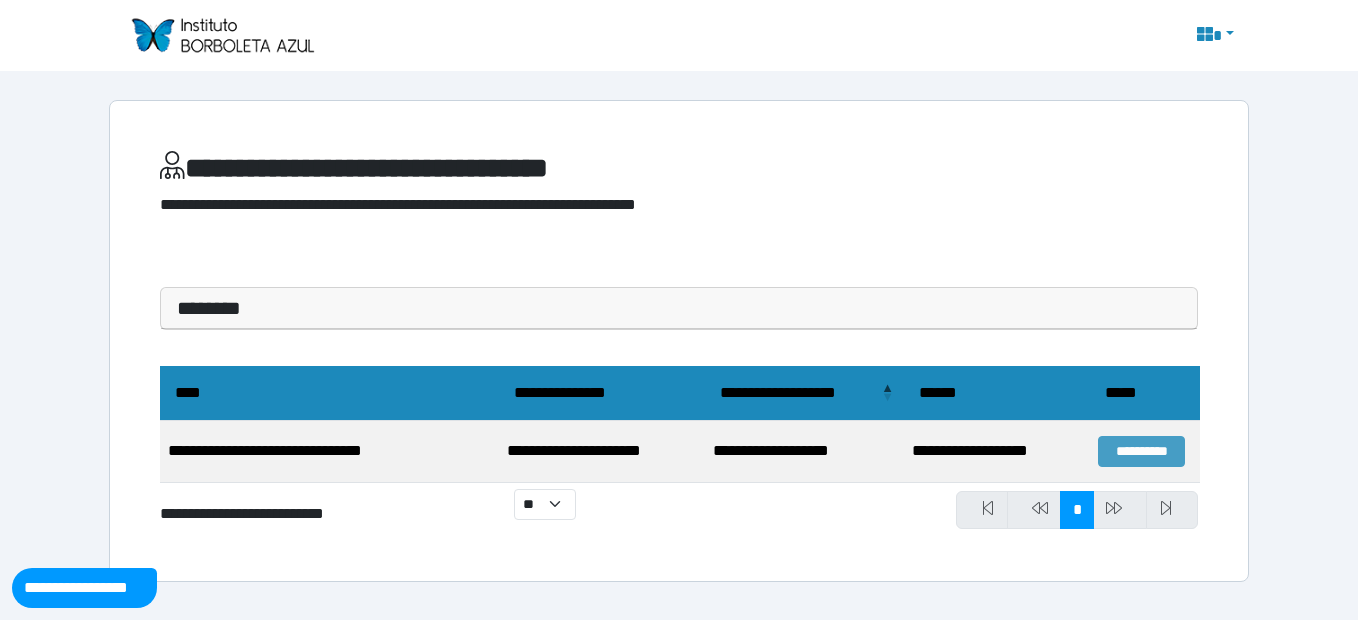 click on "**********" at bounding box center [1141, 451] 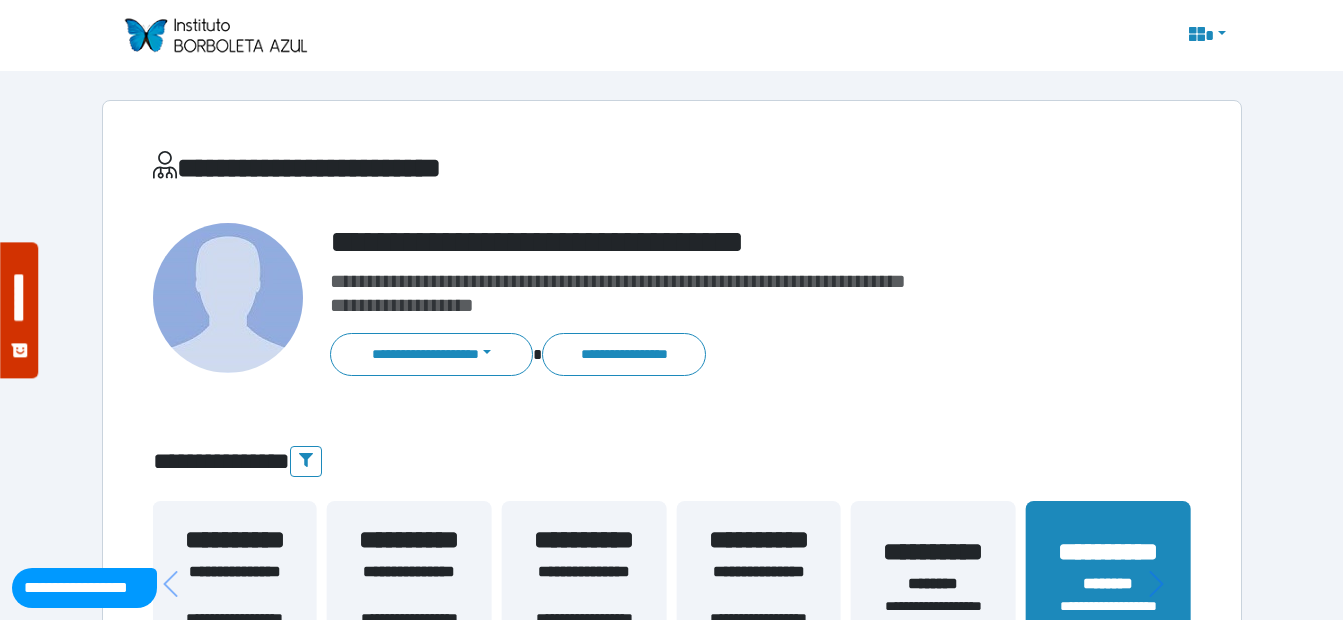 scroll, scrollTop: 300, scrollLeft: 0, axis: vertical 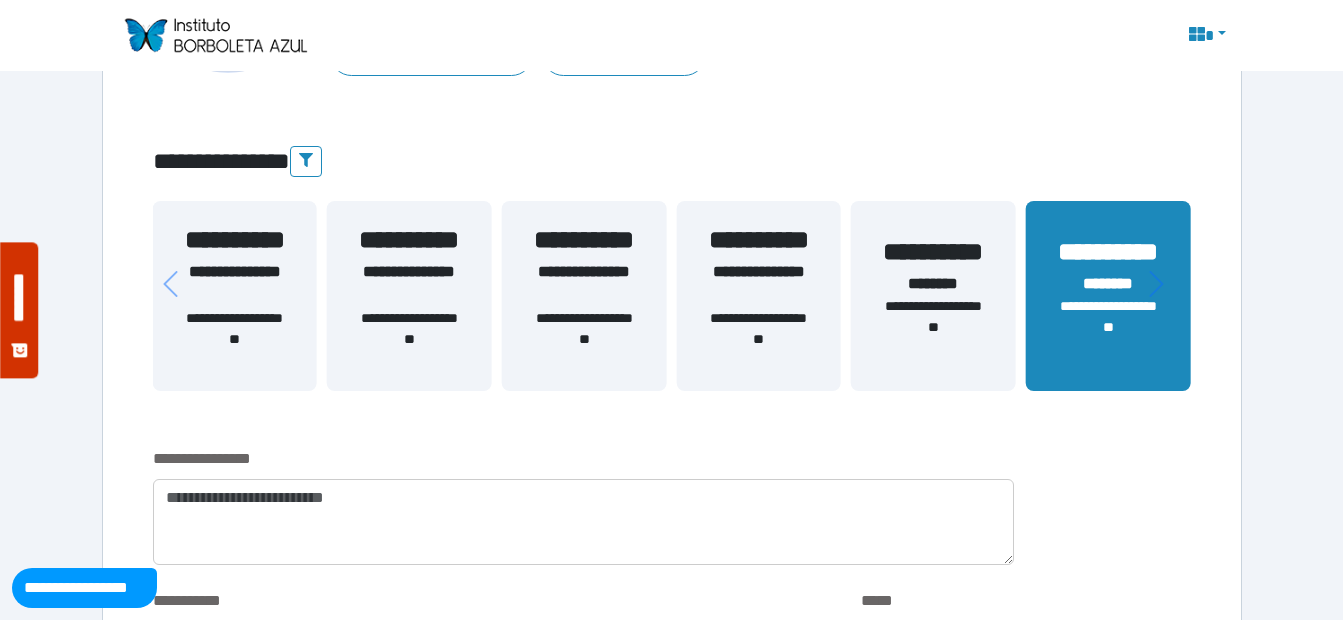 click on "**********" at bounding box center (933, 327) 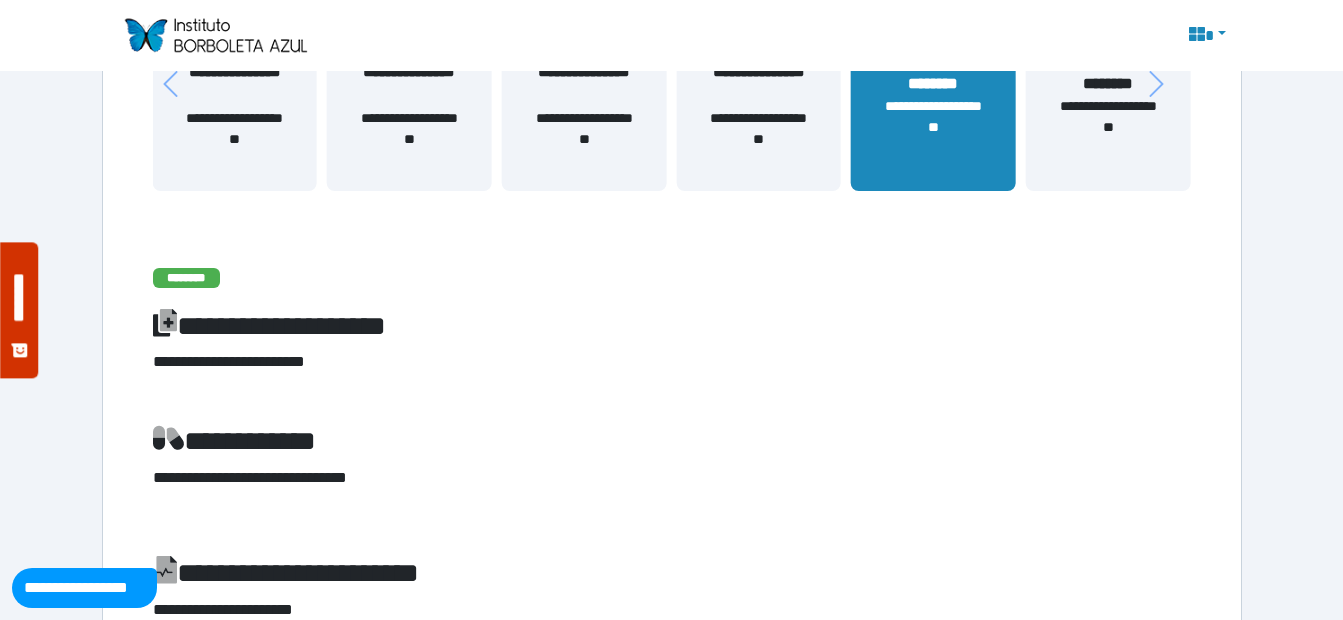 scroll, scrollTop: 100, scrollLeft: 0, axis: vertical 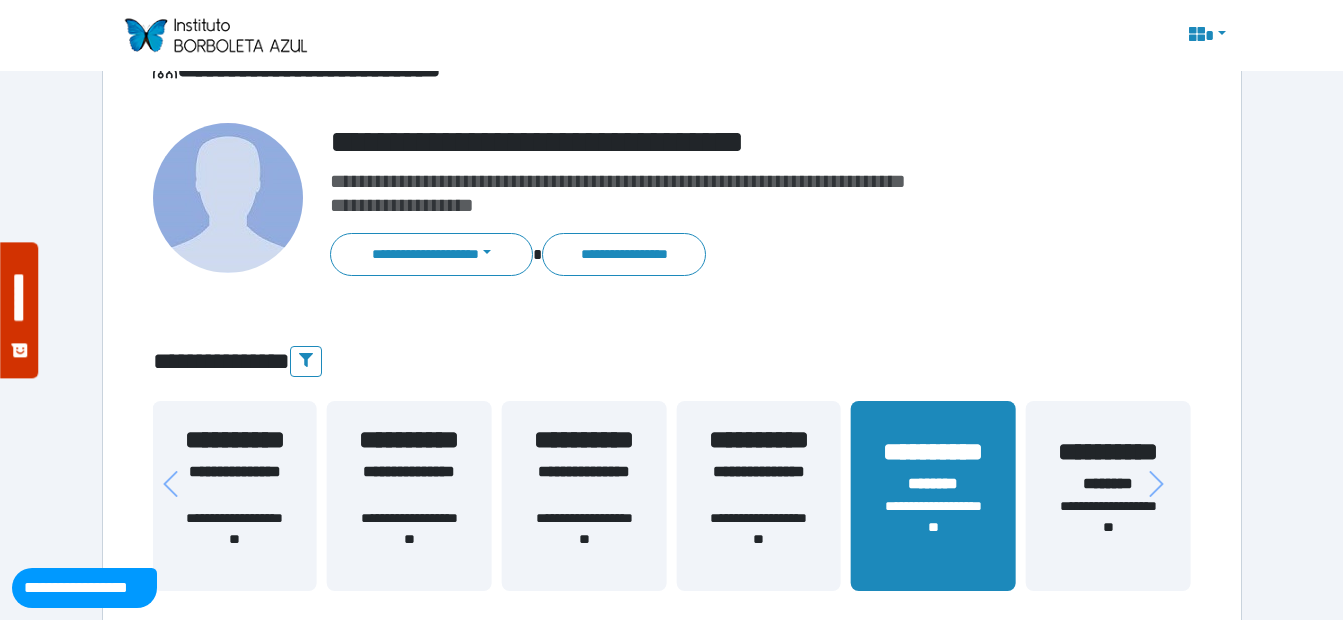 click on "********" at bounding box center [1108, 484] 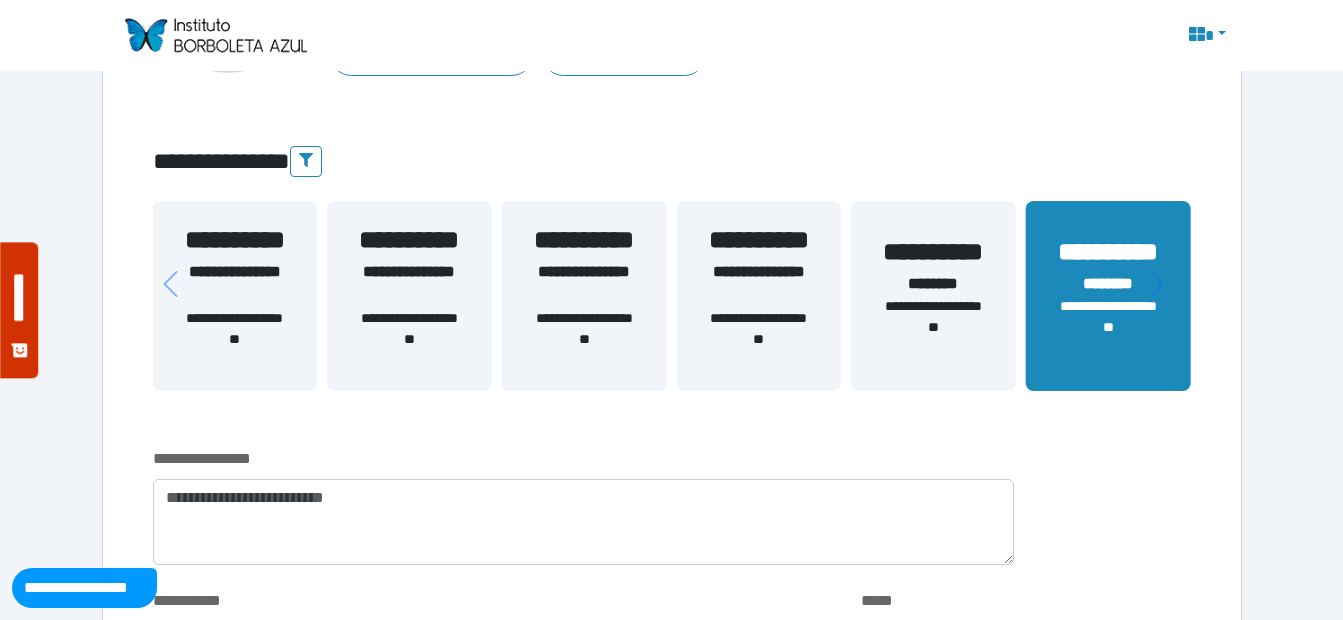 scroll, scrollTop: 600, scrollLeft: 0, axis: vertical 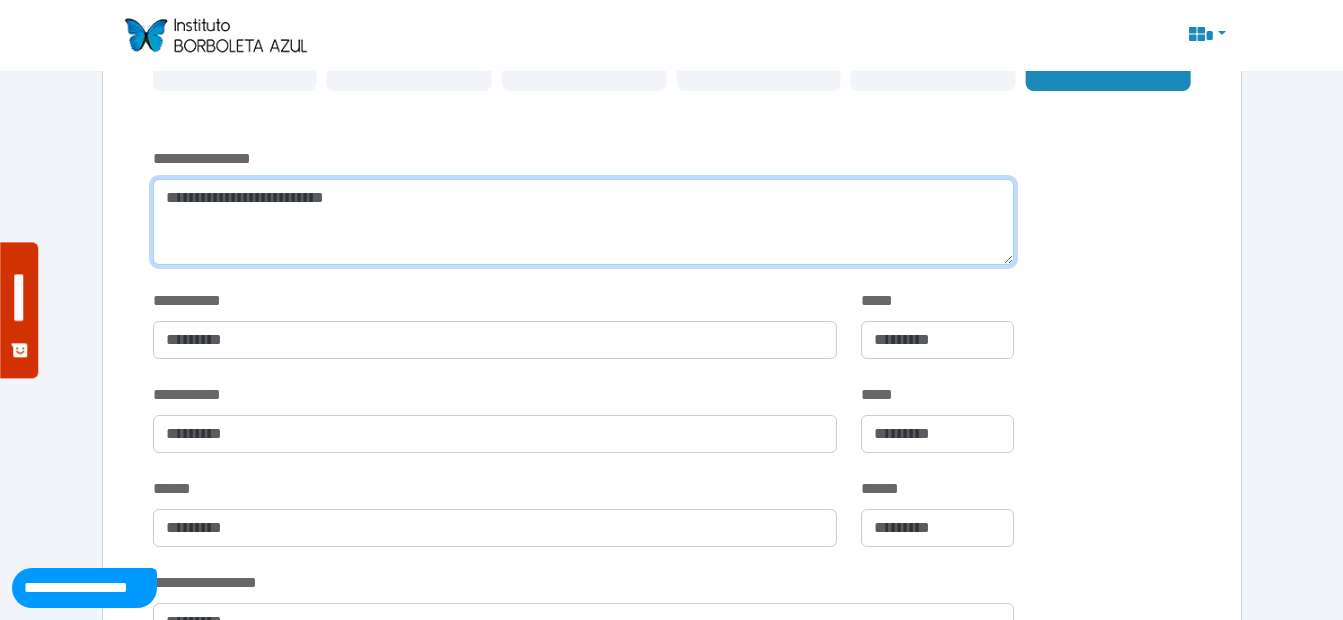 drag, startPoint x: 250, startPoint y: 229, endPoint x: 251, endPoint y: 208, distance: 21.023796 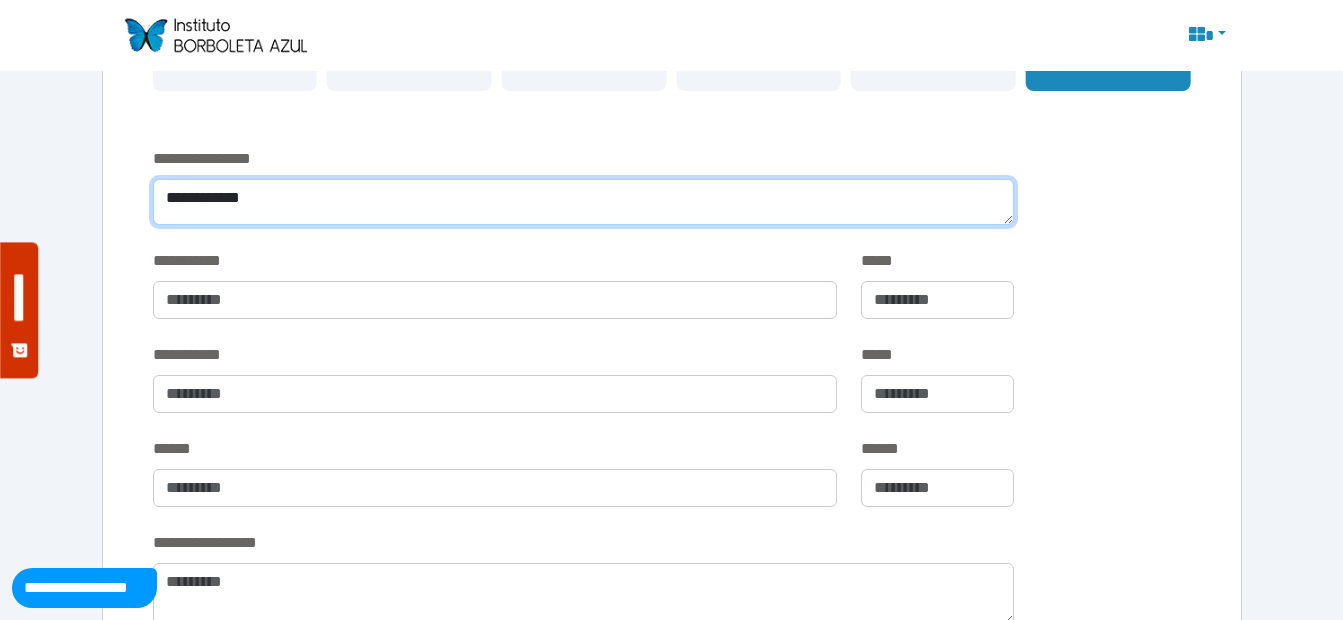paste on "**********" 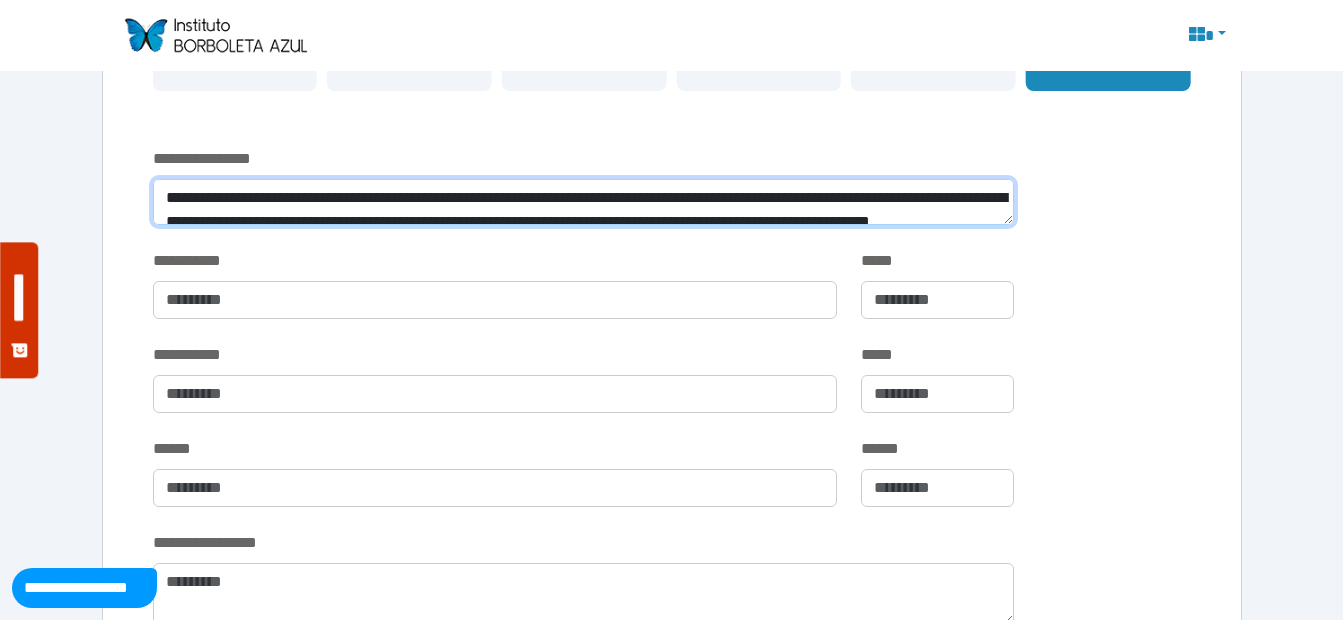 scroll, scrollTop: 0, scrollLeft: 0, axis: both 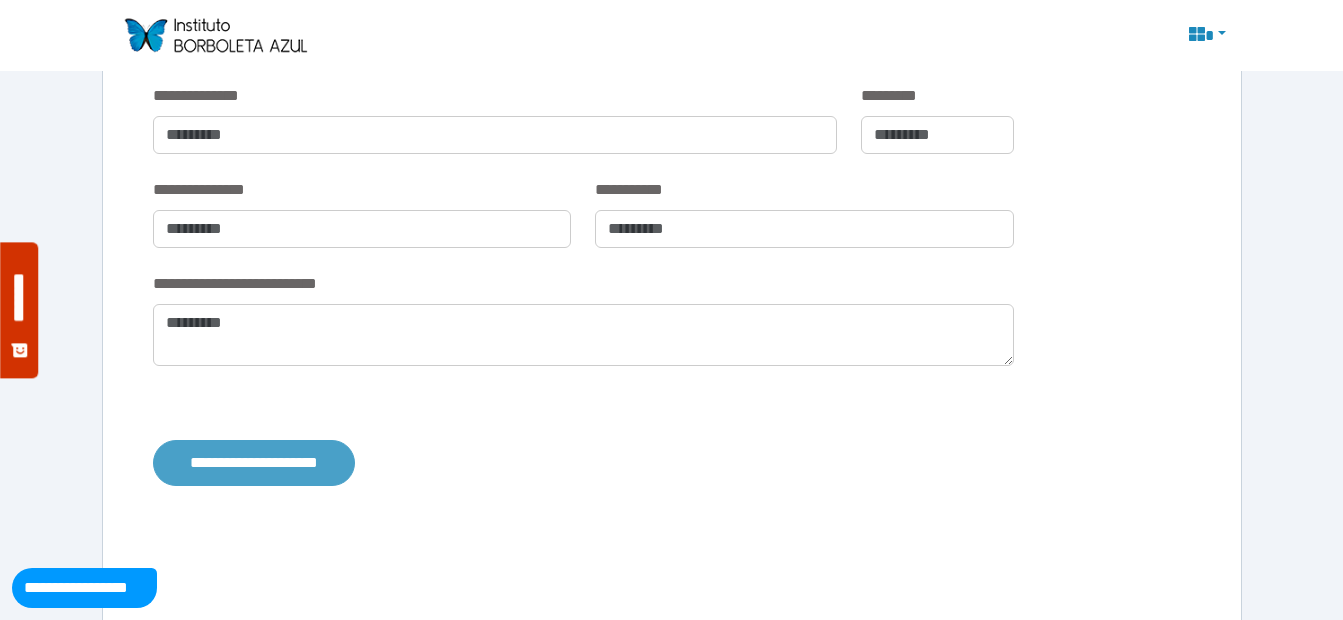 type on "**********" 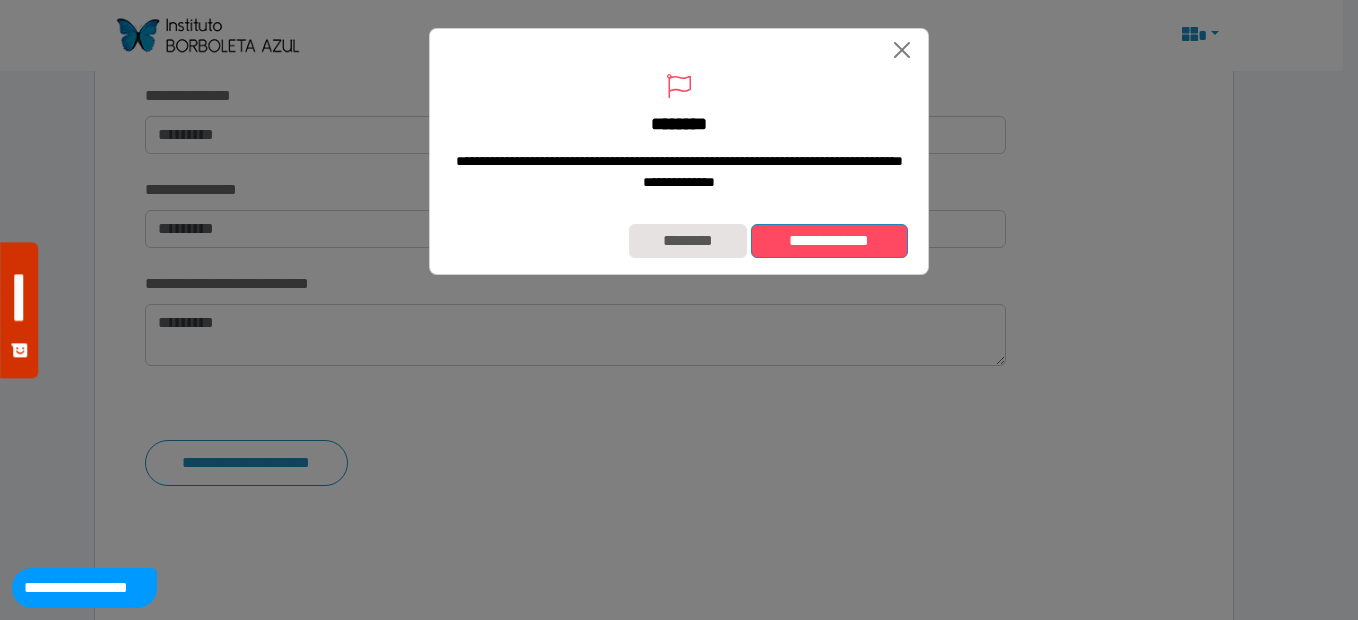 click on "**********" at bounding box center [829, 241] 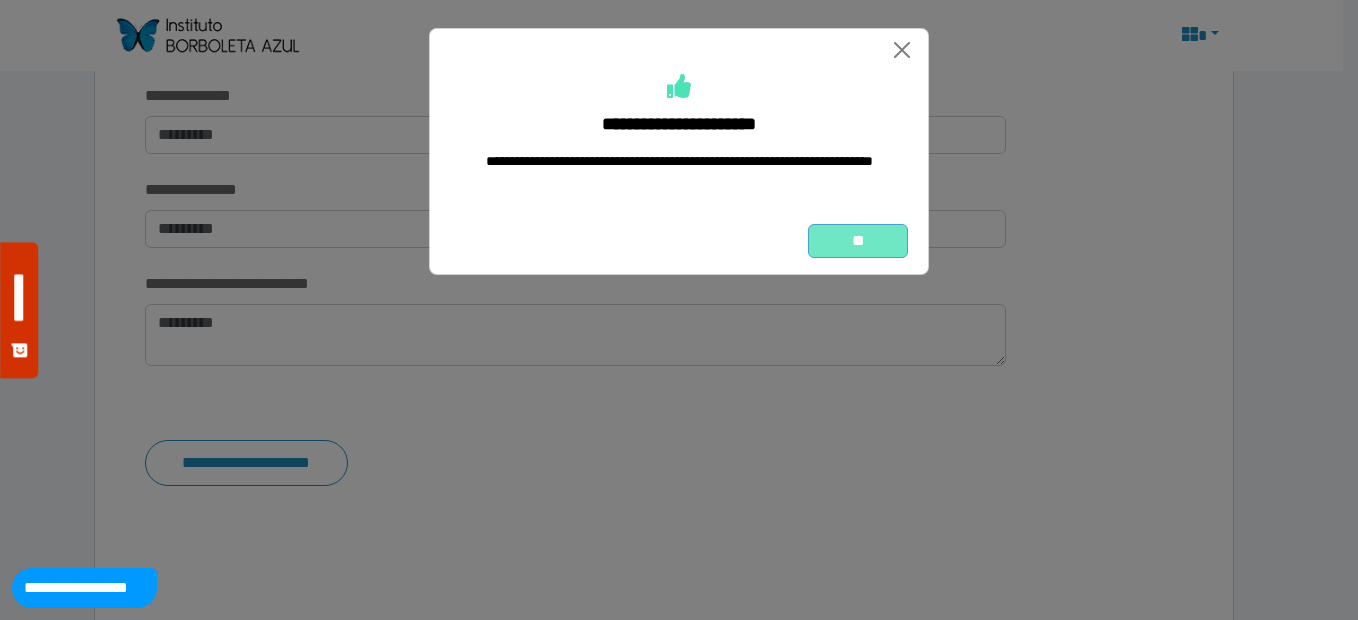 click on "**" at bounding box center (858, 241) 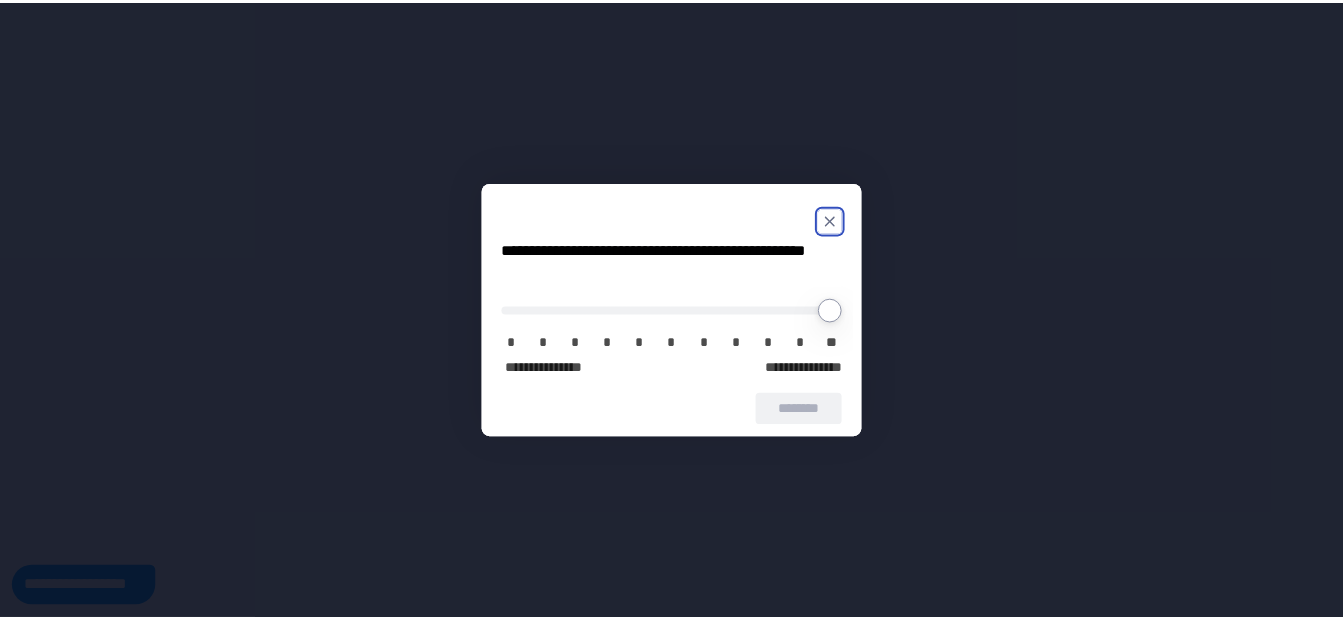 scroll, scrollTop: 0, scrollLeft: 0, axis: both 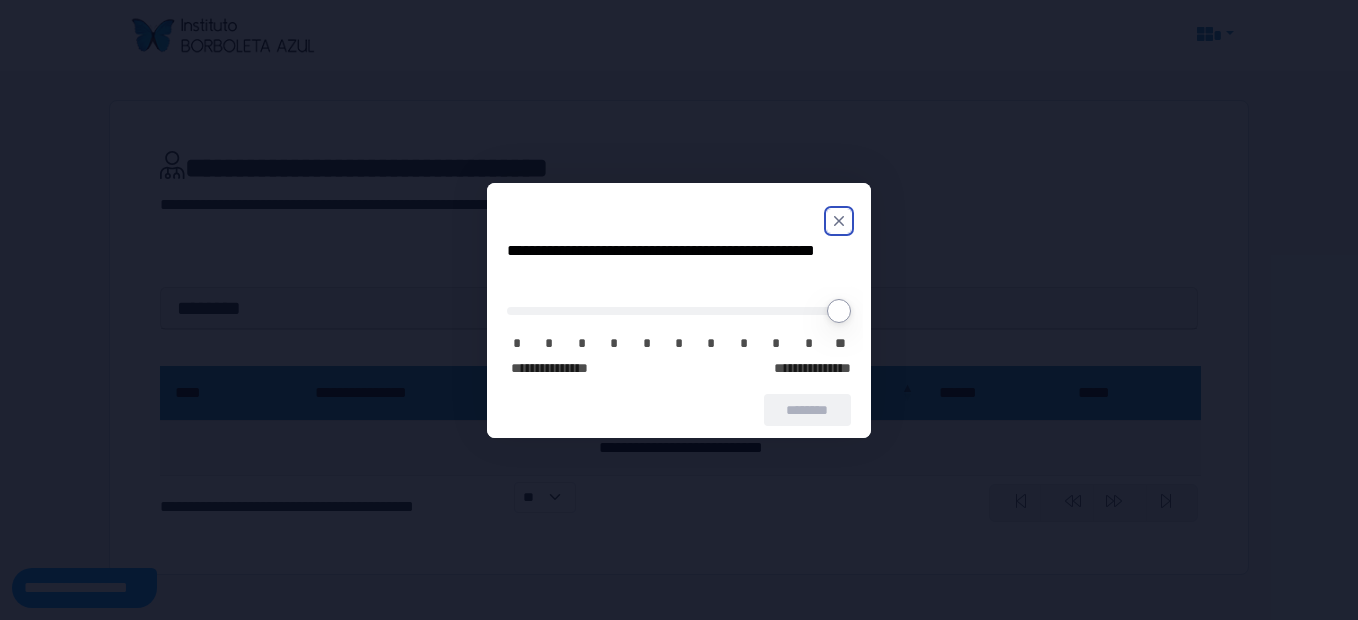 click 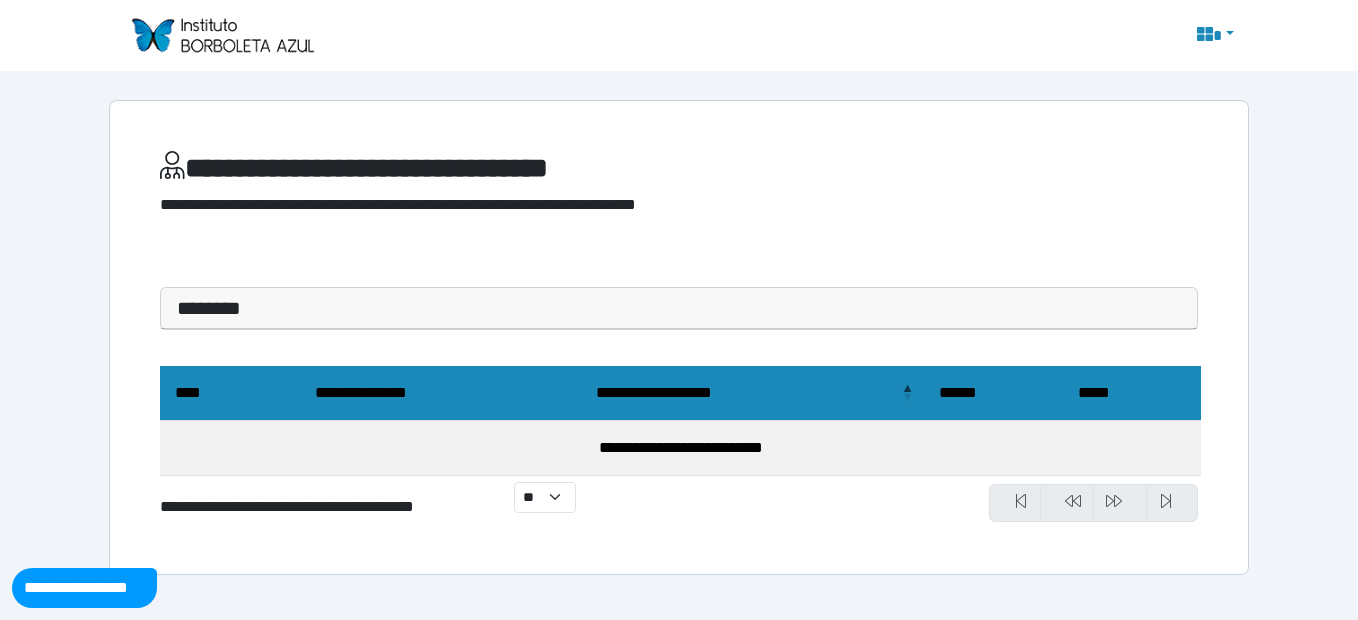 click on "********" at bounding box center [679, 308] 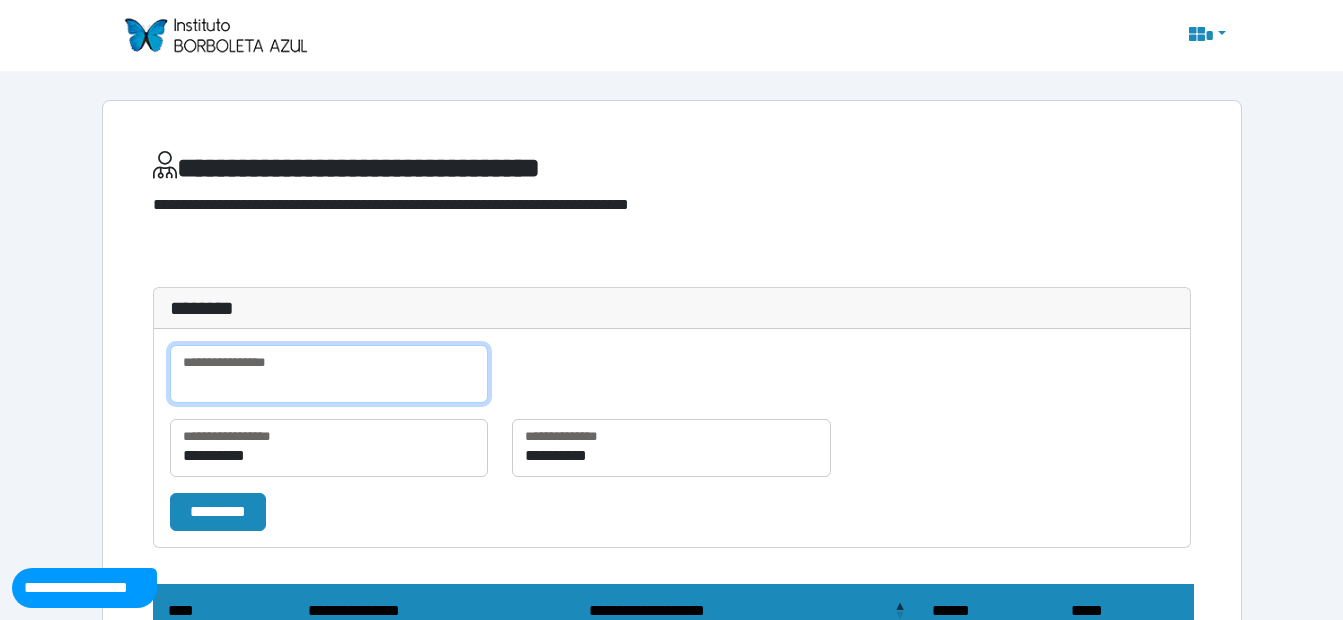 click at bounding box center (329, 374) 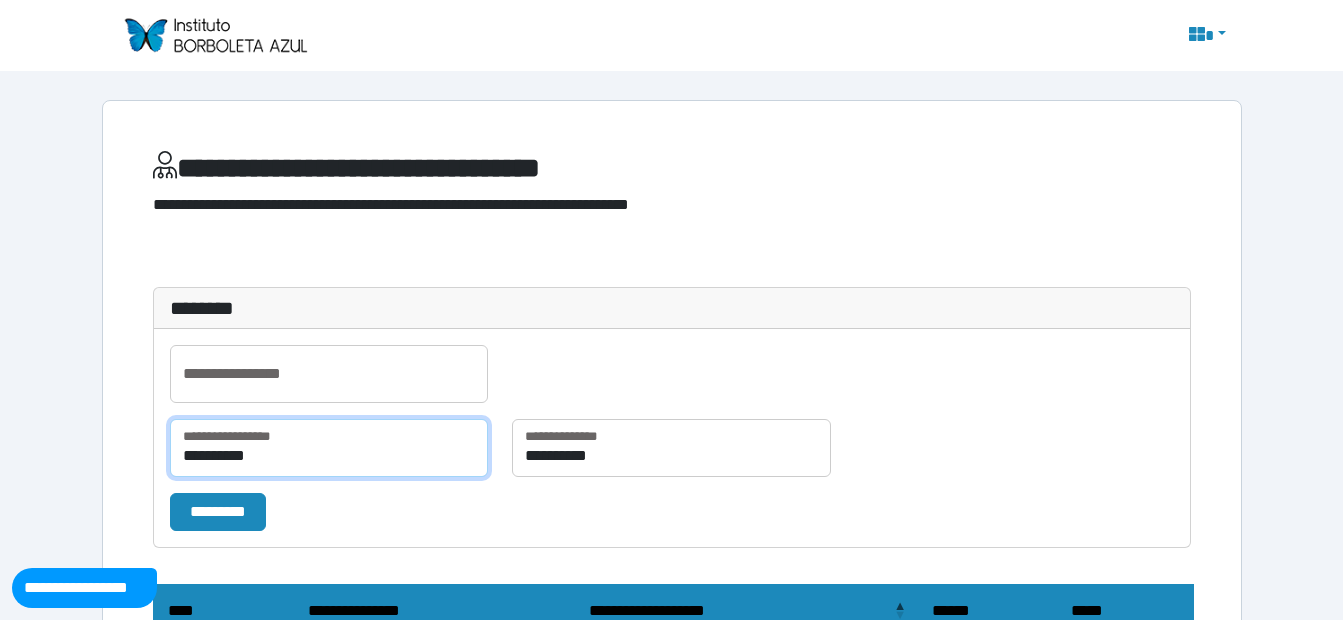 click on "**********" at bounding box center [329, 448] 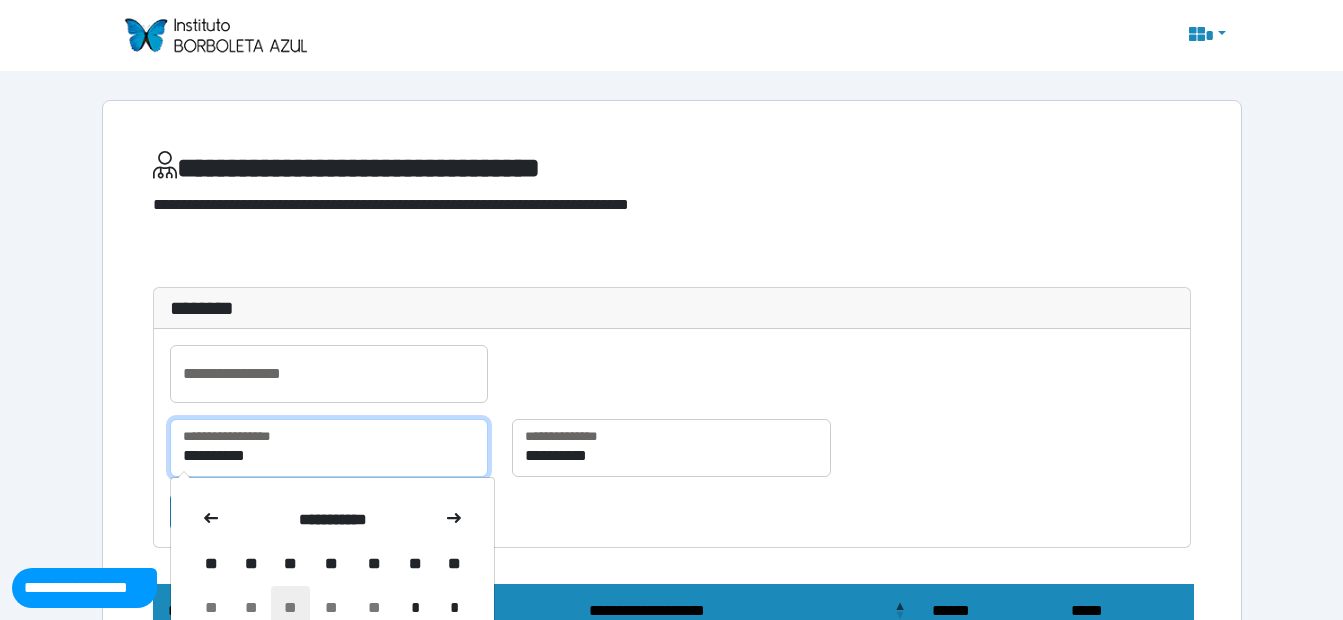 scroll, scrollTop: 100, scrollLeft: 0, axis: vertical 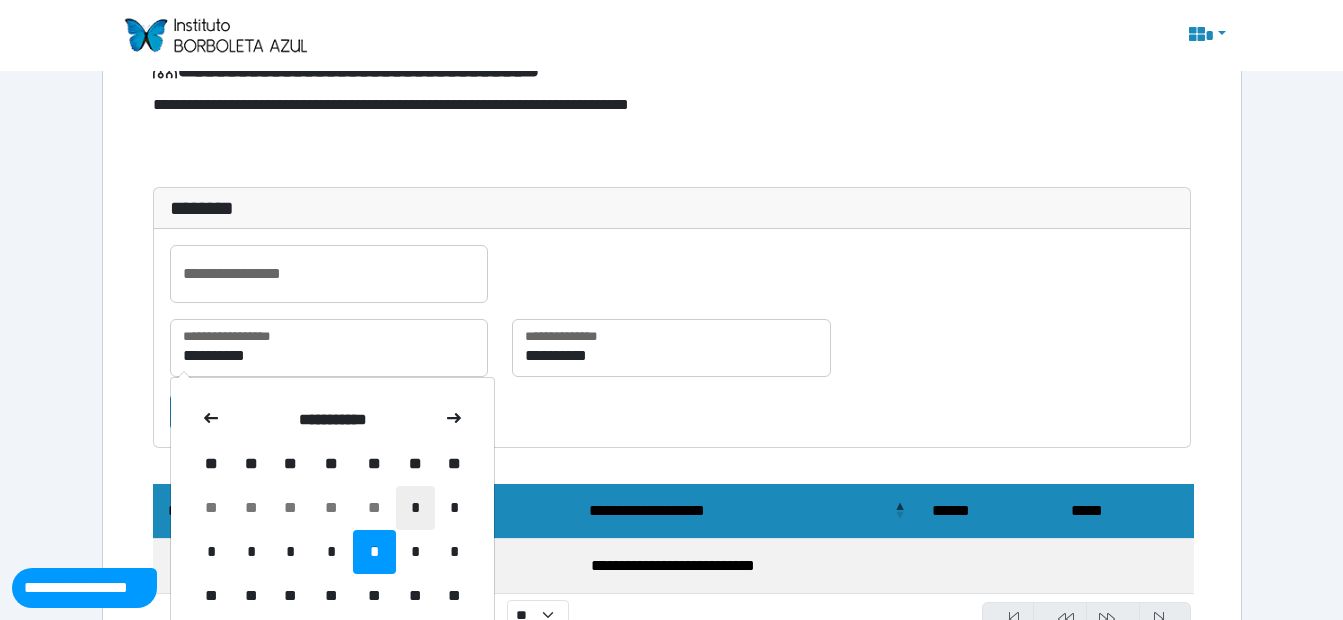 click on "*" at bounding box center (415, 508) 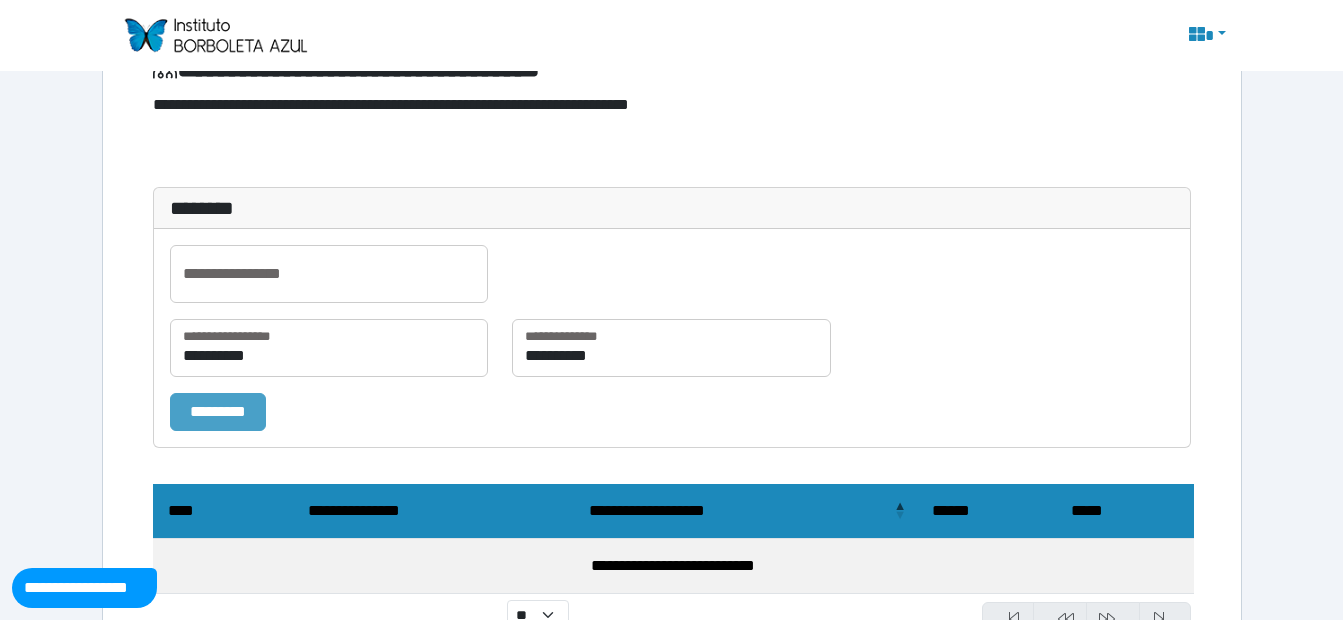 click on "*********" at bounding box center (218, 412) 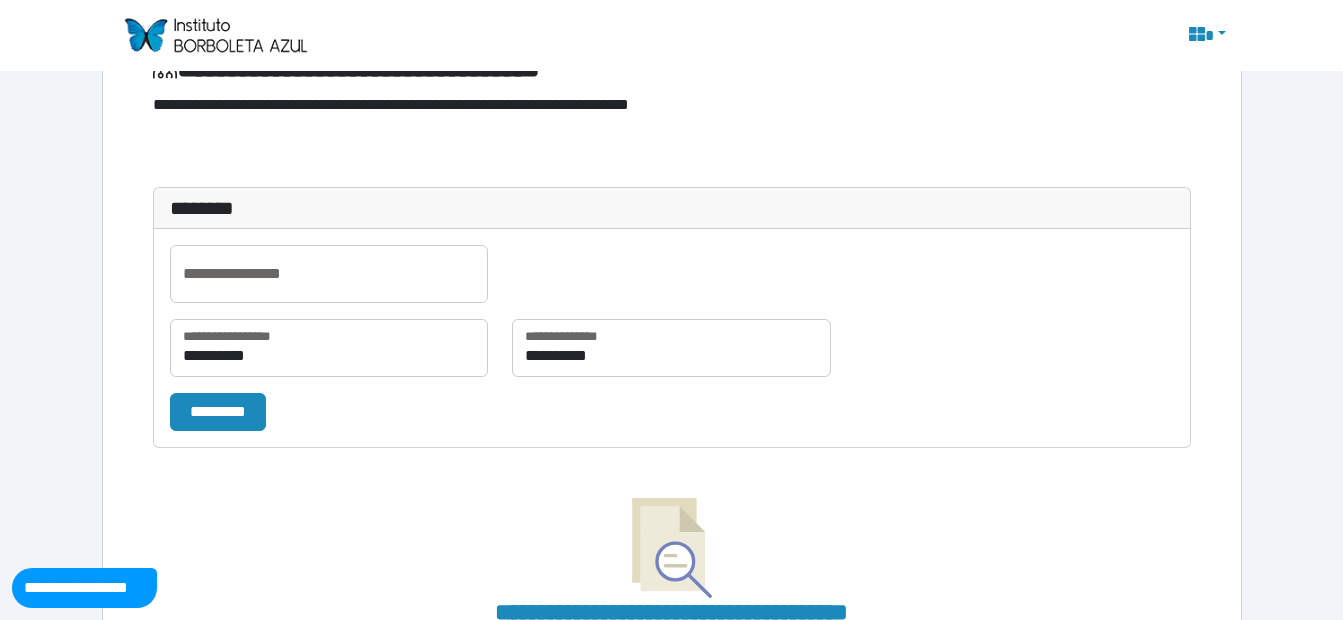 scroll, scrollTop: 225, scrollLeft: 0, axis: vertical 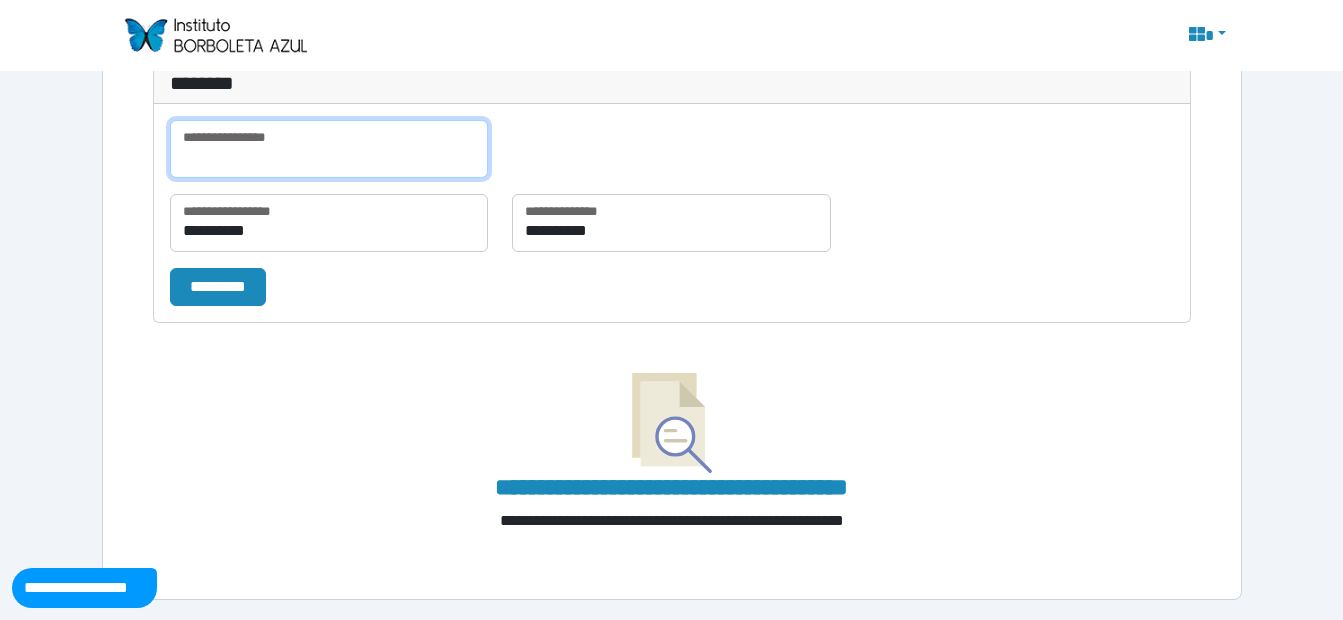 click at bounding box center [329, 149] 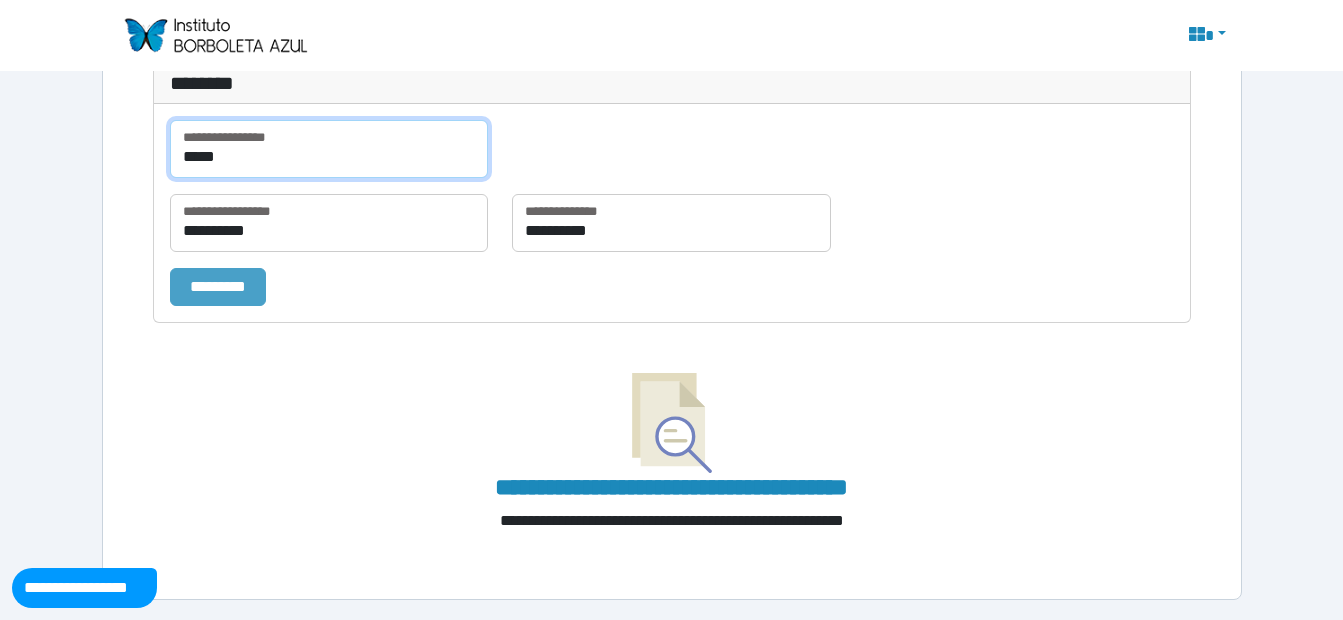 type on "*****" 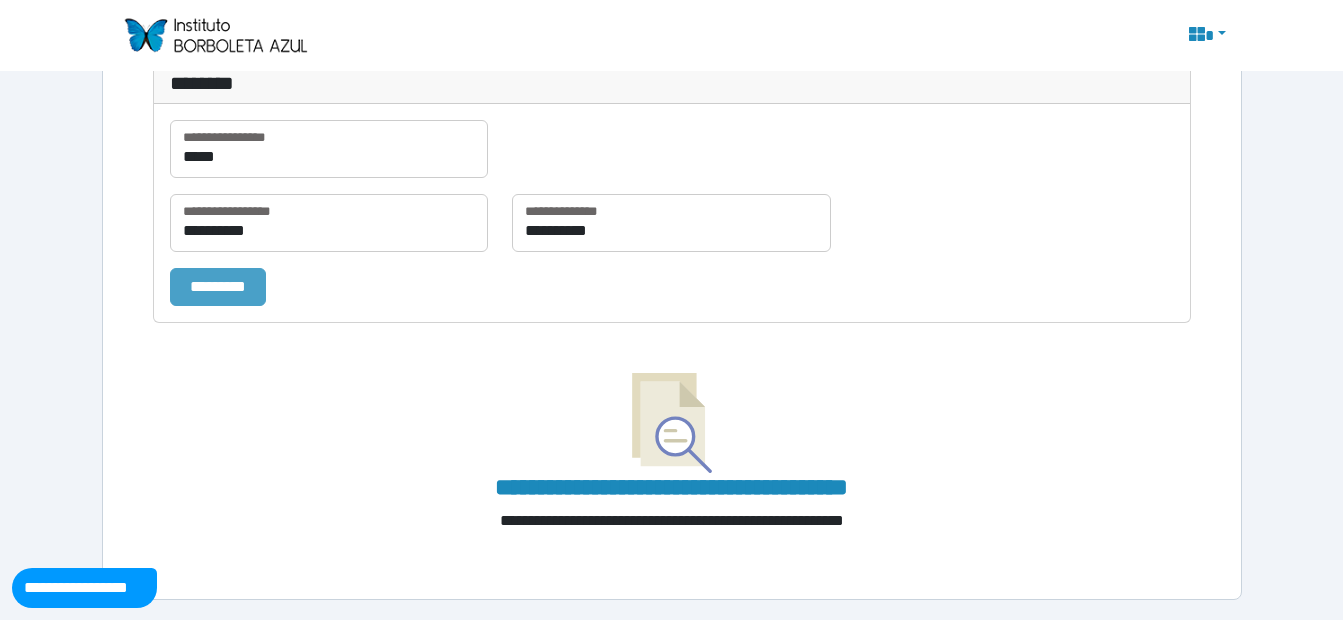 click on "*********" at bounding box center (218, 287) 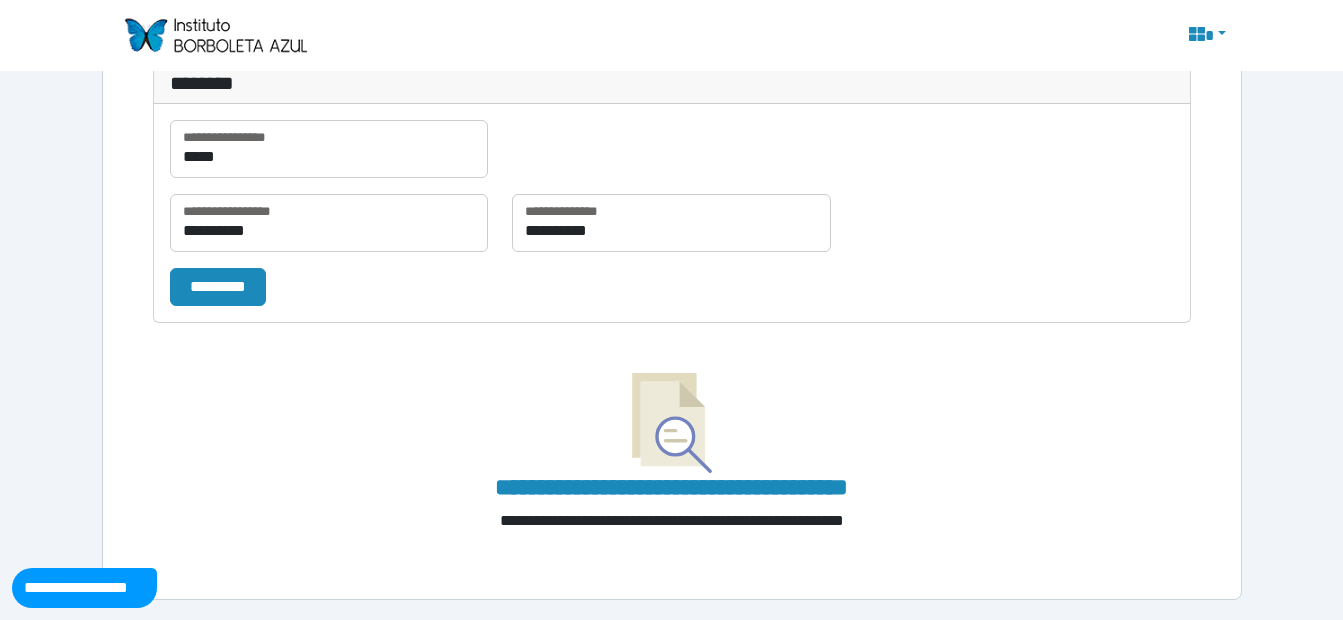 scroll, scrollTop: 0, scrollLeft: 0, axis: both 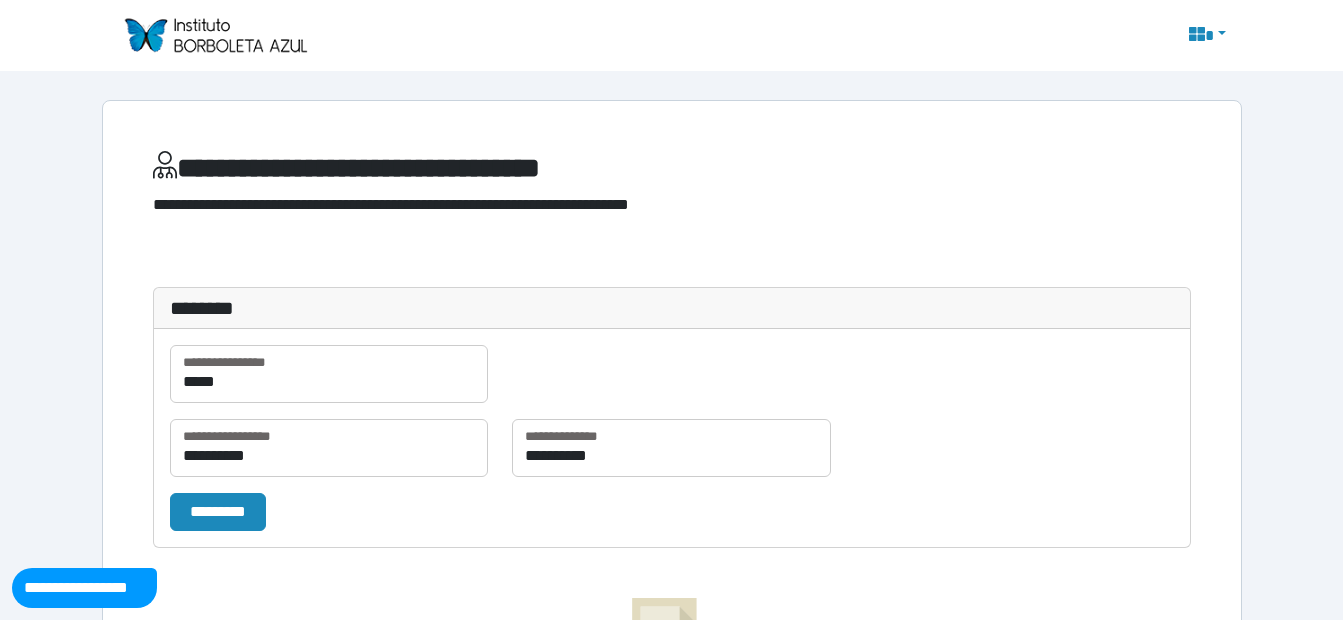 drag, startPoint x: 162, startPoint y: 18, endPoint x: 172, endPoint y: 22, distance: 10.770329 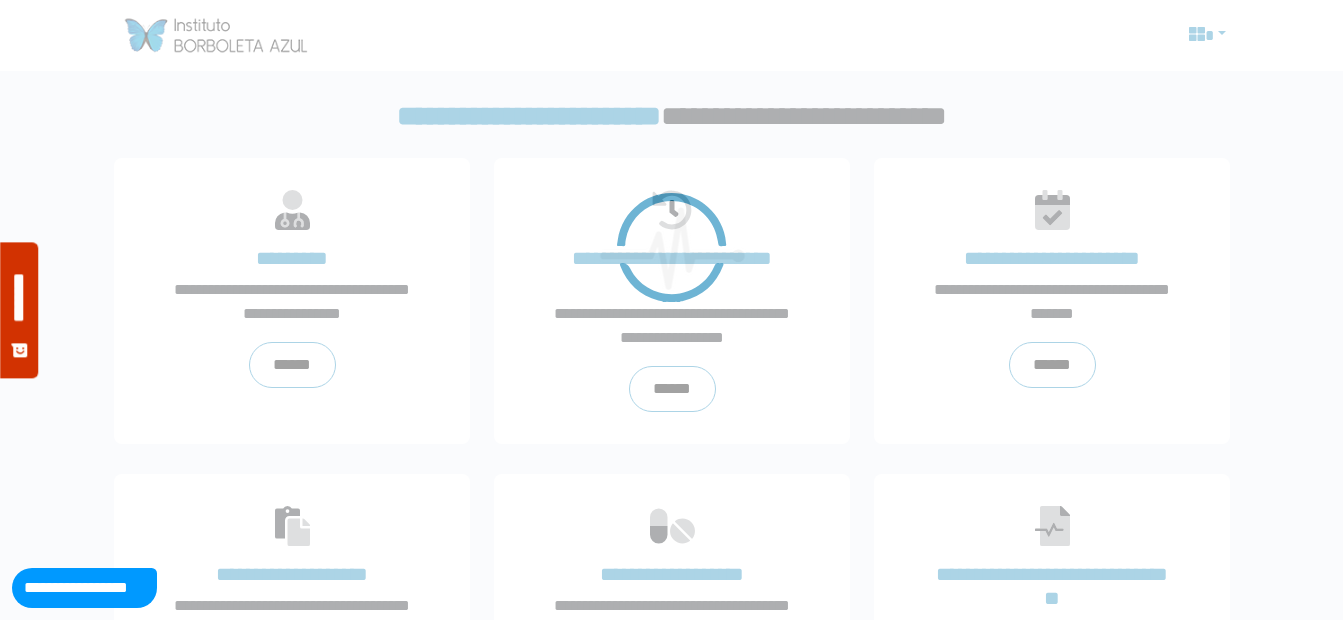 scroll, scrollTop: 0, scrollLeft: 0, axis: both 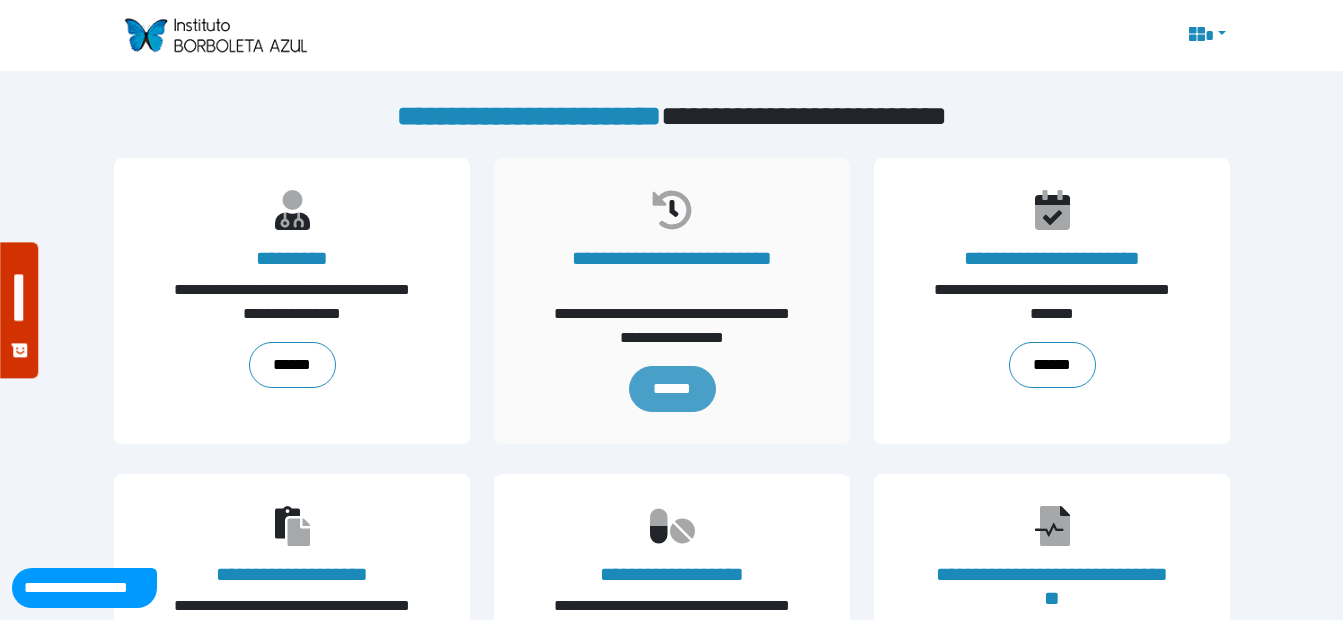click on "******" at bounding box center [671, 389] 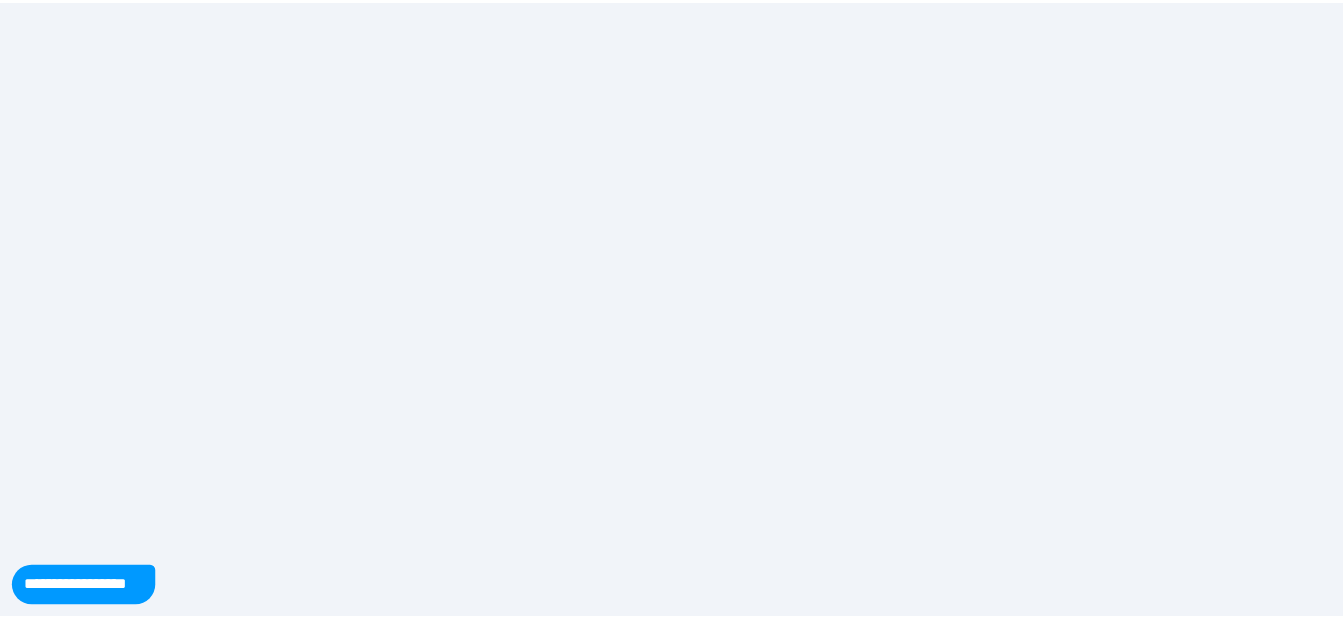 scroll, scrollTop: 0, scrollLeft: 0, axis: both 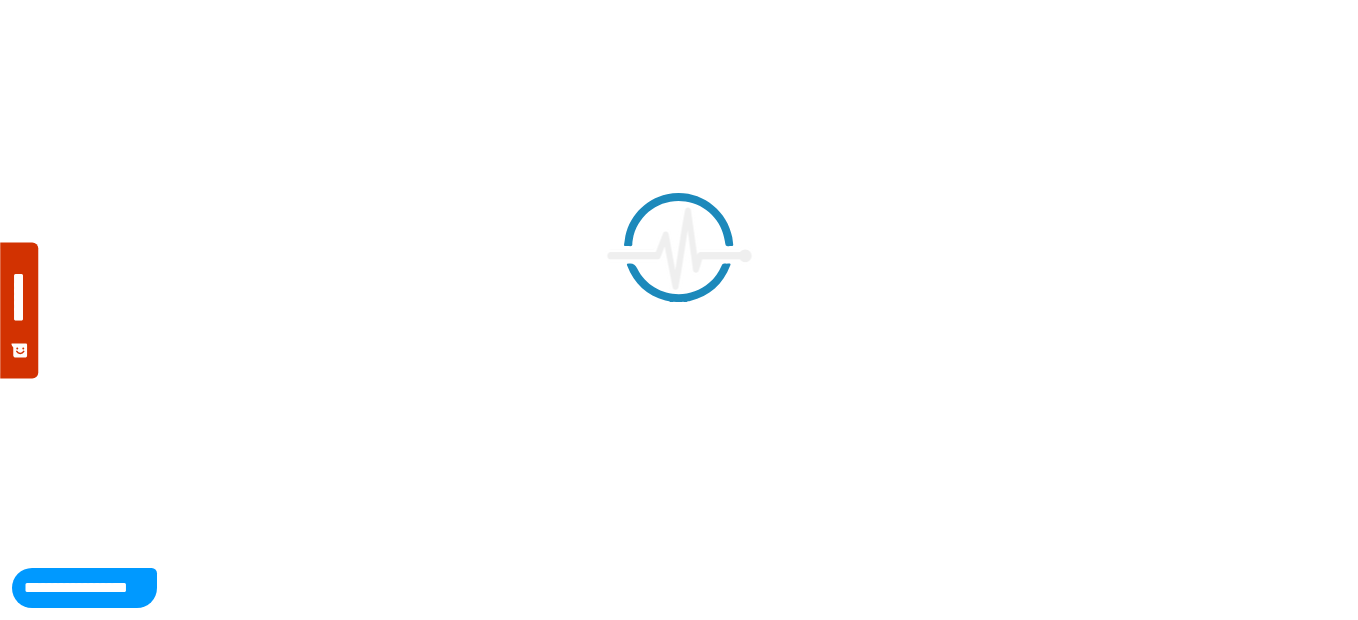 select on "**" 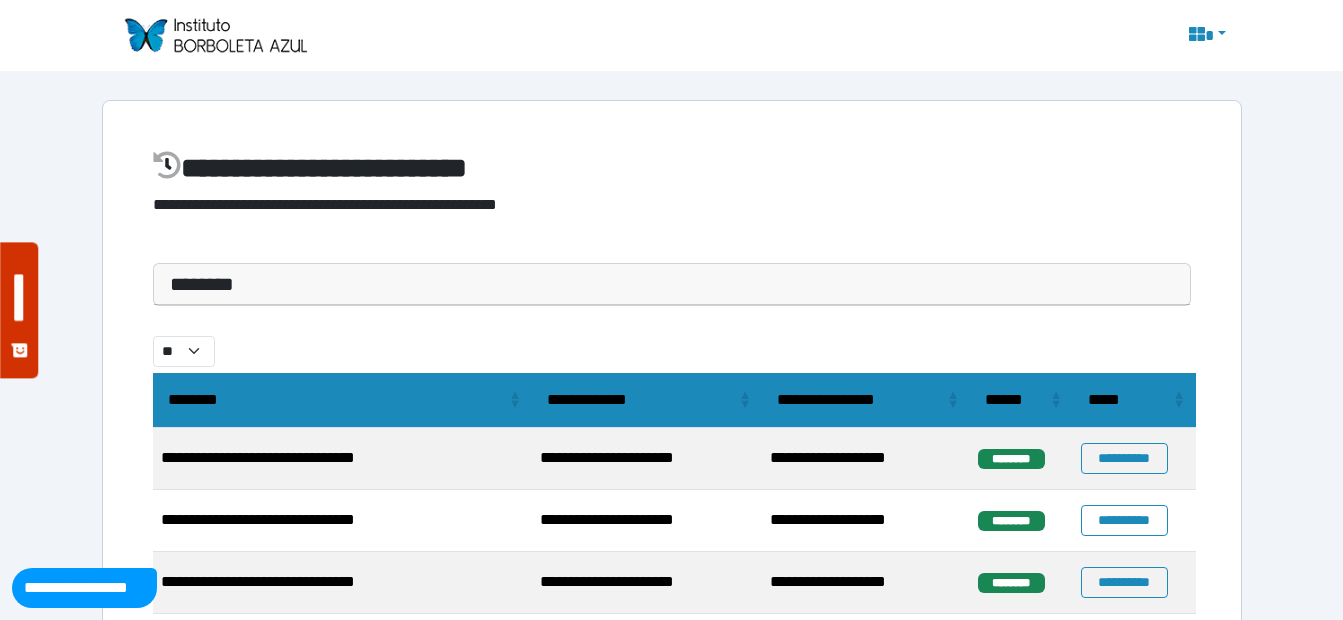 scroll, scrollTop: 129, scrollLeft: 0, axis: vertical 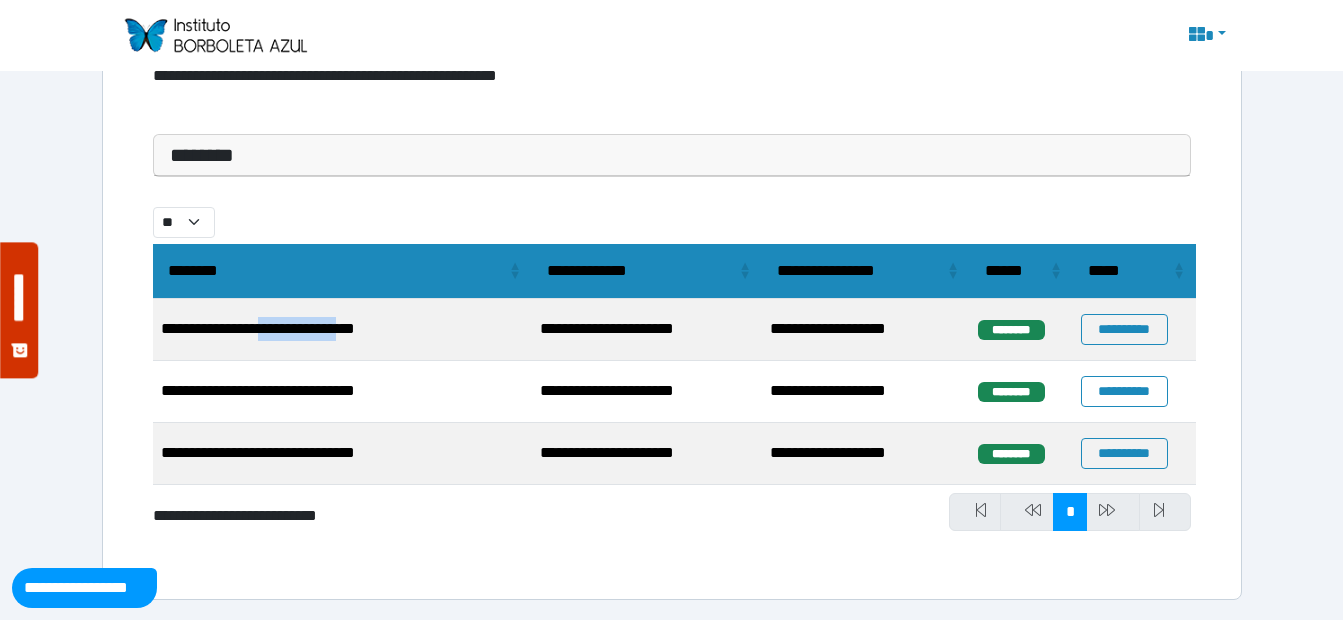 drag, startPoint x: 316, startPoint y: 333, endPoint x: 446, endPoint y: 331, distance: 130.01538 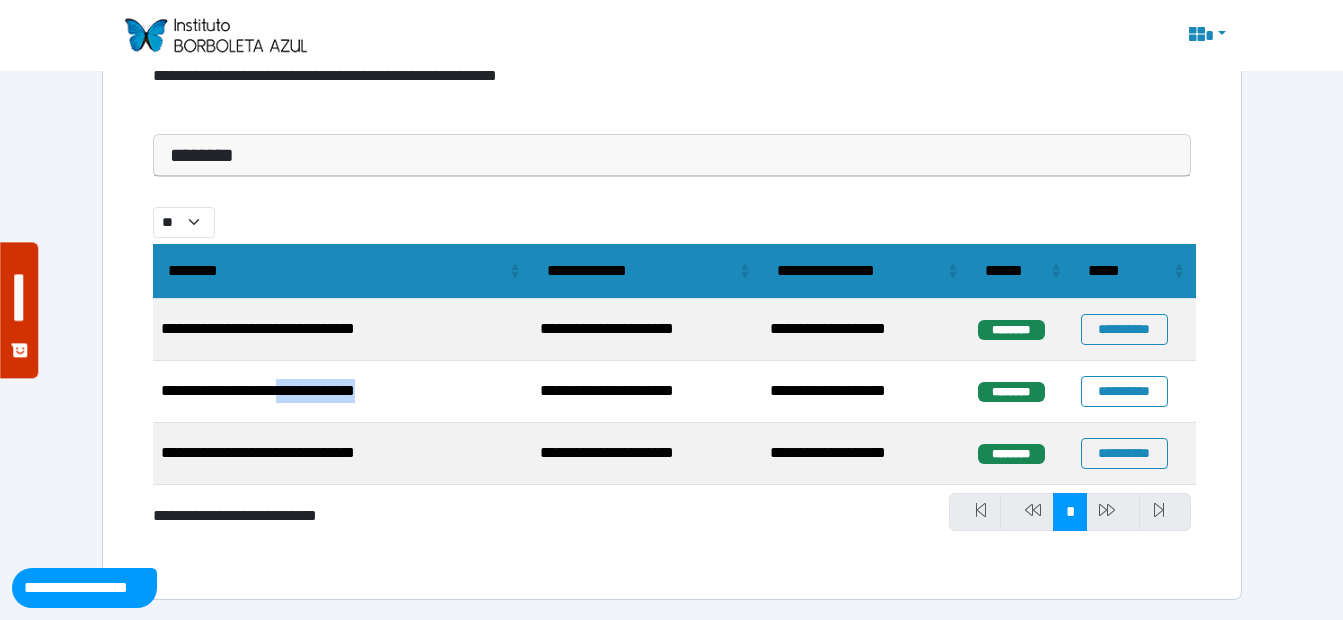drag, startPoint x: 446, startPoint y: 331, endPoint x: 501, endPoint y: 383, distance: 75.690155 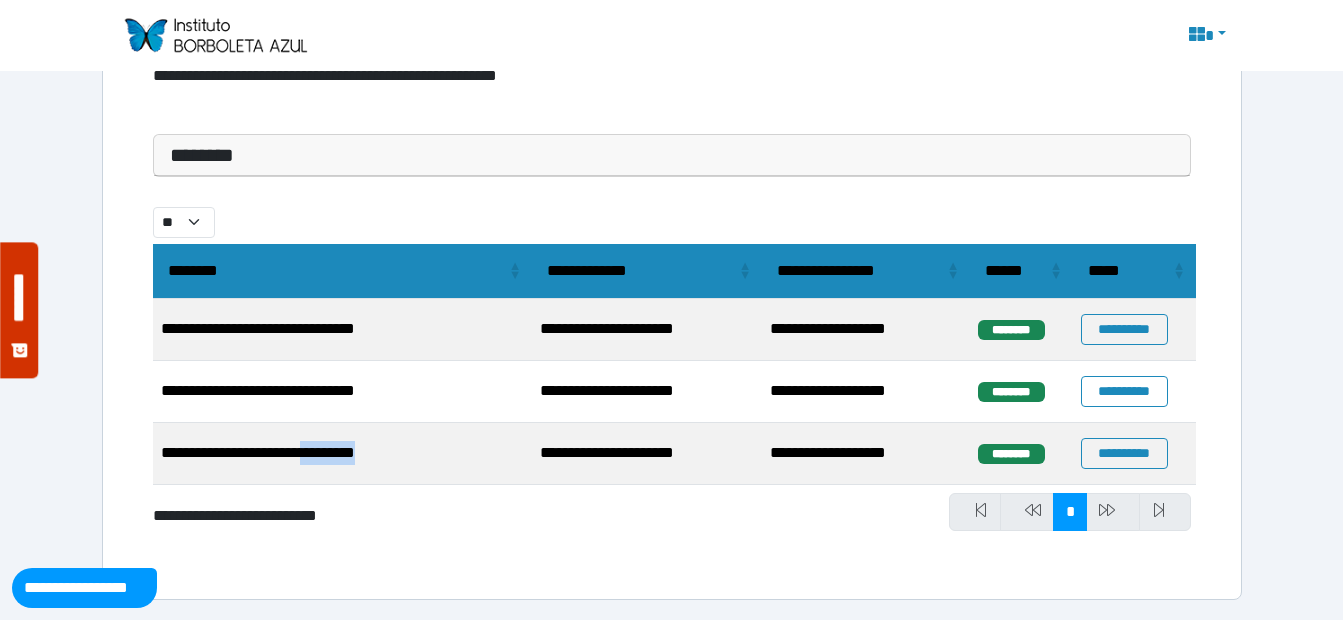 drag, startPoint x: 501, startPoint y: 383, endPoint x: 523, endPoint y: 440, distance: 61.09828 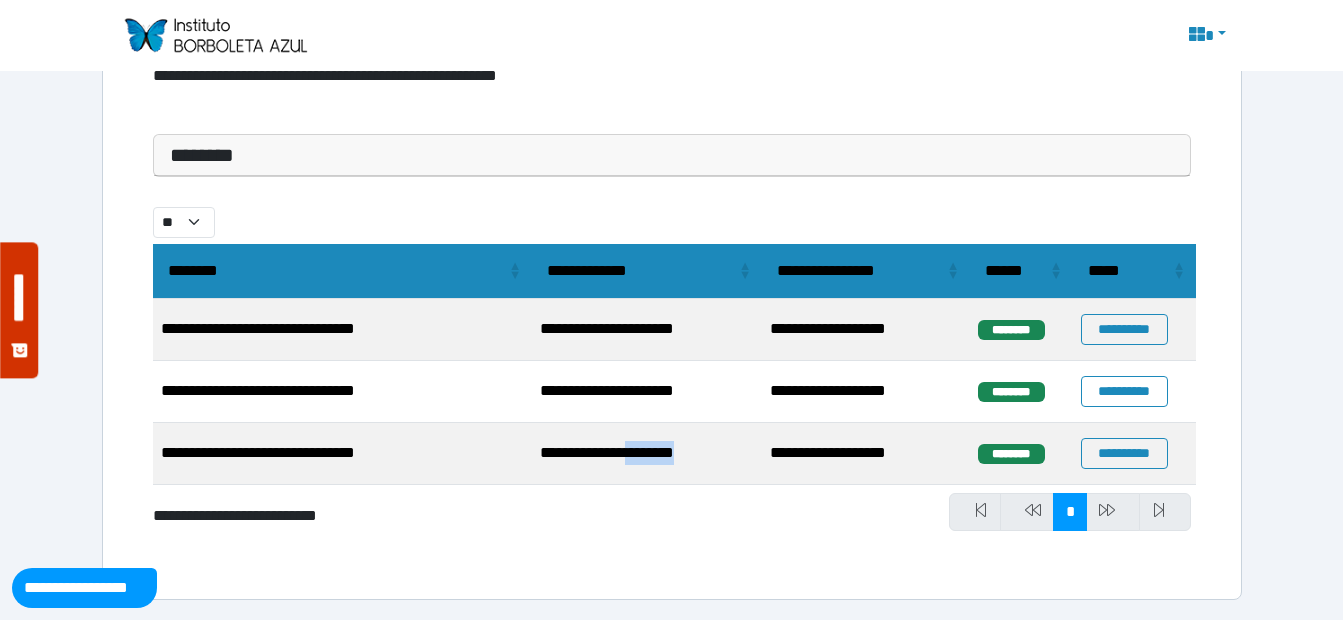 drag, startPoint x: 523, startPoint y: 440, endPoint x: 803, endPoint y: 460, distance: 280.71338 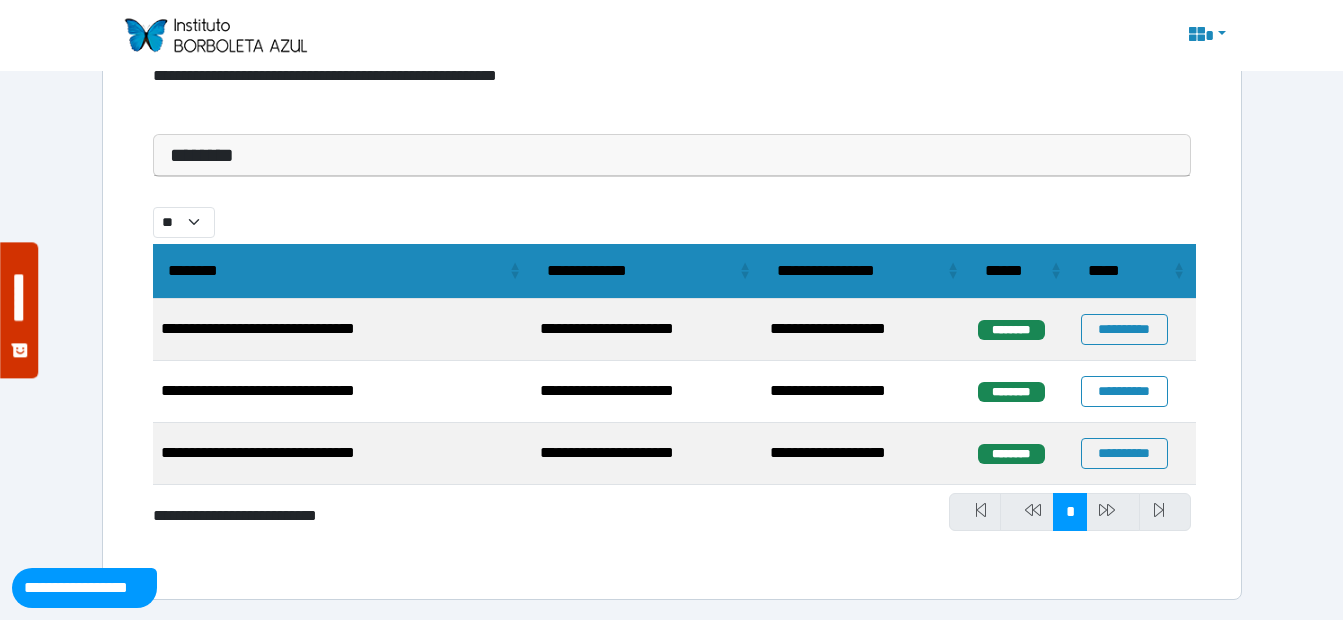 drag, startPoint x: 803, startPoint y: 460, endPoint x: 761, endPoint y: 383, distance: 87.70975 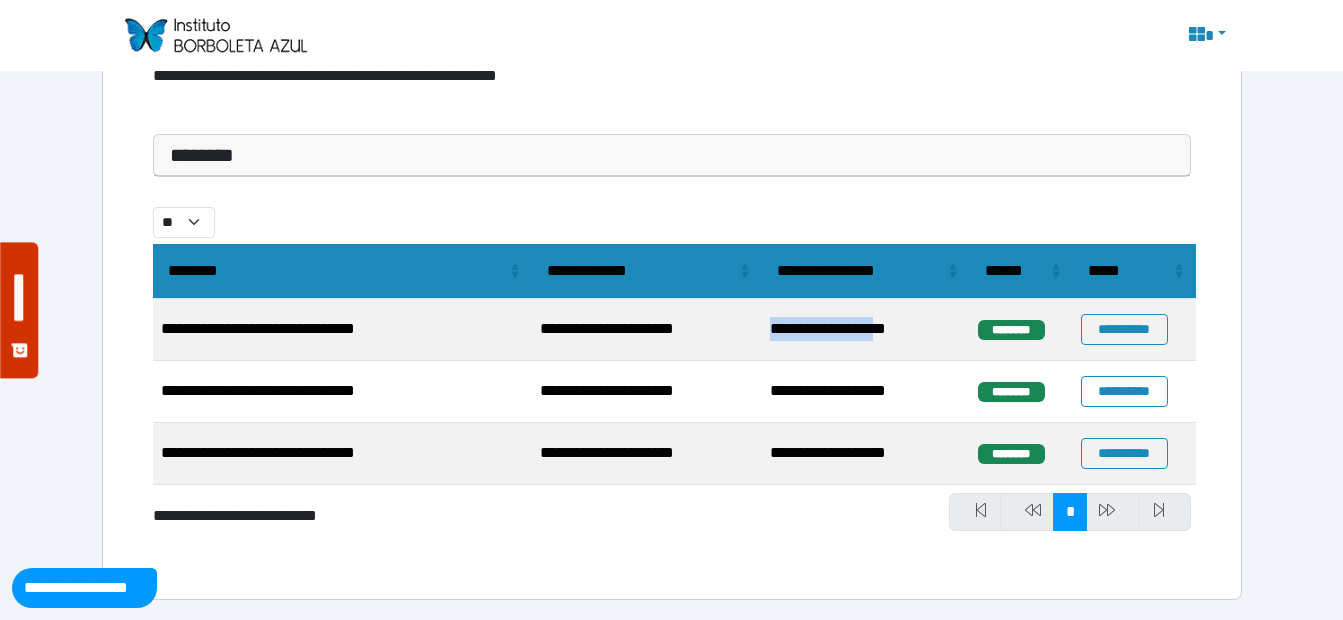 drag, startPoint x: 757, startPoint y: 326, endPoint x: 908, endPoint y: 326, distance: 151 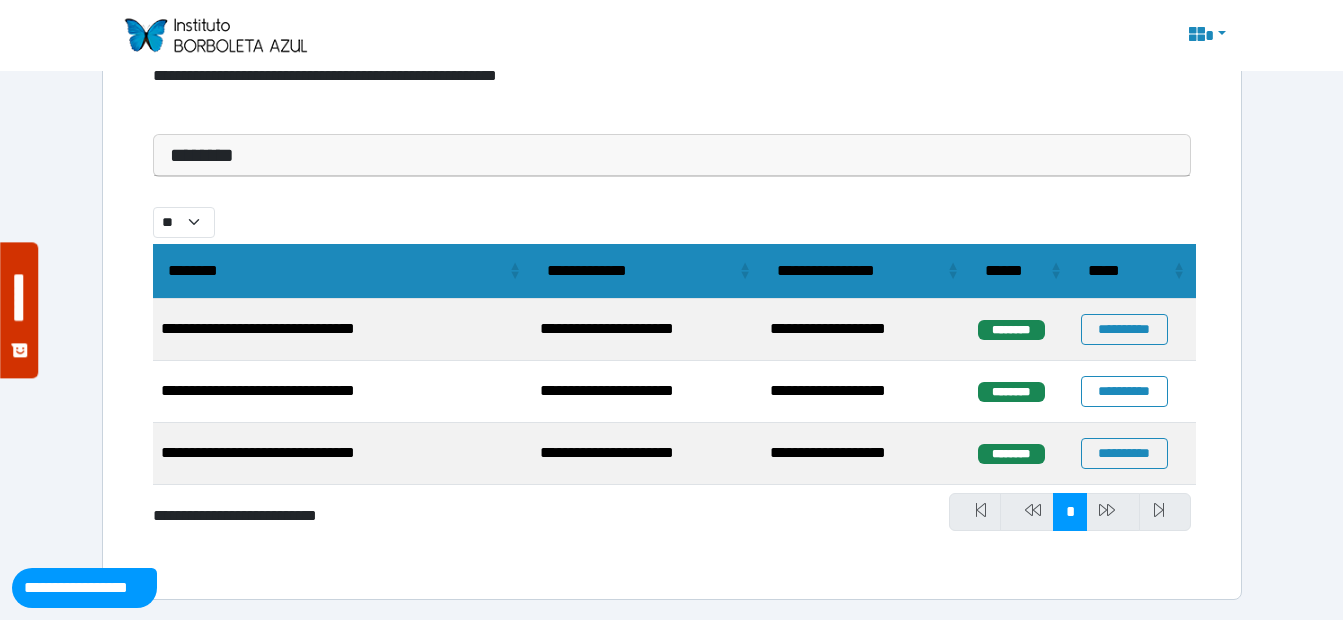 click on "**********" at bounding box center [647, 330] 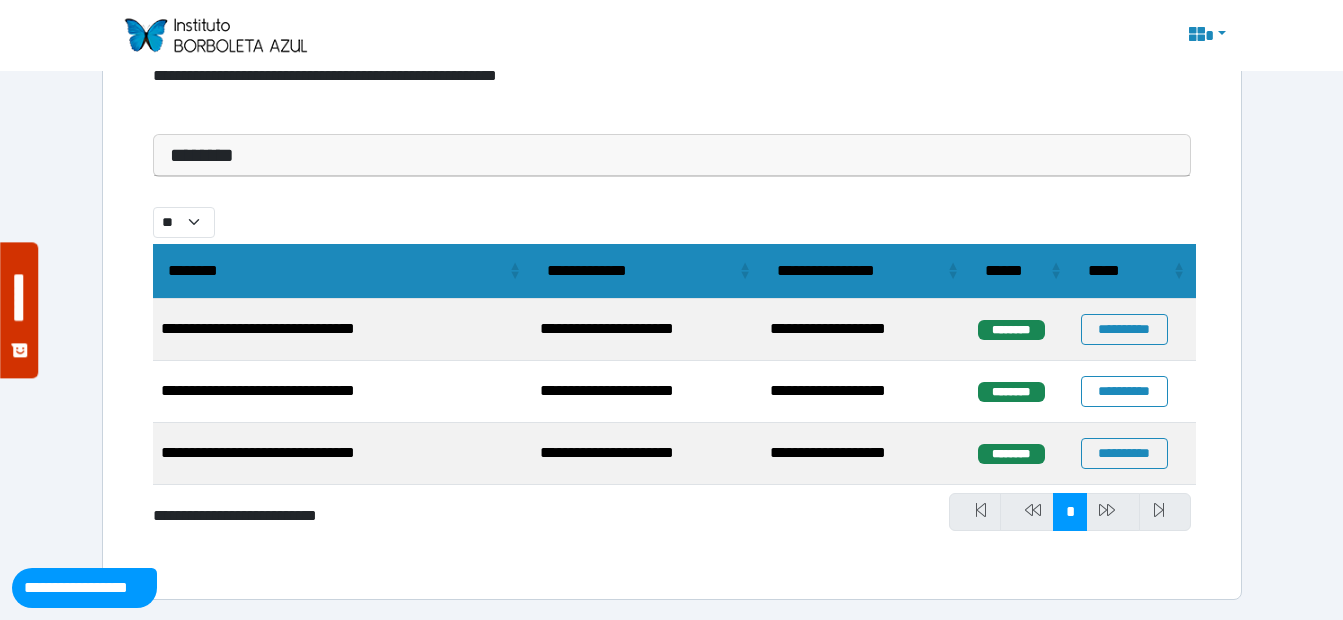 click on "********" at bounding box center [672, 155] 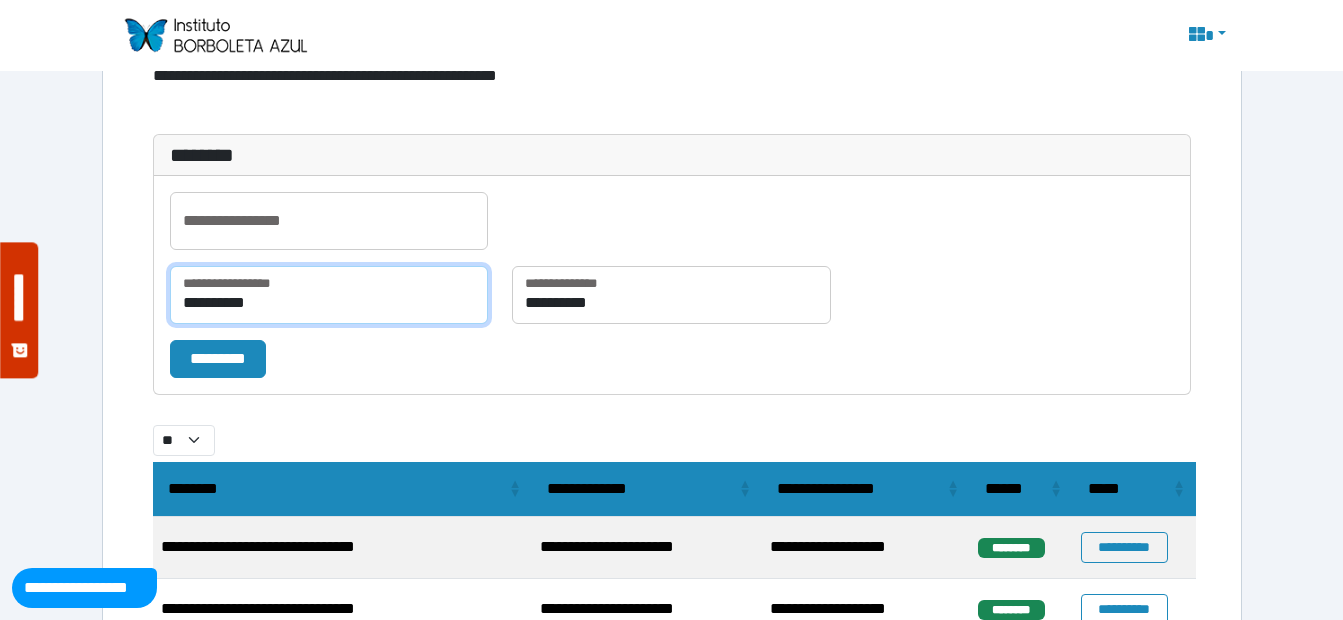 click on "**********" at bounding box center (329, 295) 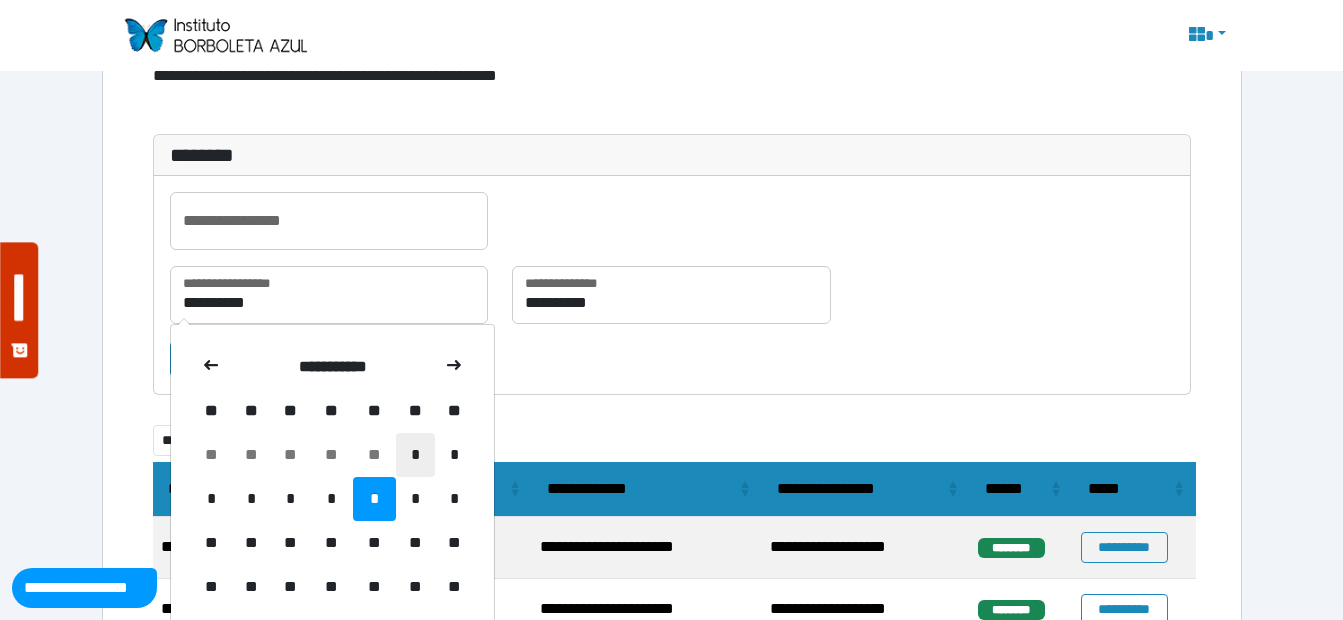 click on "*" at bounding box center (415, 455) 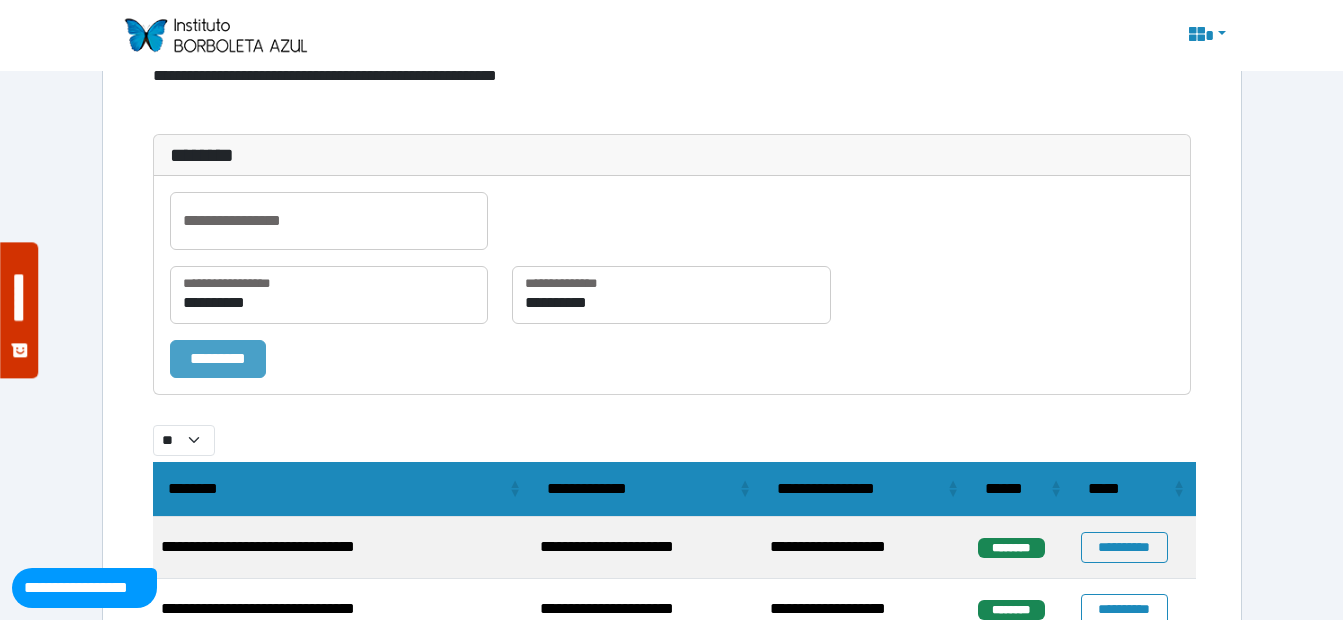 click on "*********" at bounding box center (218, 359) 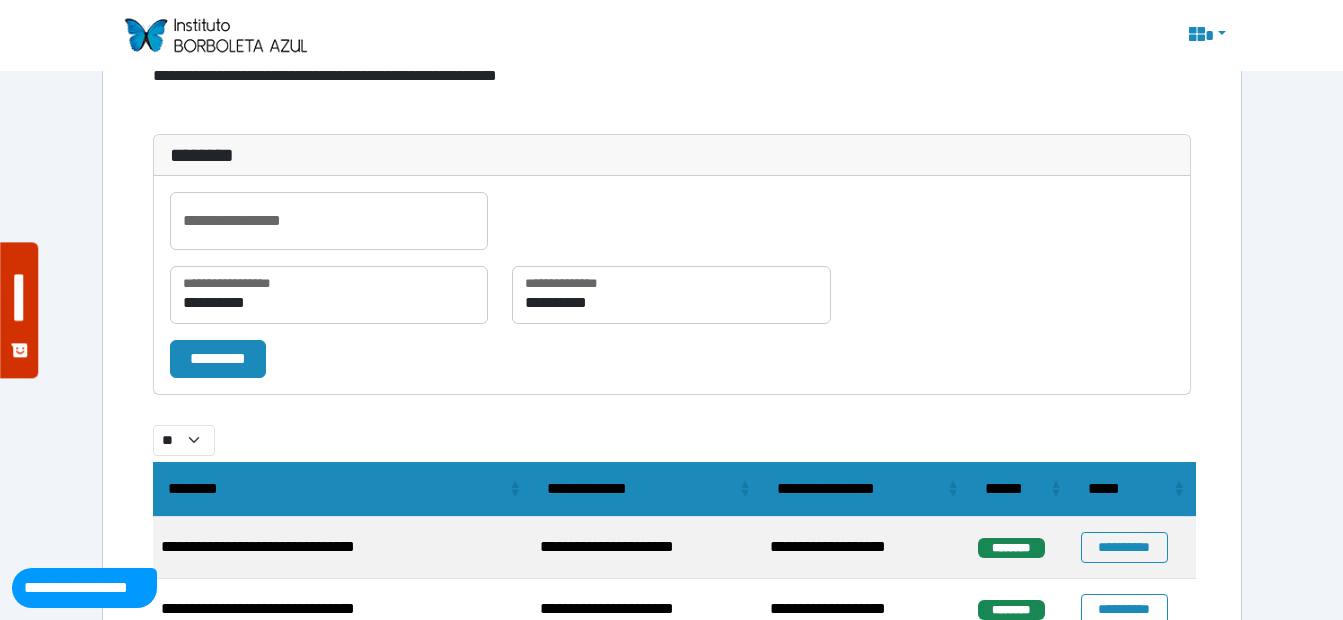 select on "**" 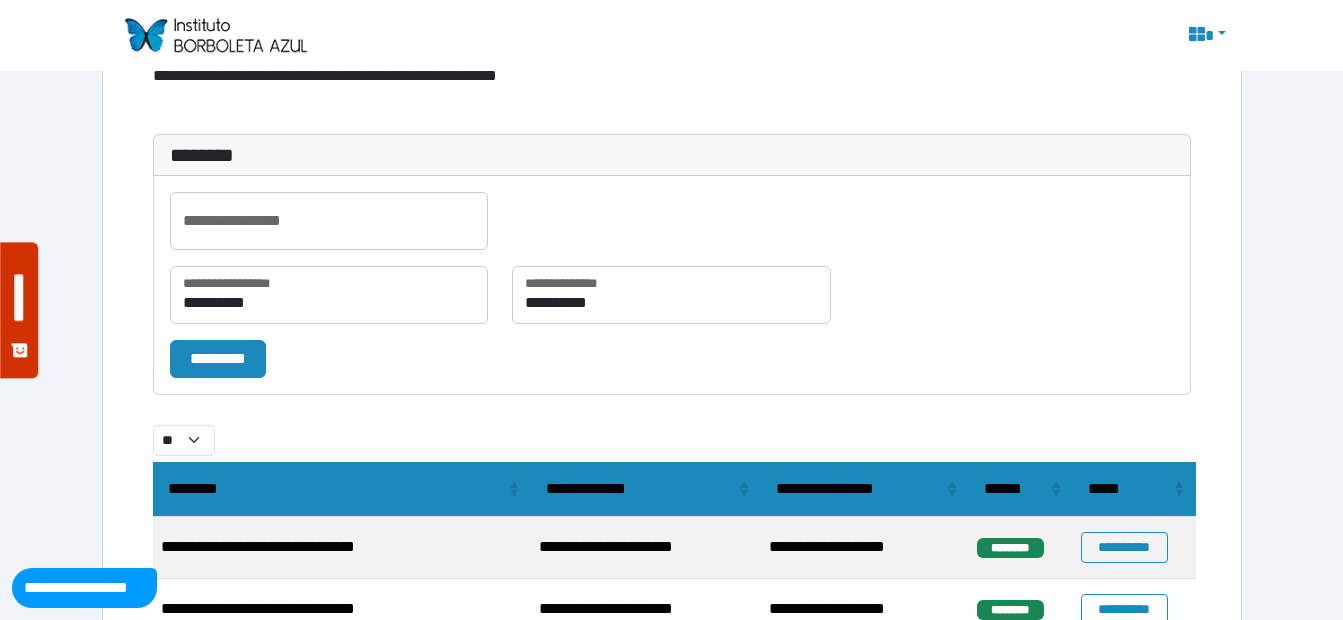 scroll, scrollTop: 347, scrollLeft: 0, axis: vertical 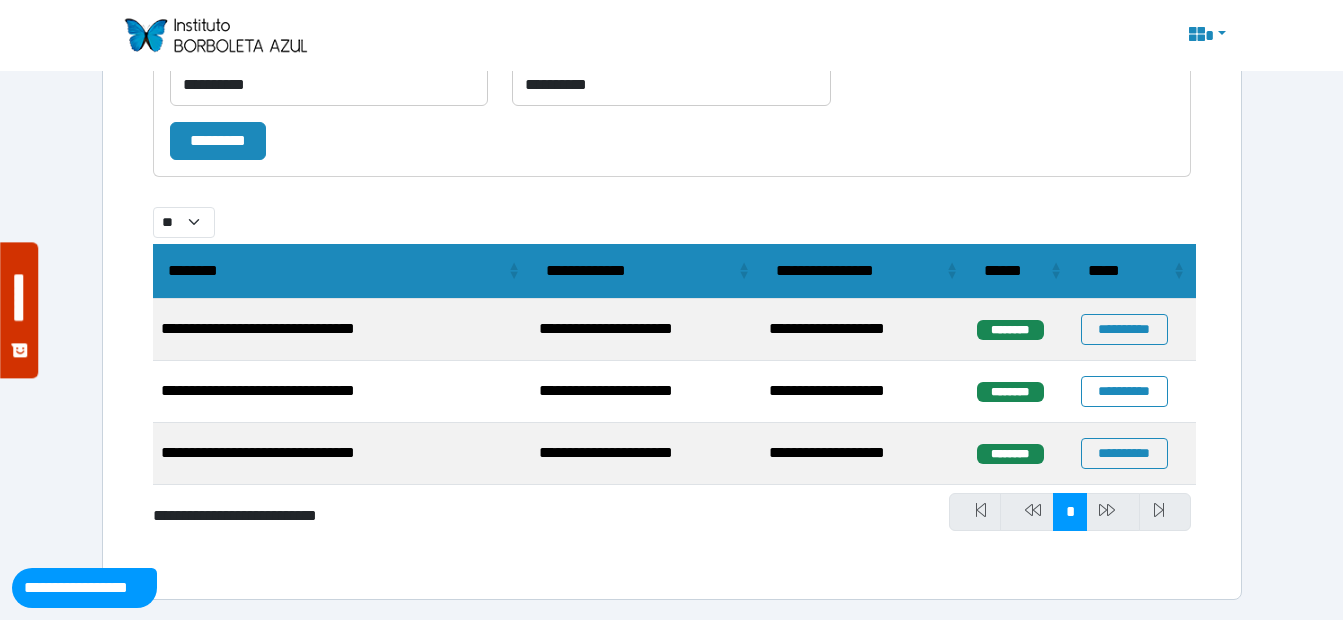 click at bounding box center (1113, 512) 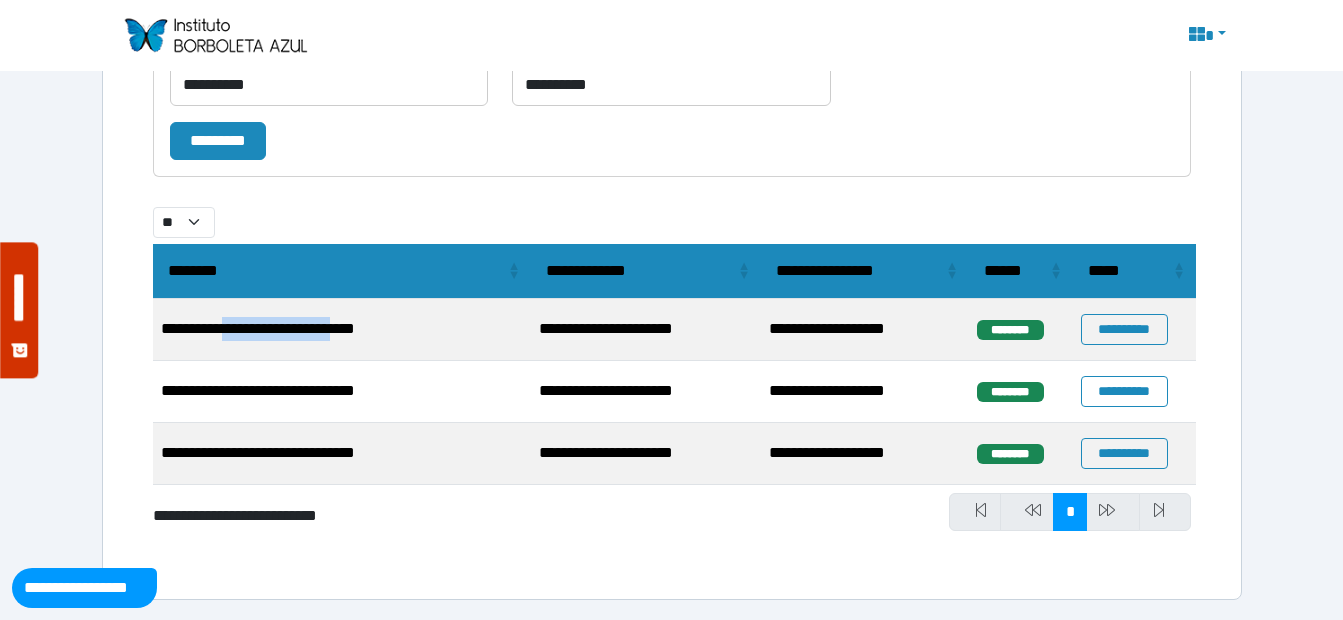 click on "**********" at bounding box center [342, 330] 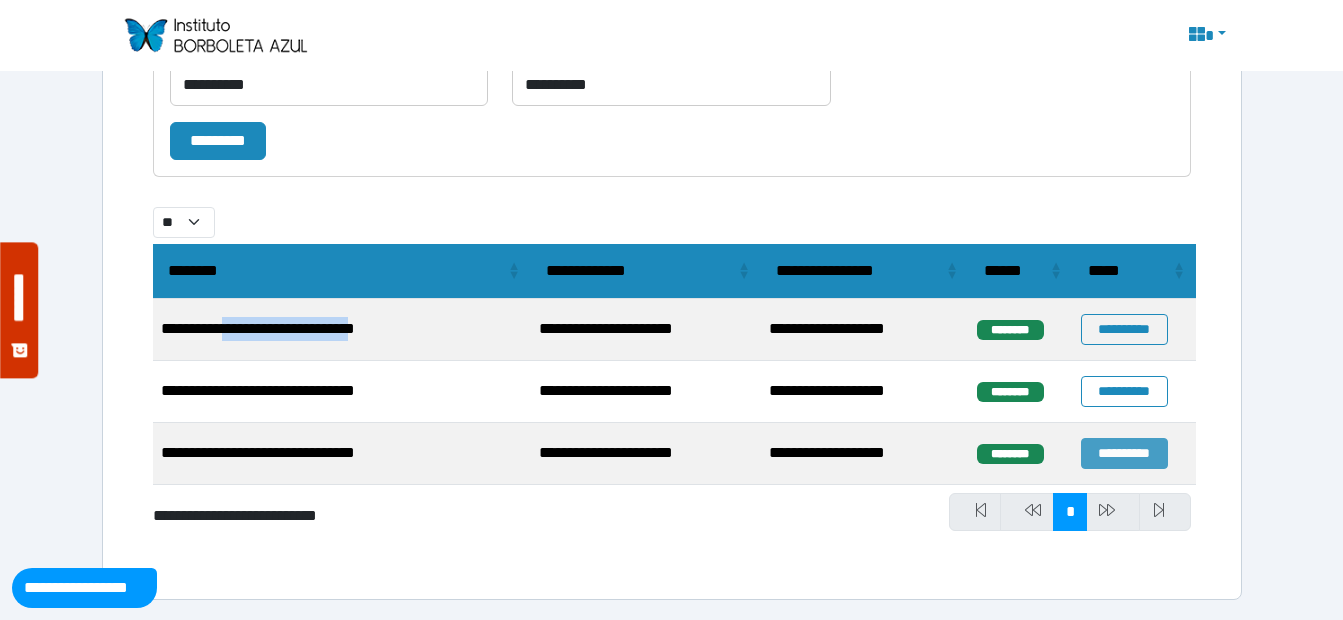 click on "**********" at bounding box center [1124, 453] 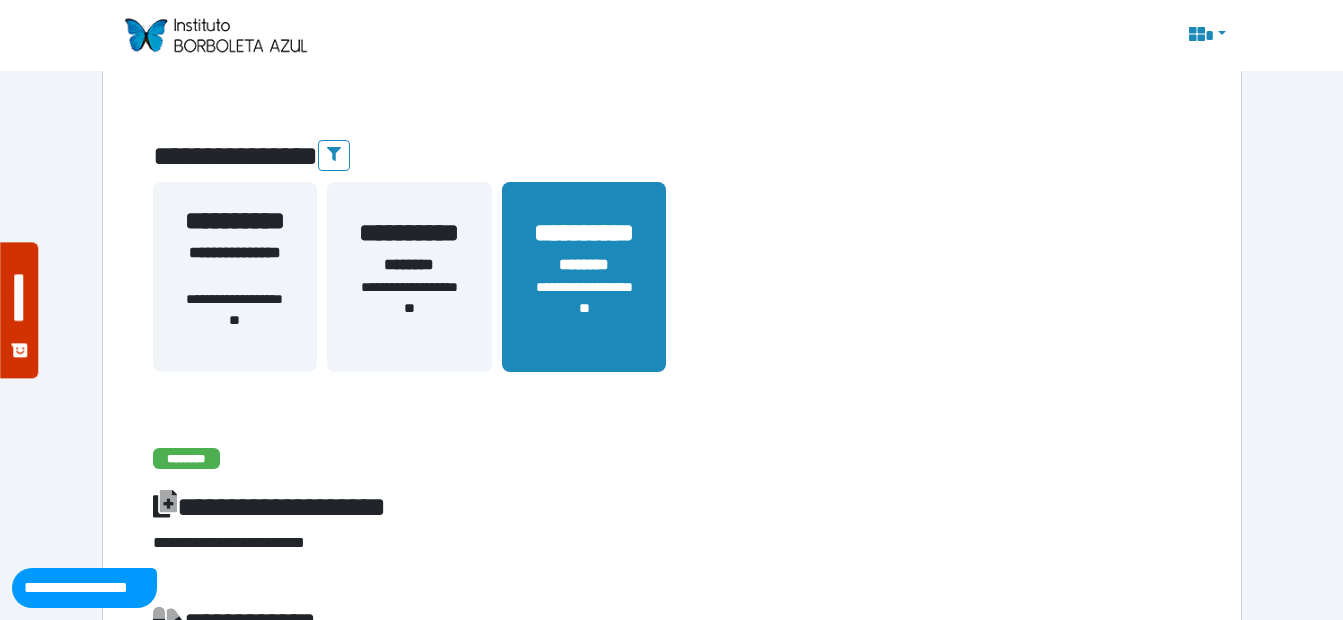 scroll, scrollTop: 0, scrollLeft: 0, axis: both 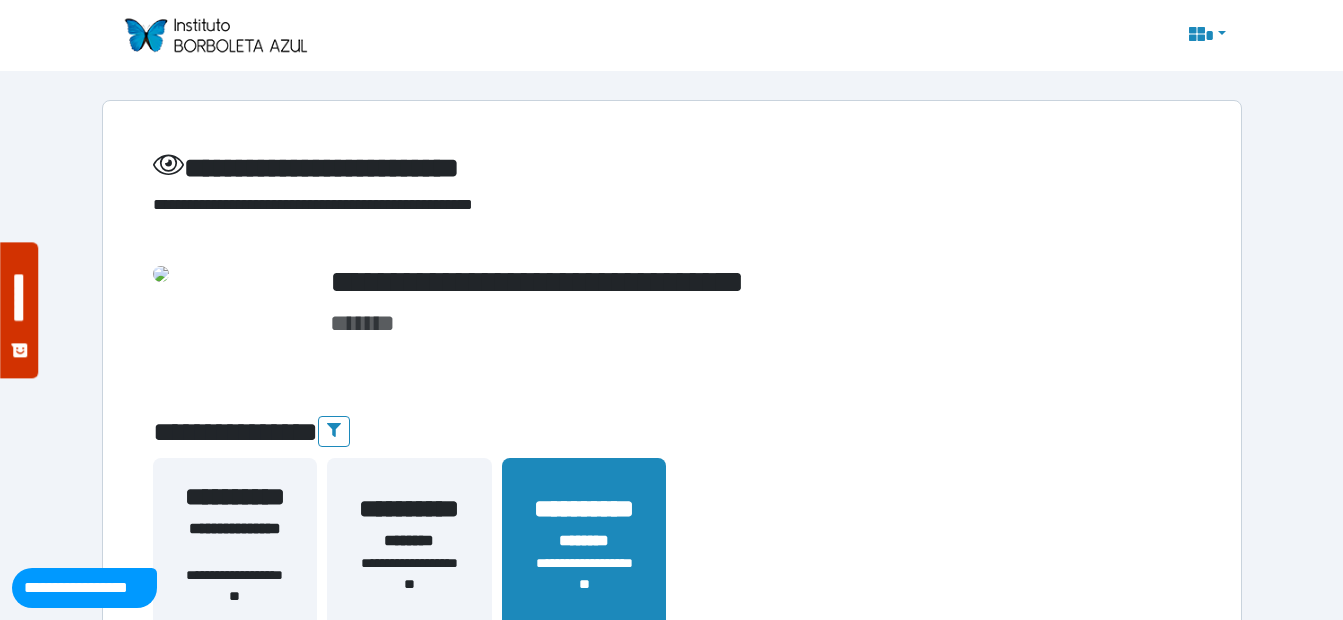 click at bounding box center [215, 35] 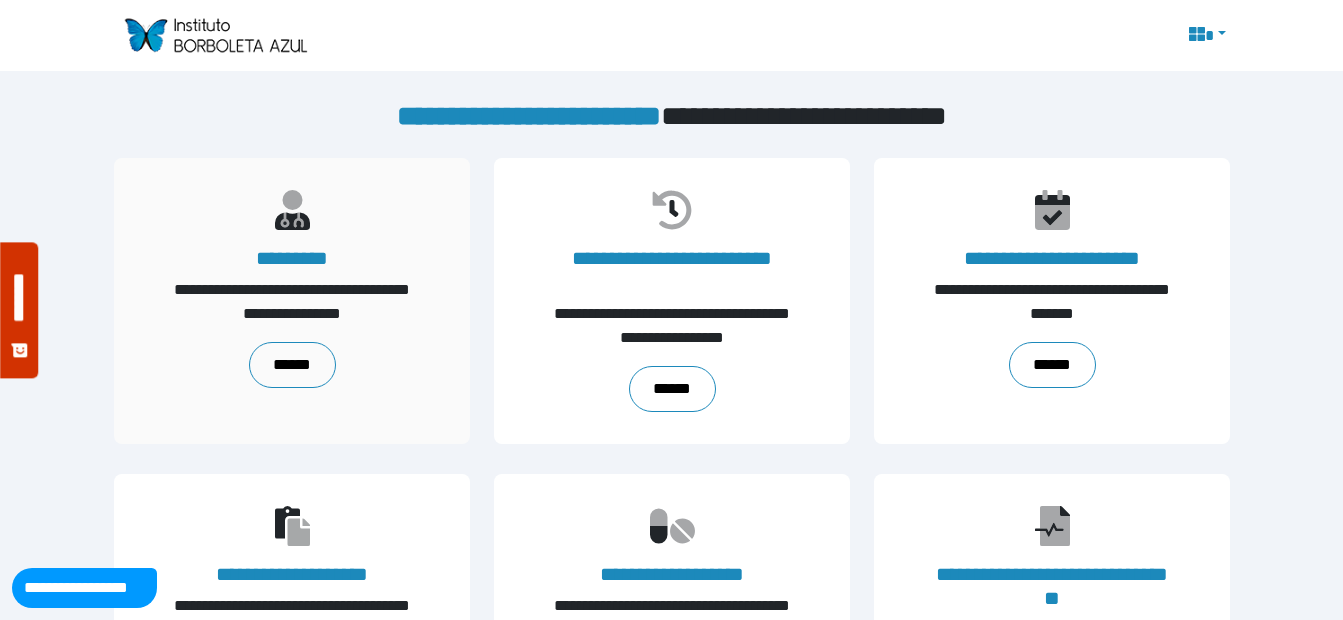 scroll, scrollTop: 100, scrollLeft: 0, axis: vertical 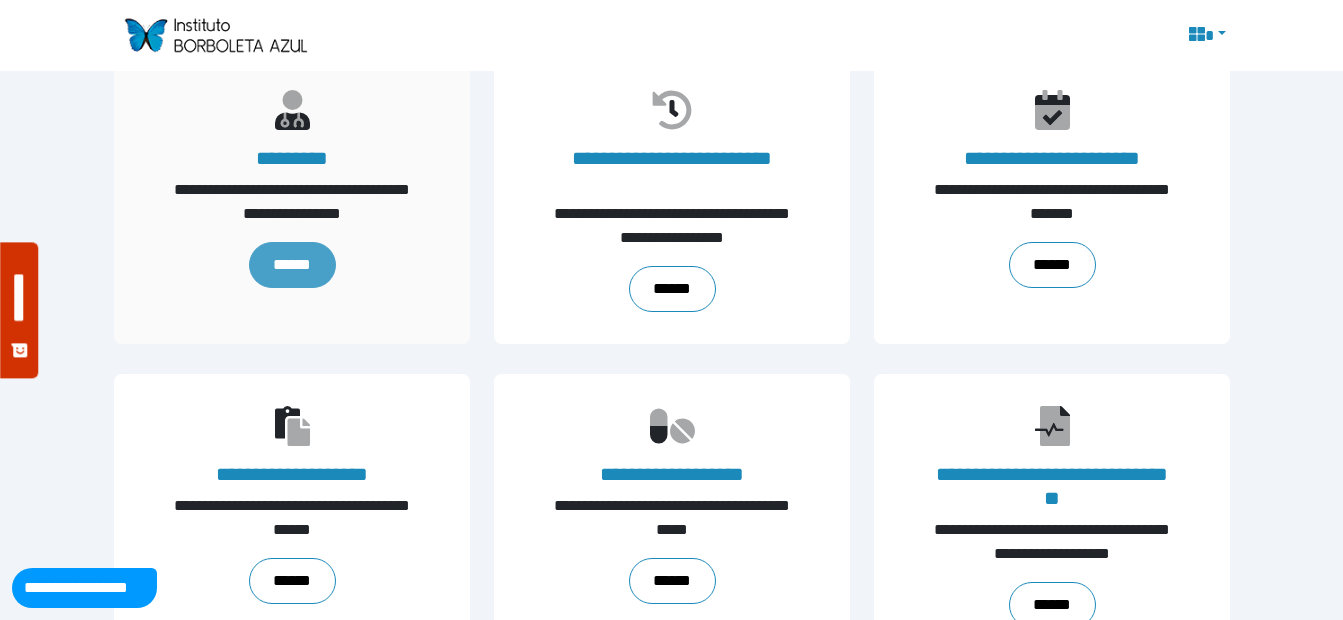 click on "******" at bounding box center [291, 265] 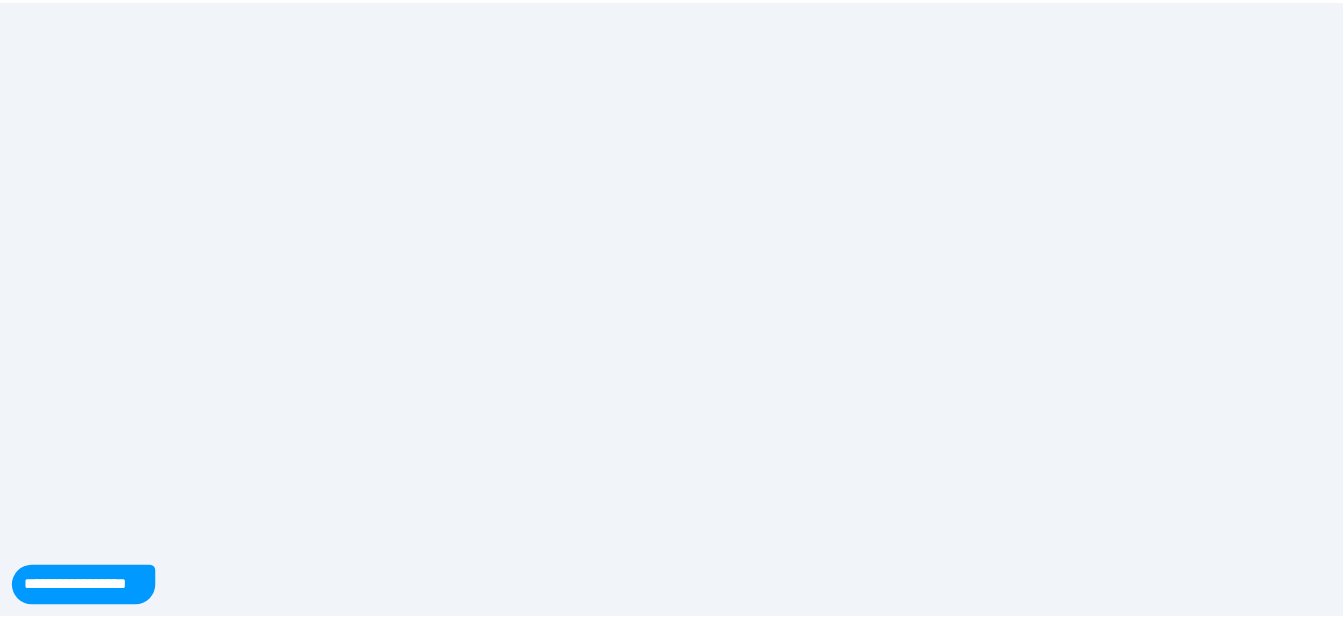 scroll, scrollTop: 0, scrollLeft: 0, axis: both 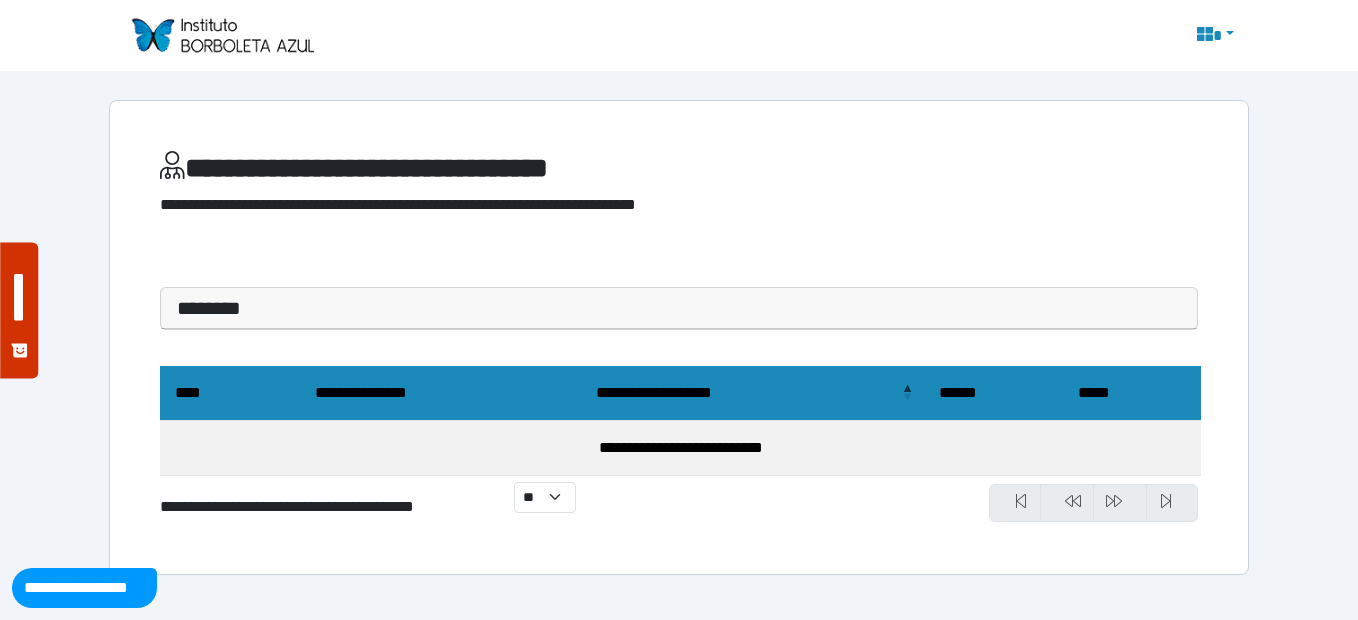 click on "**********" at bounding box center [679, 308] 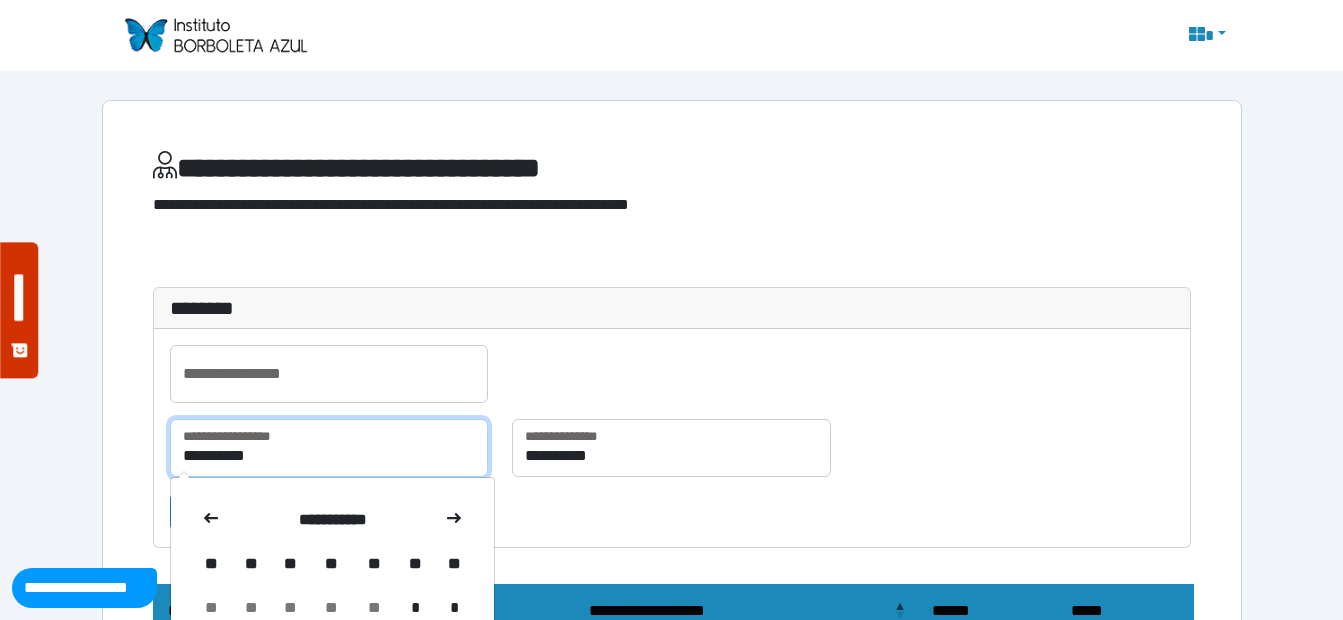 click on "**********" at bounding box center (329, 448) 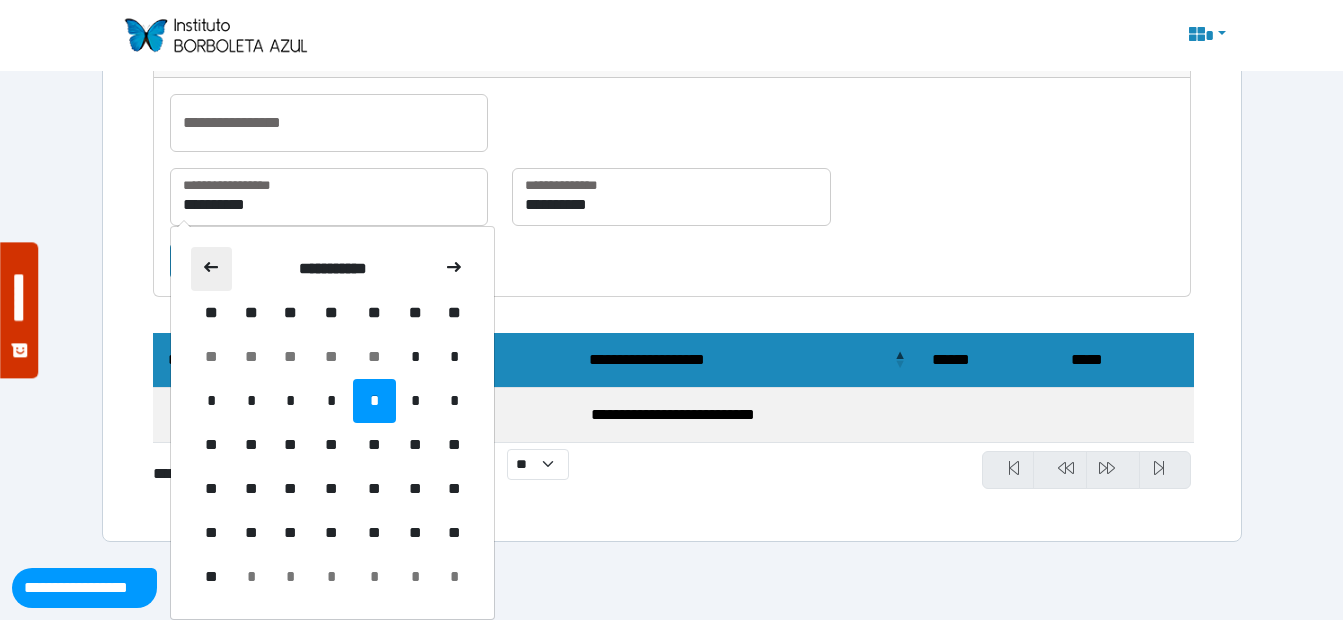 click at bounding box center [212, 269] 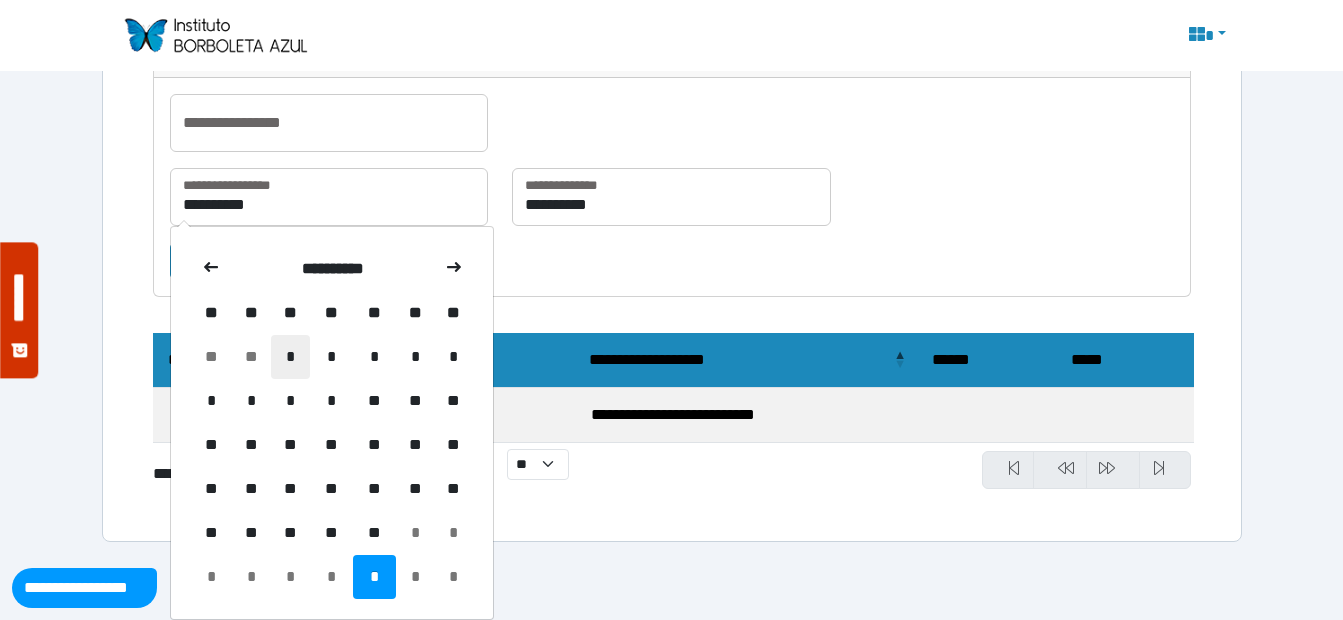 click on "*" at bounding box center [290, 357] 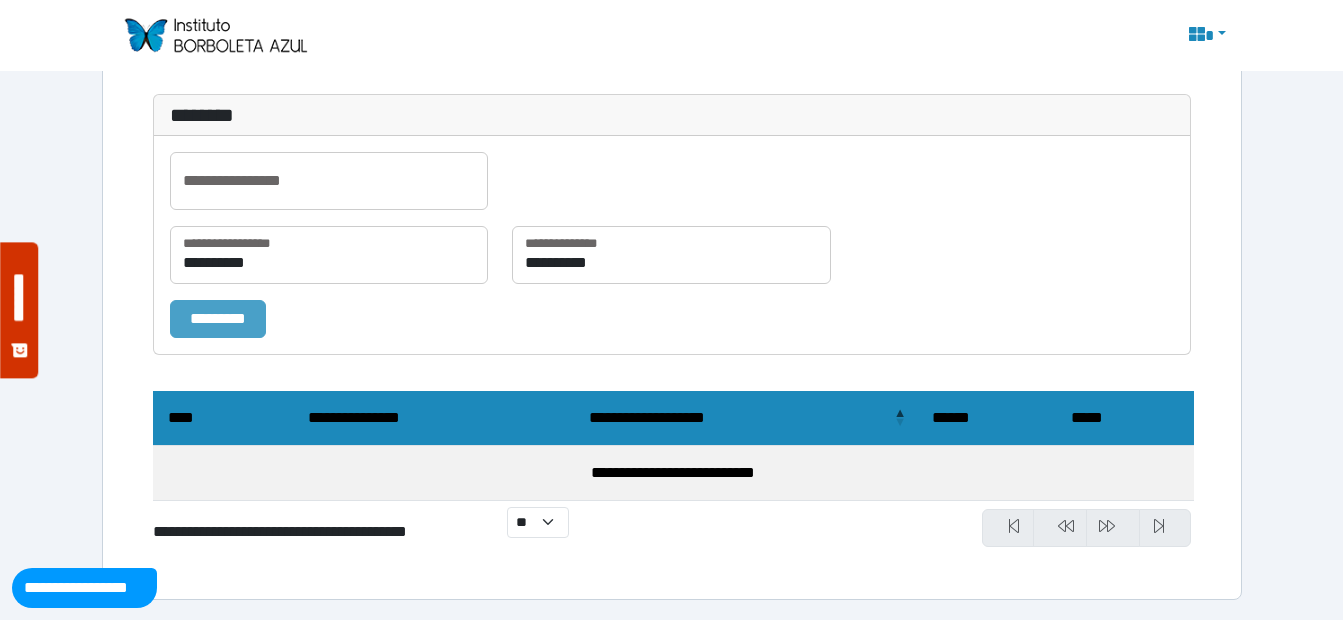 click on "*********" at bounding box center [218, 319] 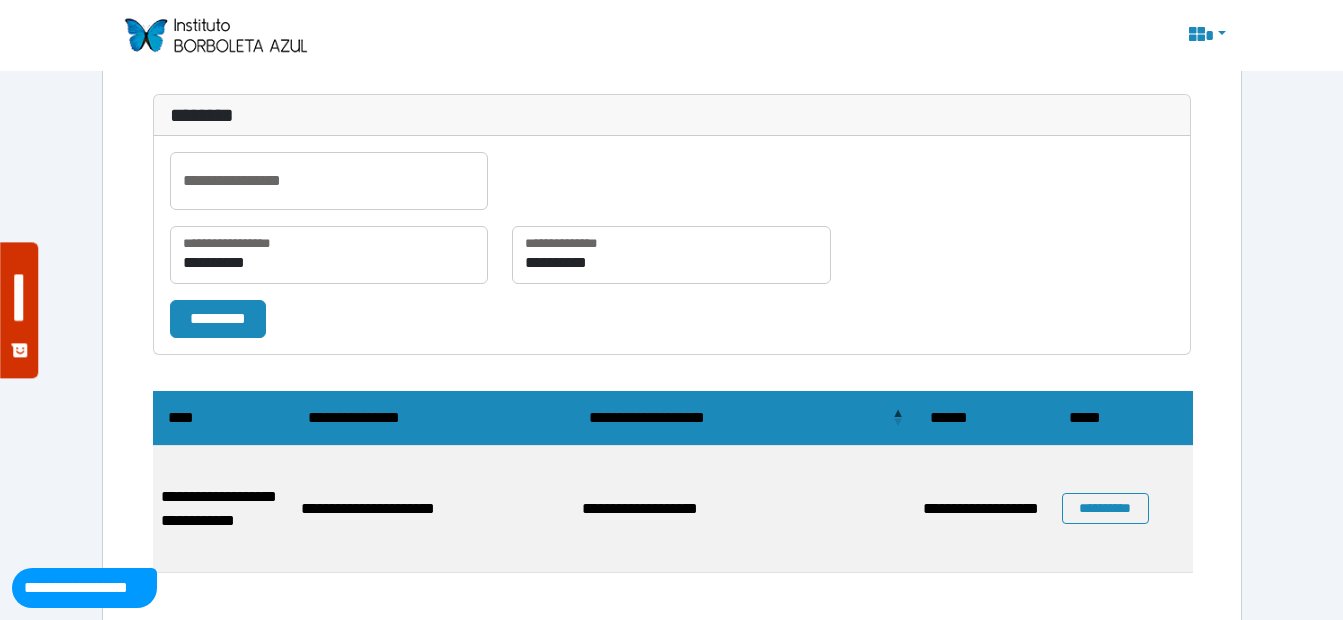 scroll, scrollTop: 223, scrollLeft: 0, axis: vertical 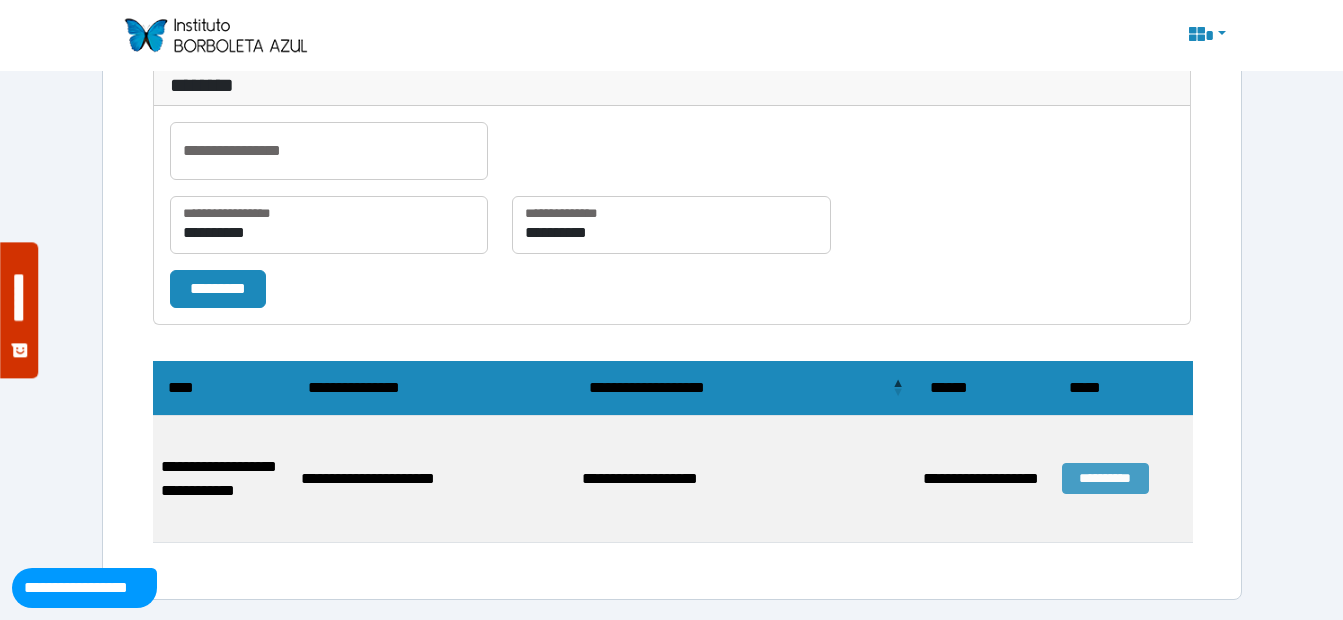click on "**********" at bounding box center [1105, 478] 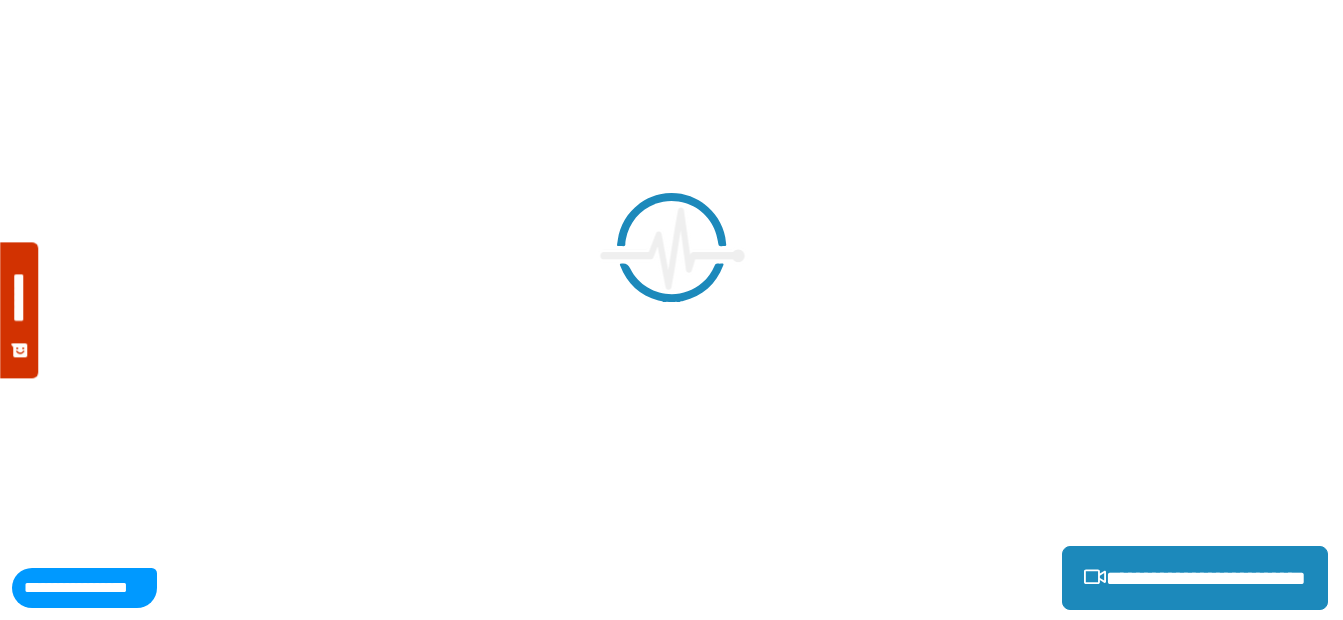 scroll, scrollTop: 420, scrollLeft: 0, axis: vertical 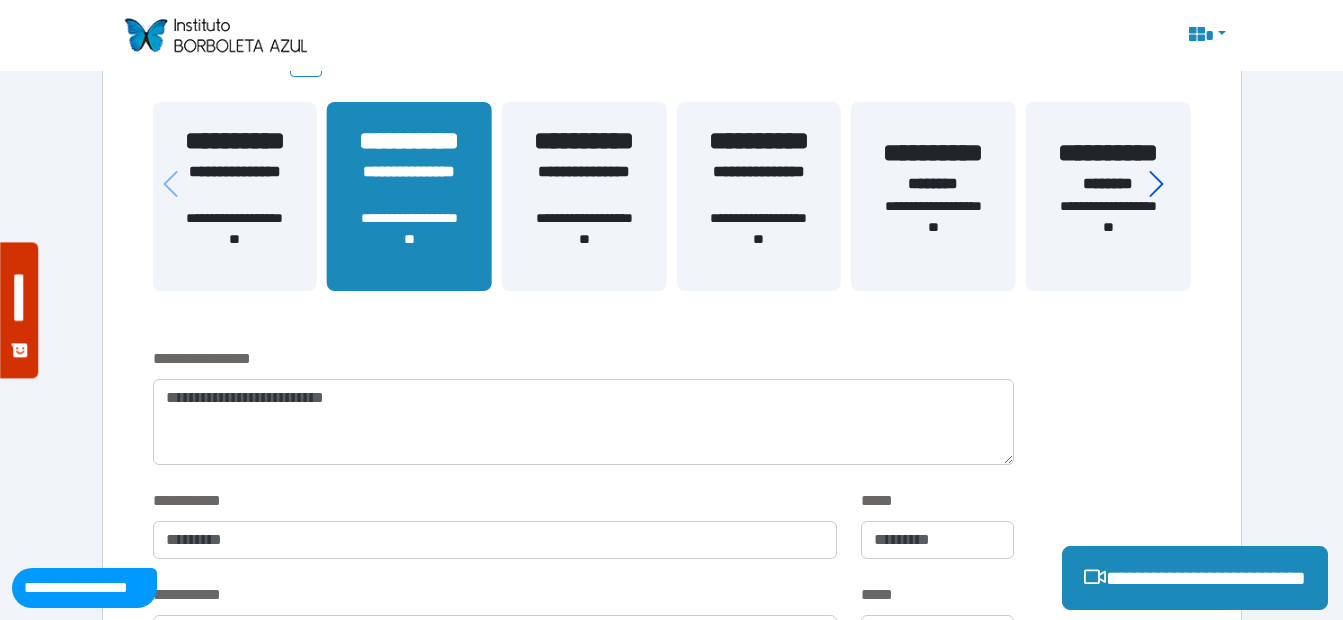 click 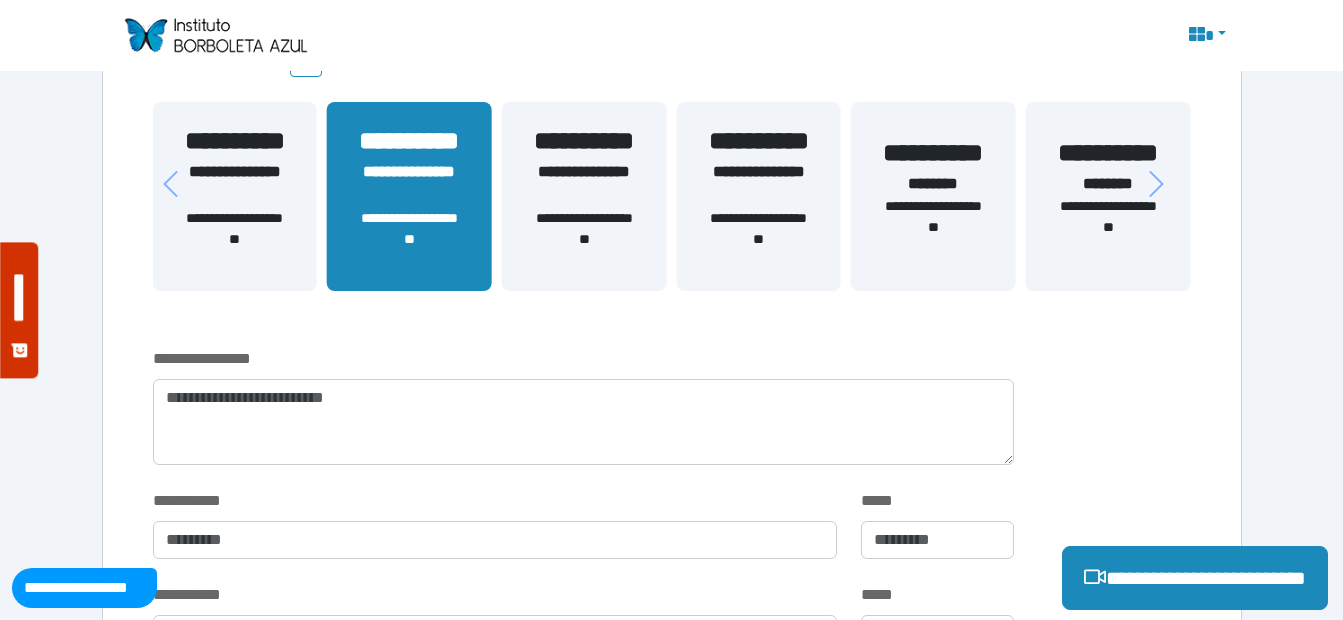 drag, startPoint x: 1158, startPoint y: 188, endPoint x: 1092, endPoint y: 201, distance: 67.26812 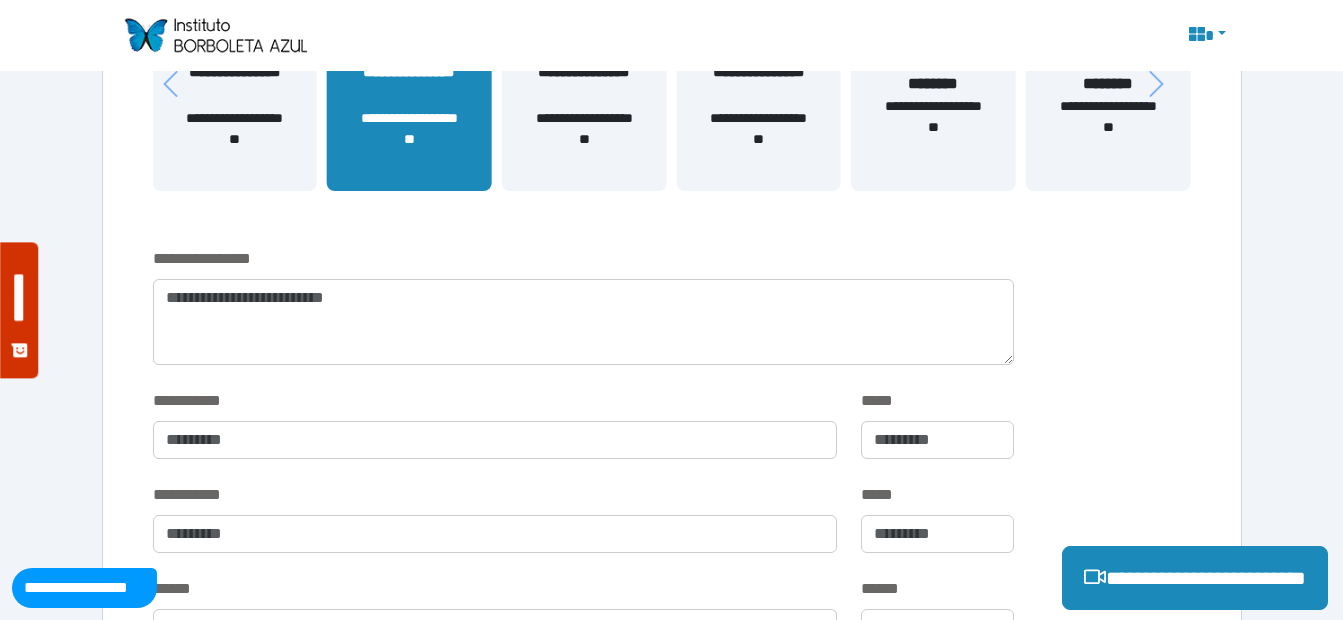 scroll, scrollTop: 320, scrollLeft: 0, axis: vertical 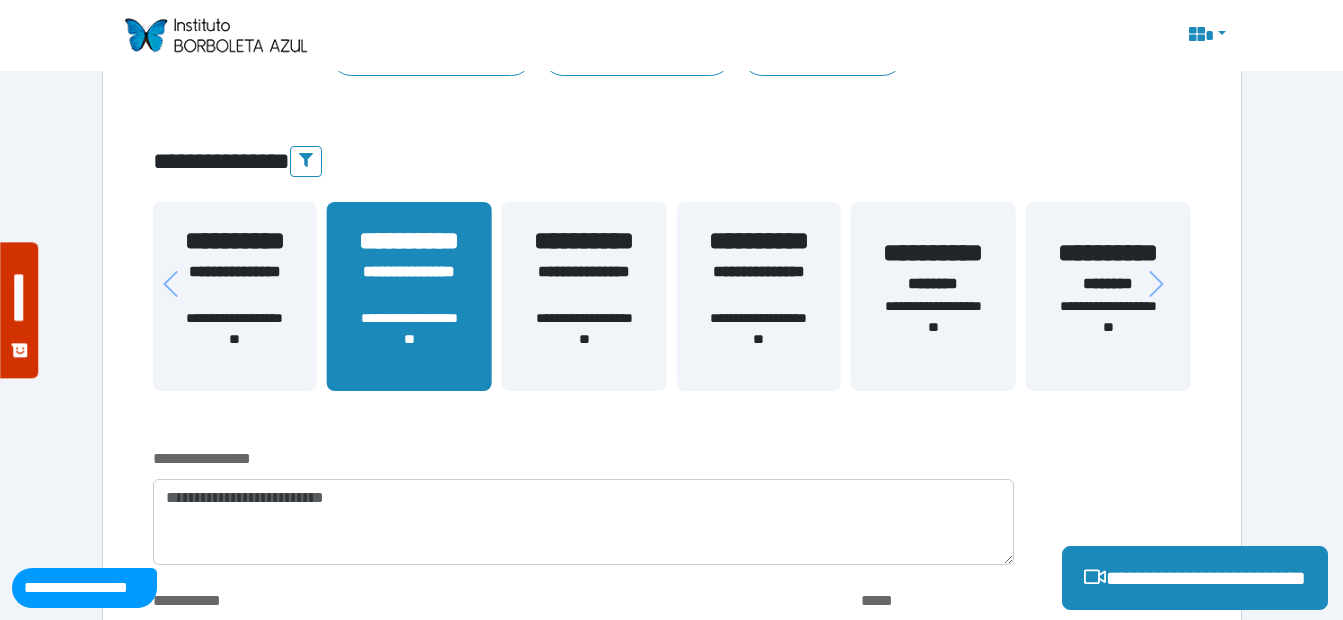 click on "**********" at bounding box center (584, 339) 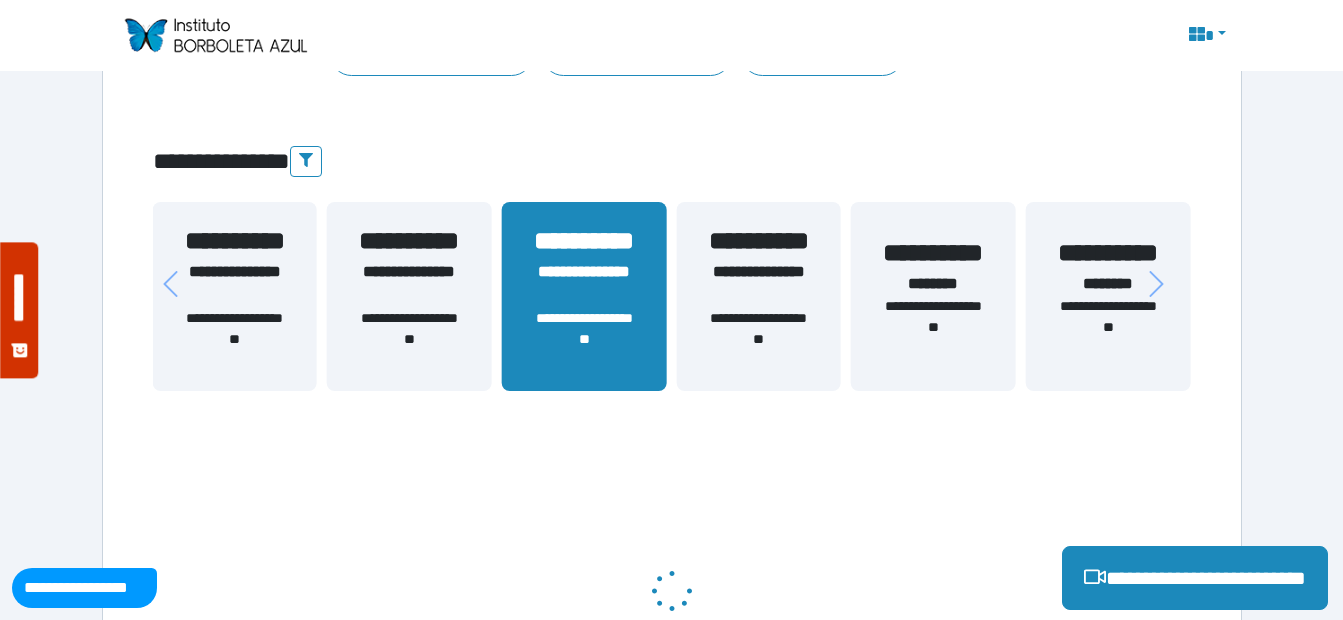 scroll, scrollTop: 420, scrollLeft: 0, axis: vertical 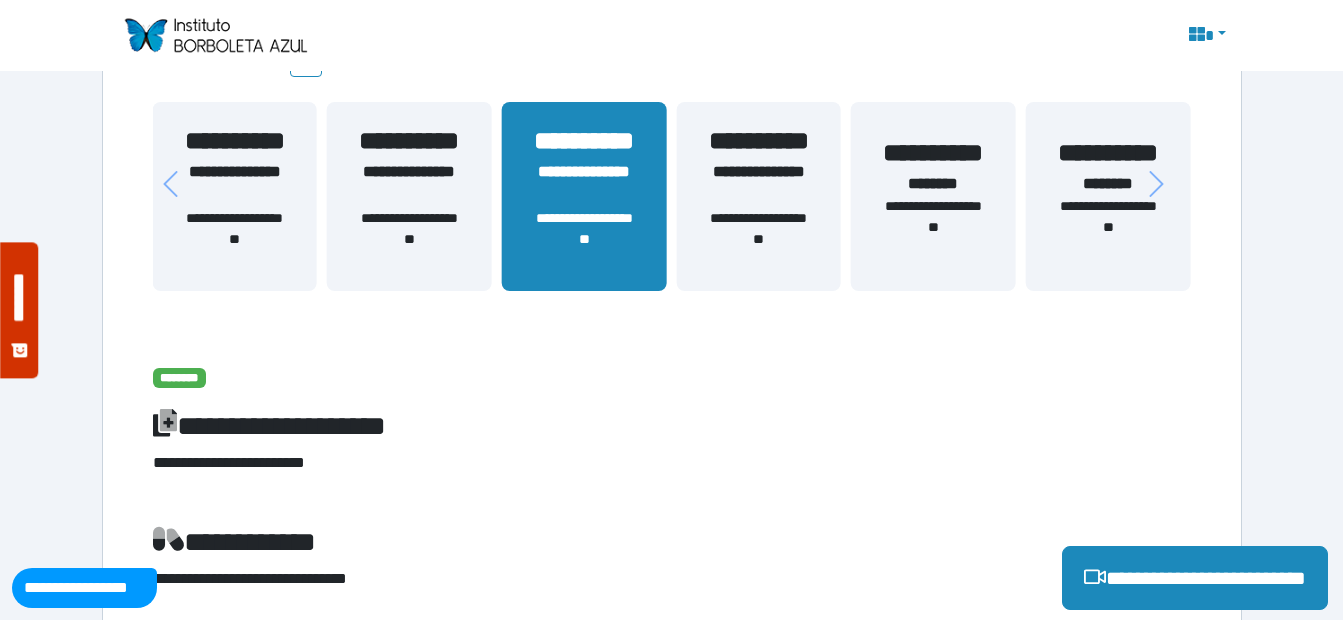 click on "**********" at bounding box center (758, 239) 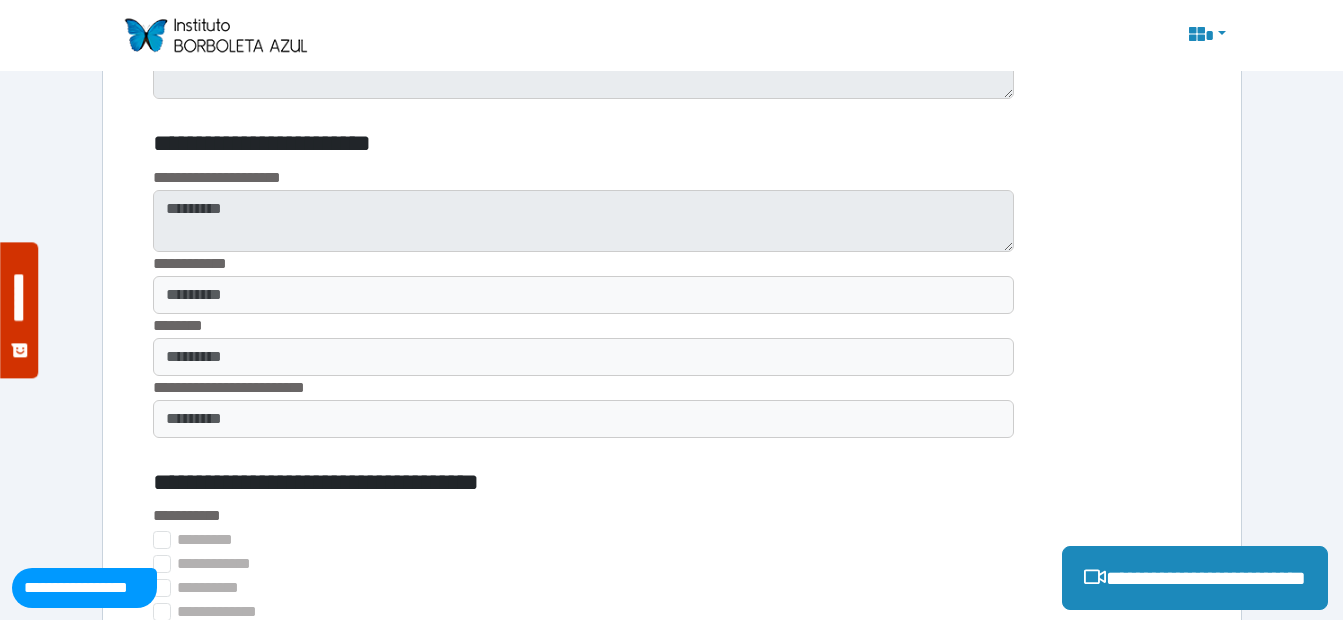 scroll, scrollTop: 2320, scrollLeft: 0, axis: vertical 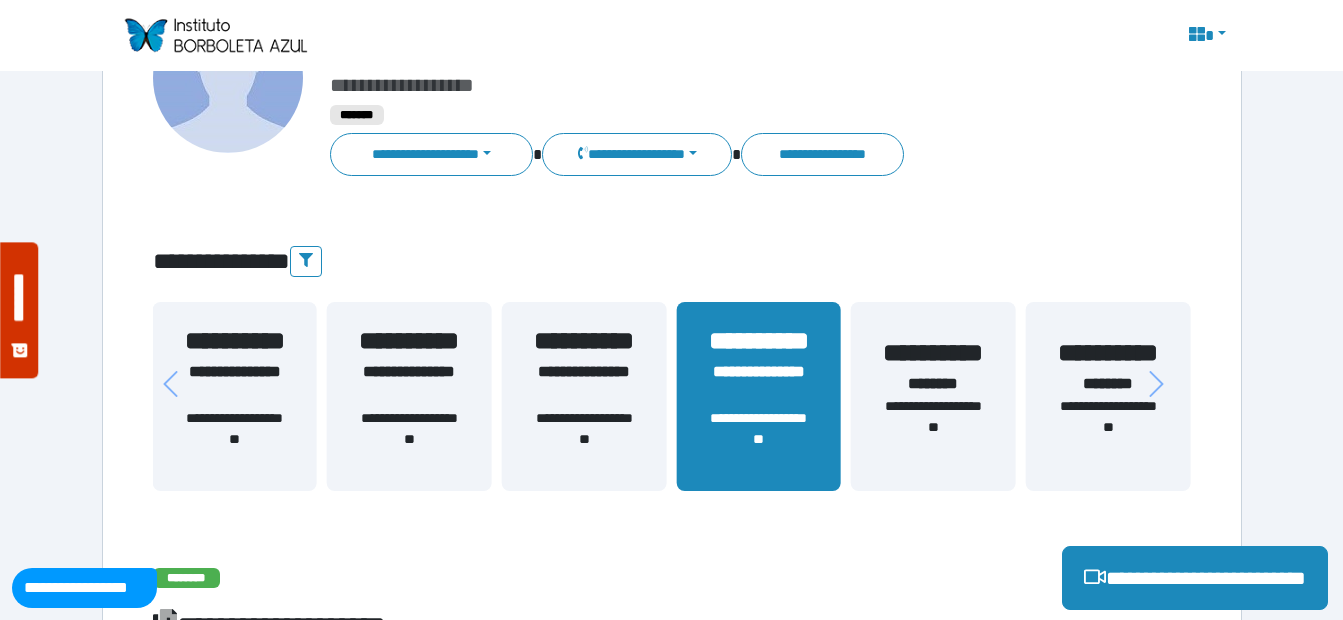 click on "**********" at bounding box center [933, 427] 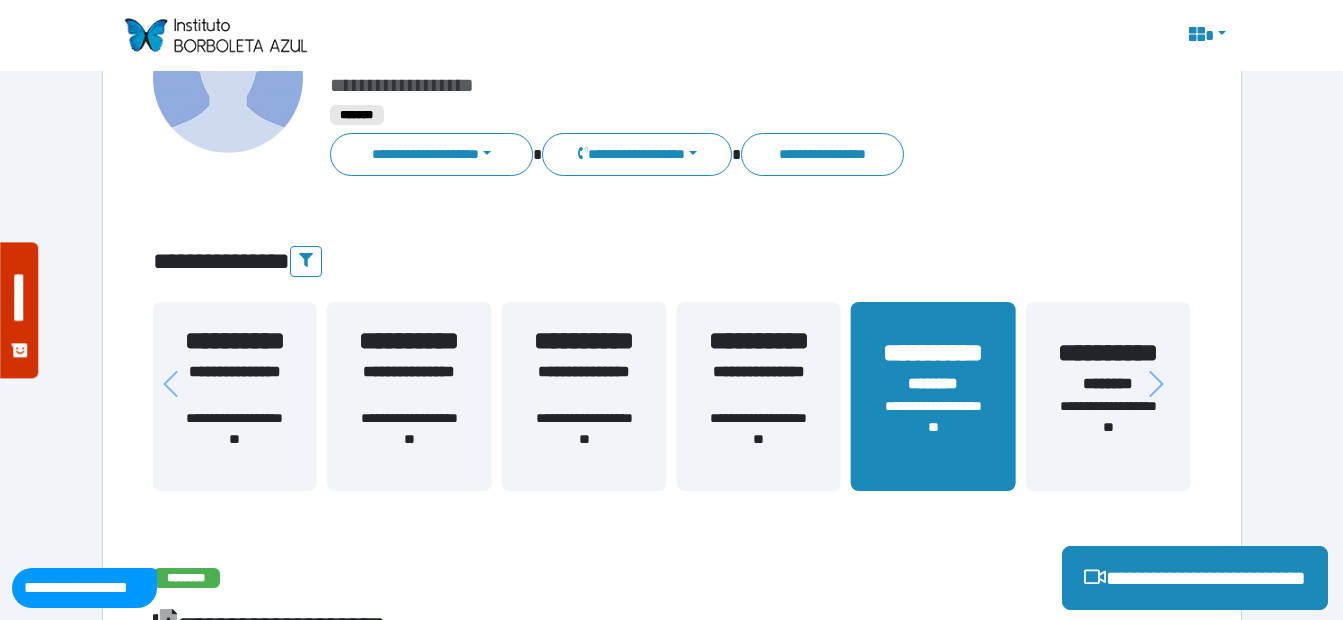 scroll, scrollTop: 520, scrollLeft: 0, axis: vertical 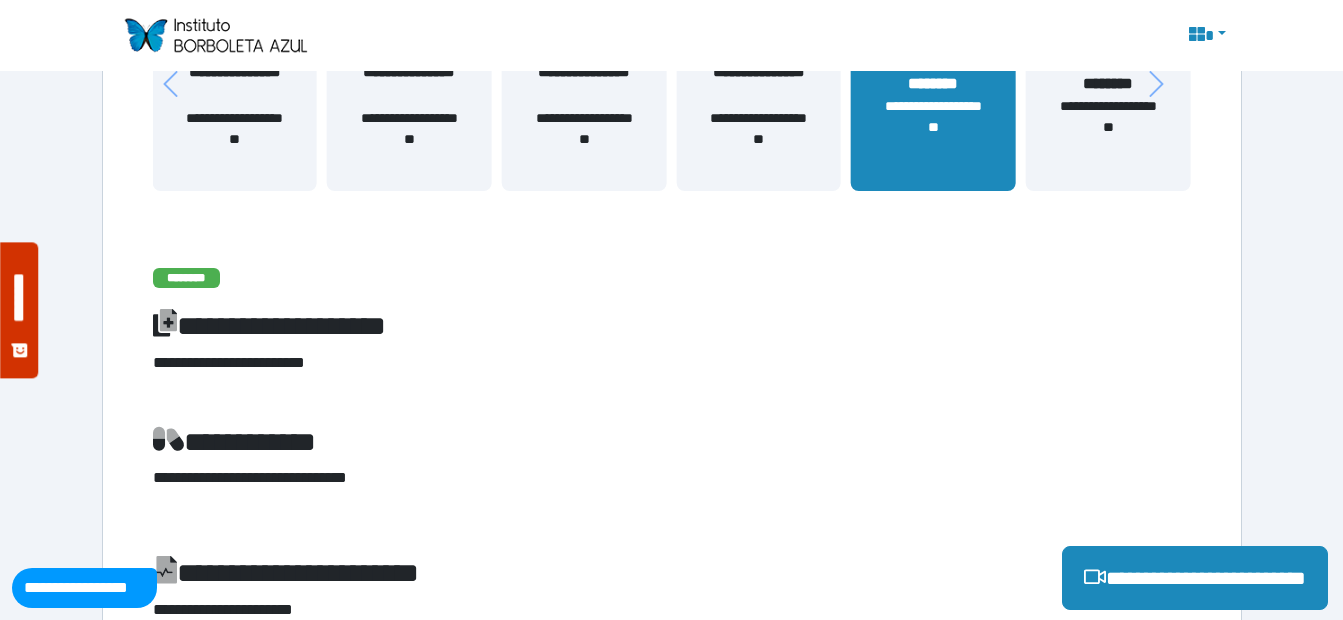 click on "**********" at bounding box center [933, 96] 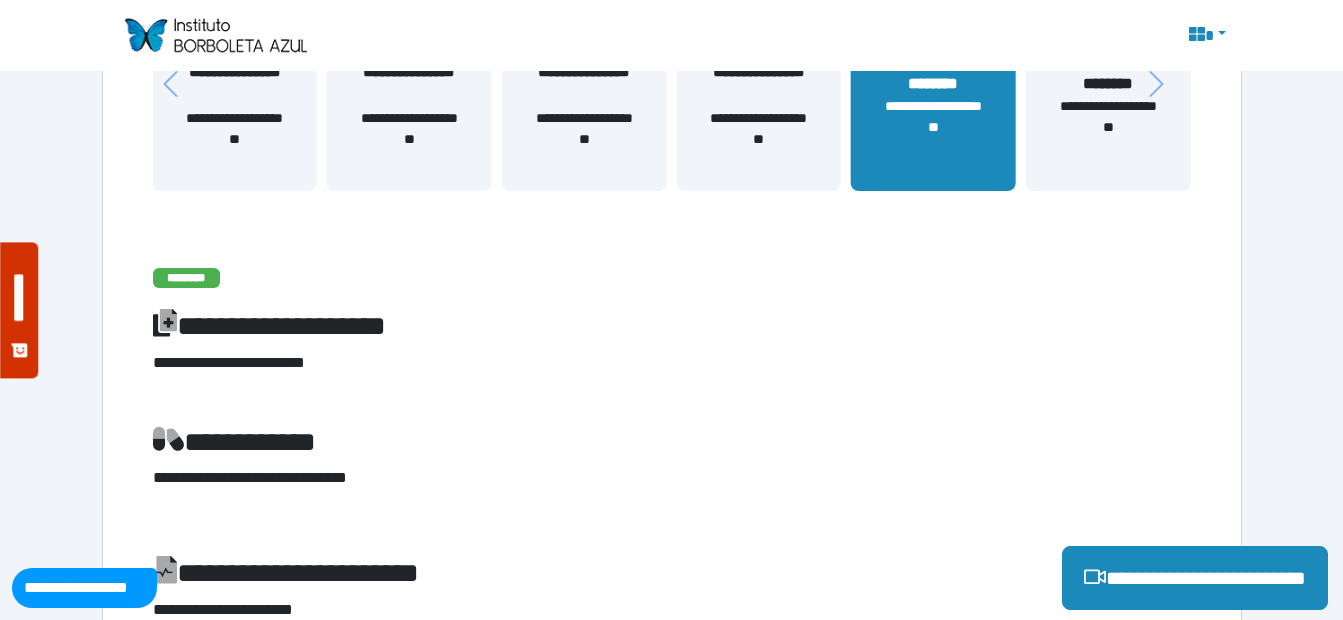 scroll, scrollTop: 420, scrollLeft: 0, axis: vertical 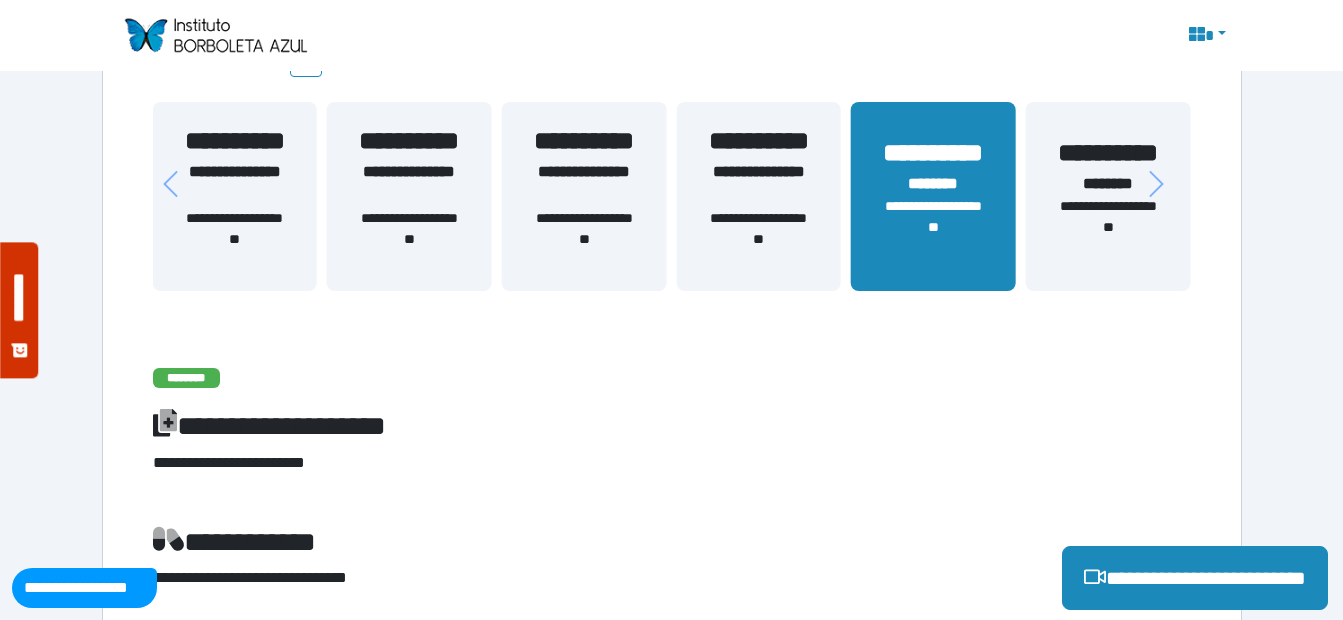 click on "**********" at bounding box center [1108, 227] 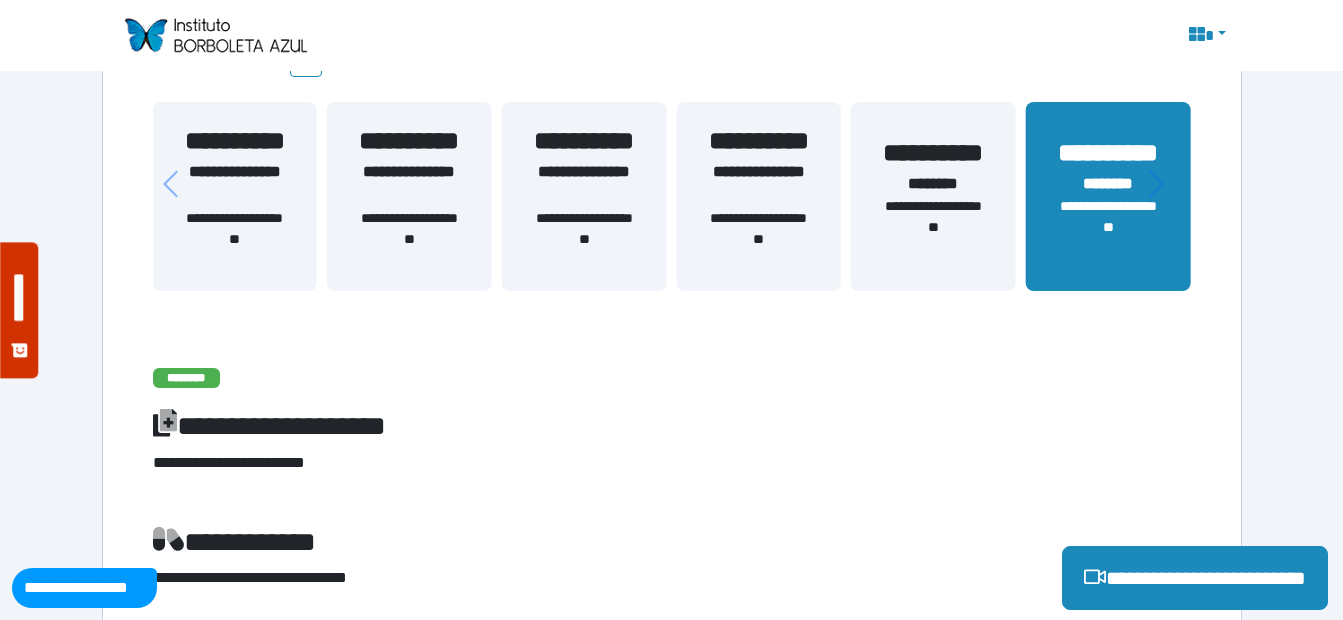 scroll, scrollTop: 120, scrollLeft: 0, axis: vertical 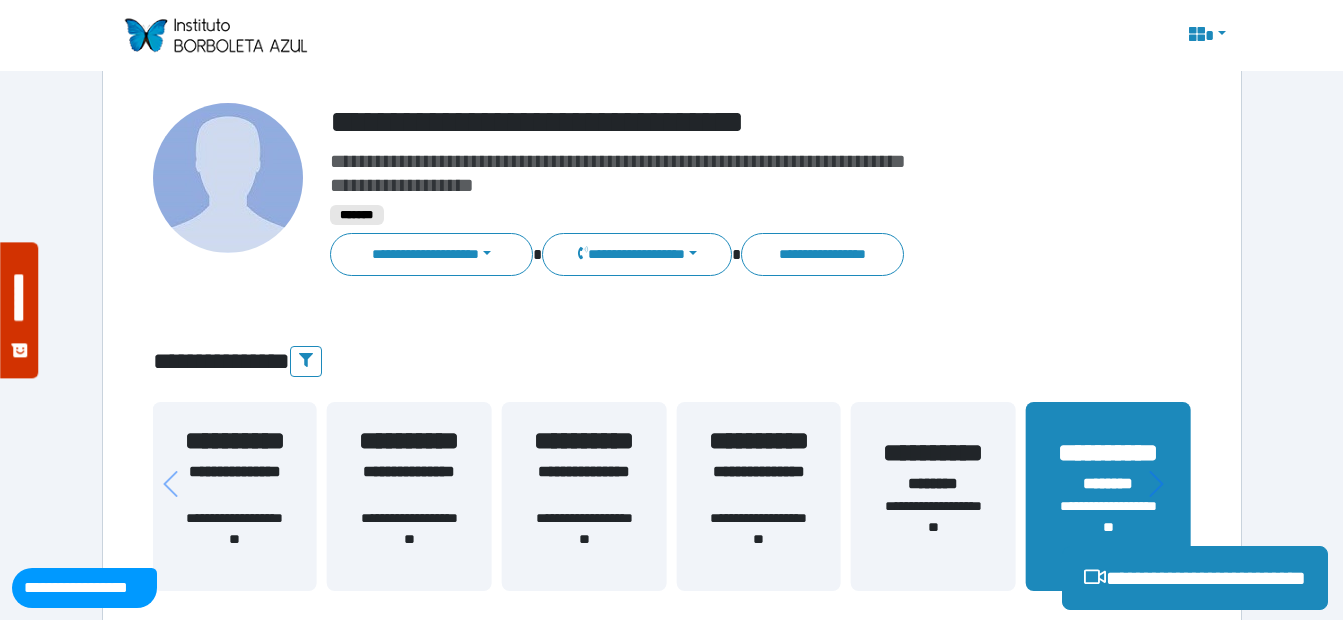 click on "********" at bounding box center [933, 484] 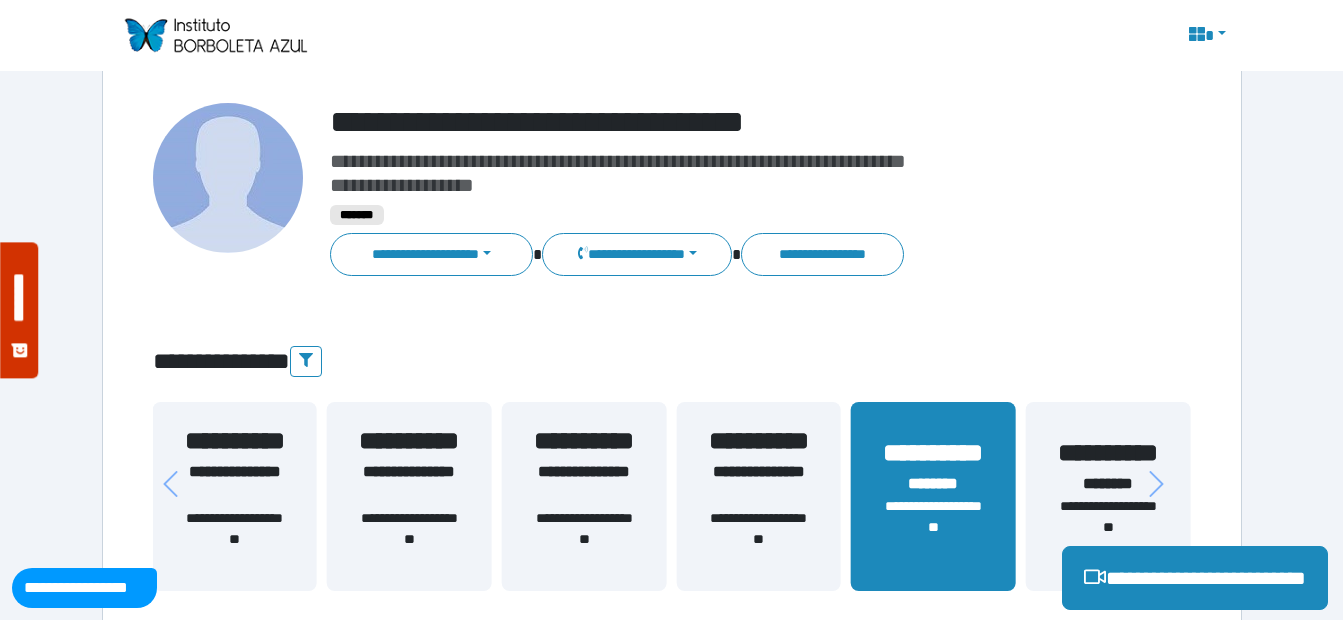 scroll, scrollTop: 520, scrollLeft: 0, axis: vertical 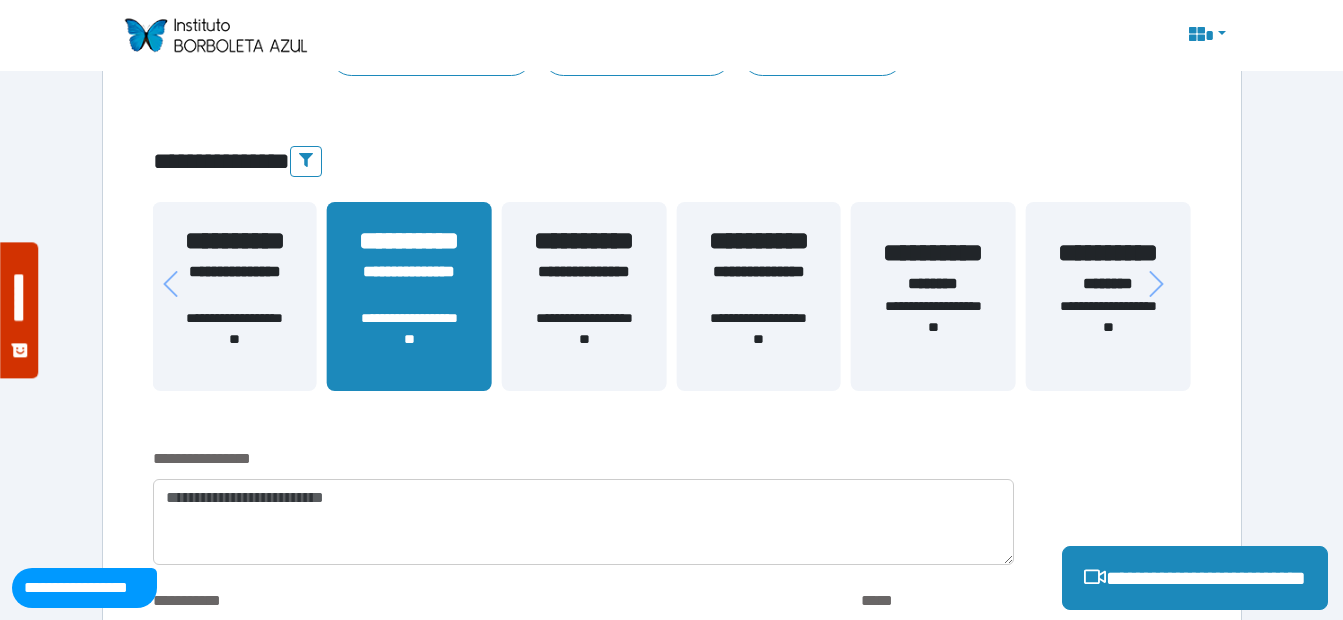 click on "**********" at bounding box center (1108, 327) 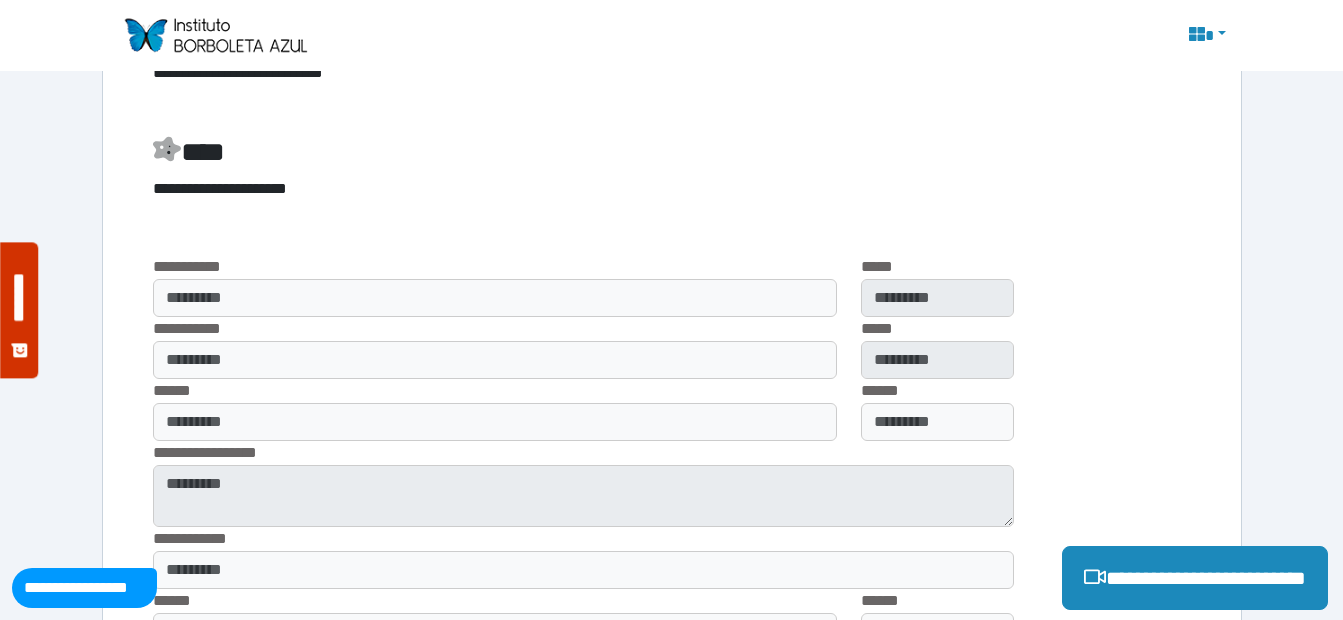scroll, scrollTop: 1520, scrollLeft: 0, axis: vertical 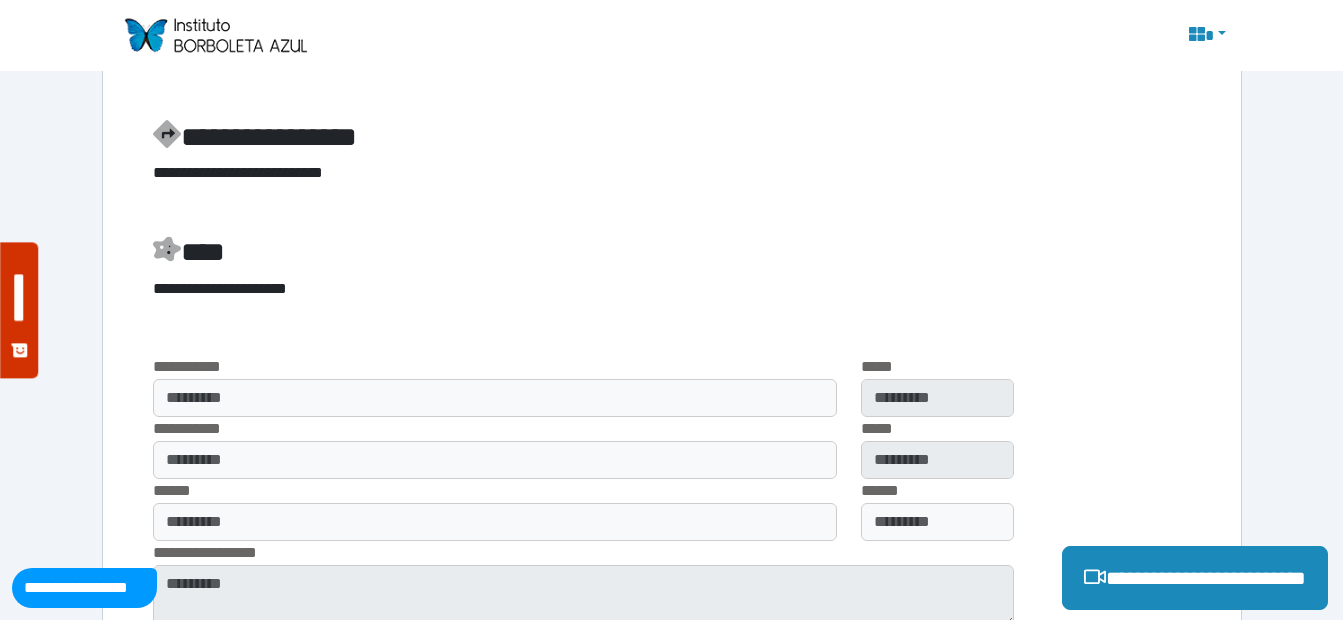 click on "**********" at bounding box center (672, 386) 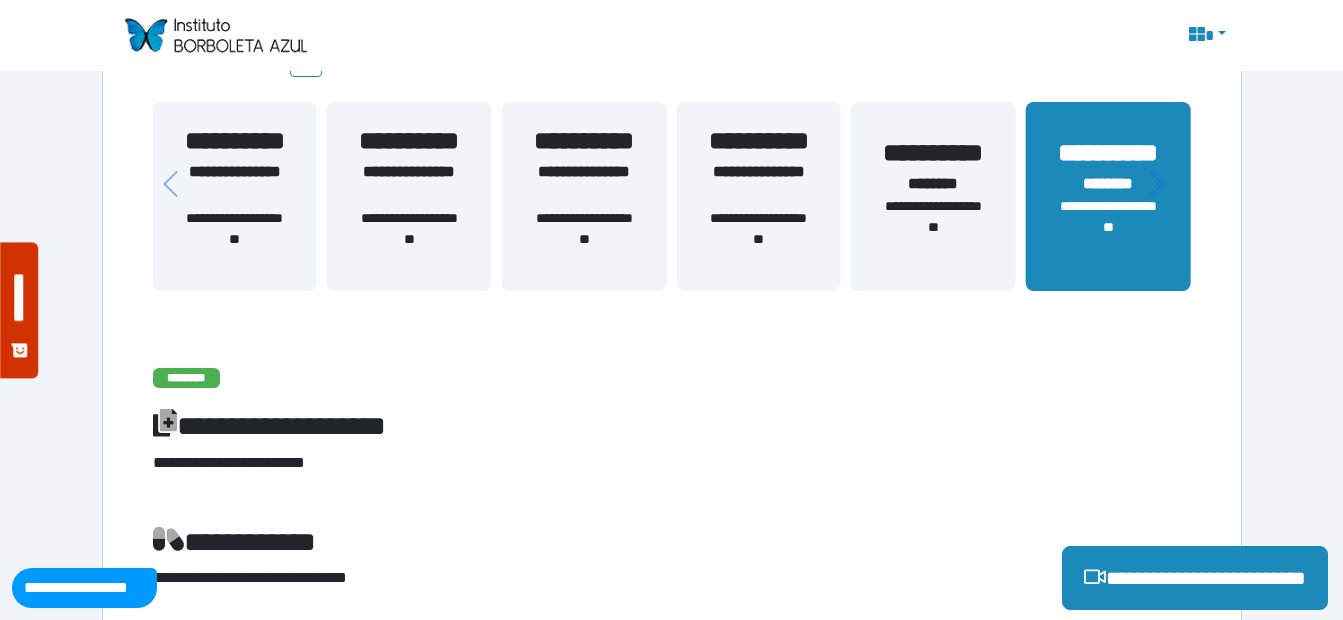 scroll, scrollTop: 120, scrollLeft: 0, axis: vertical 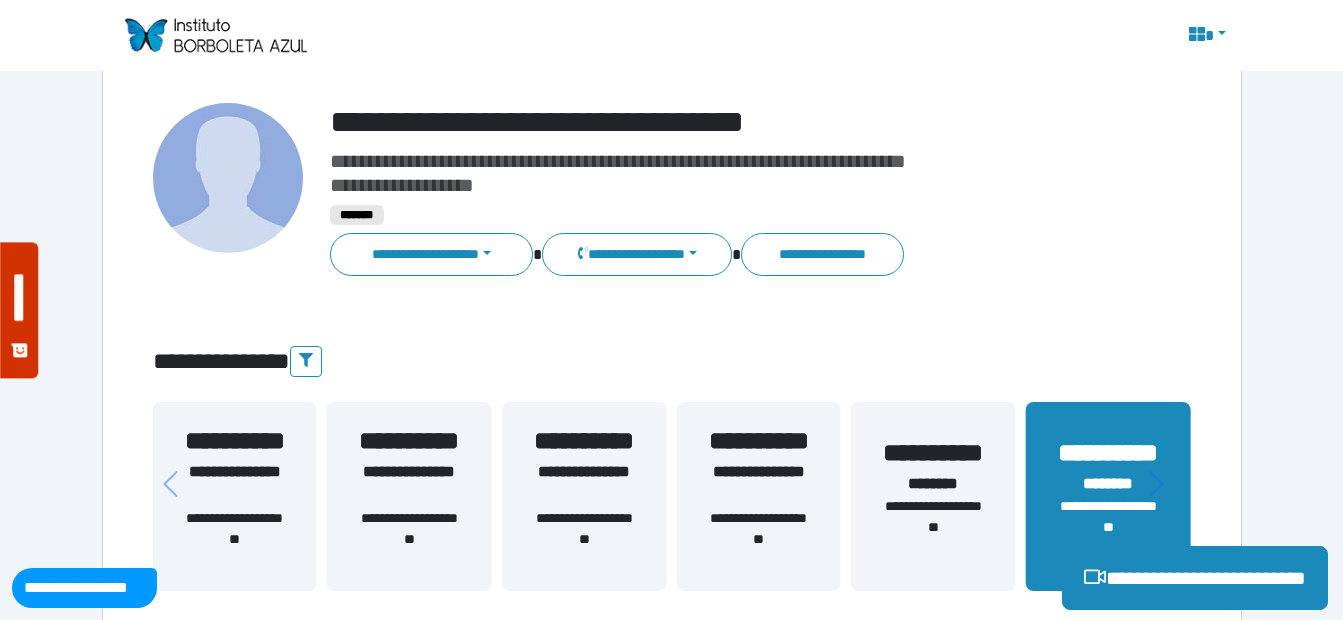 click on "**********" at bounding box center [716, 254] 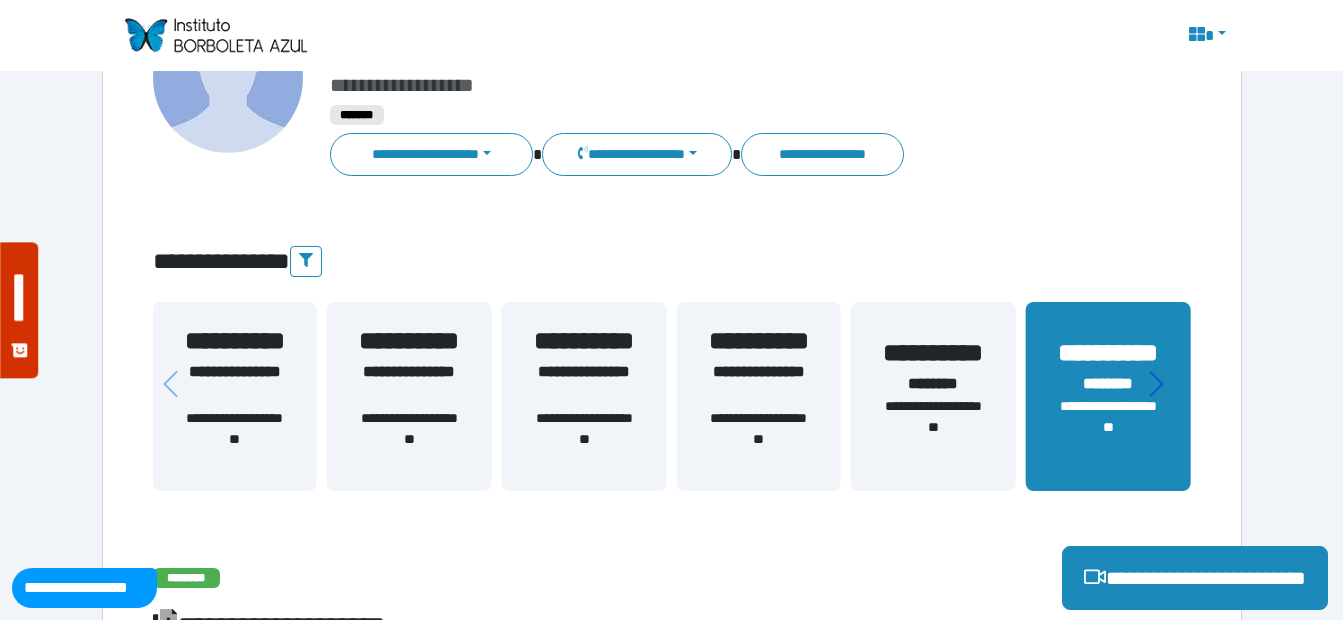 click 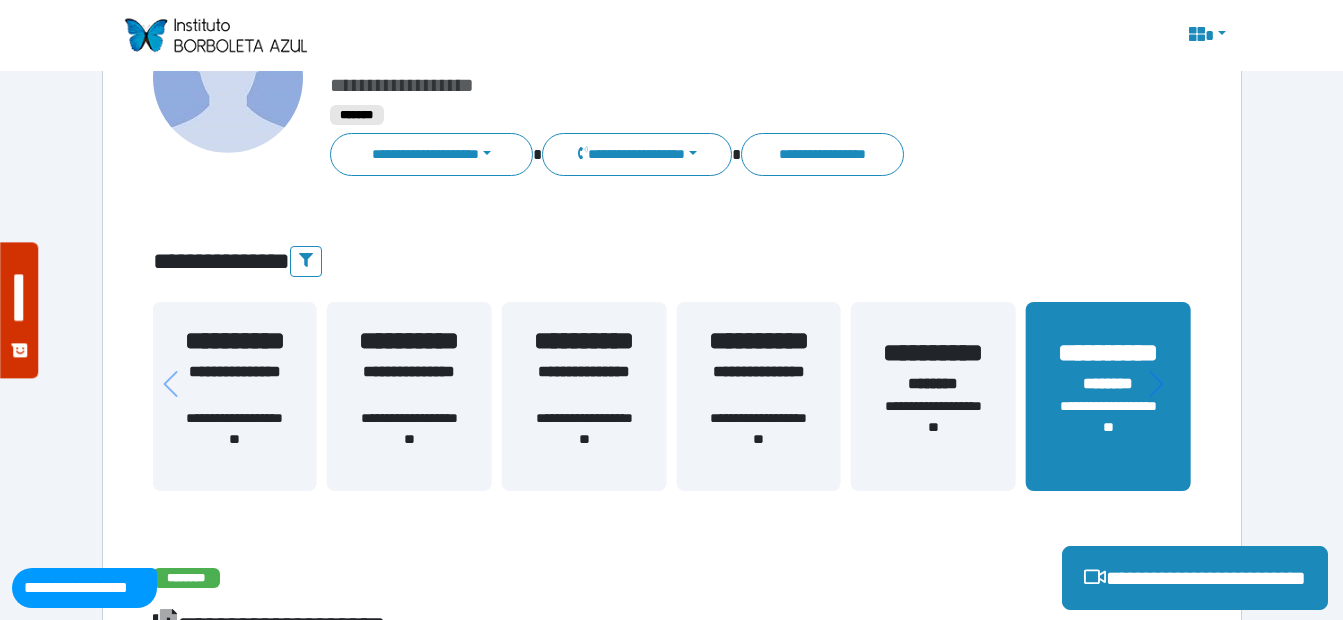 click at bounding box center [215, 35] 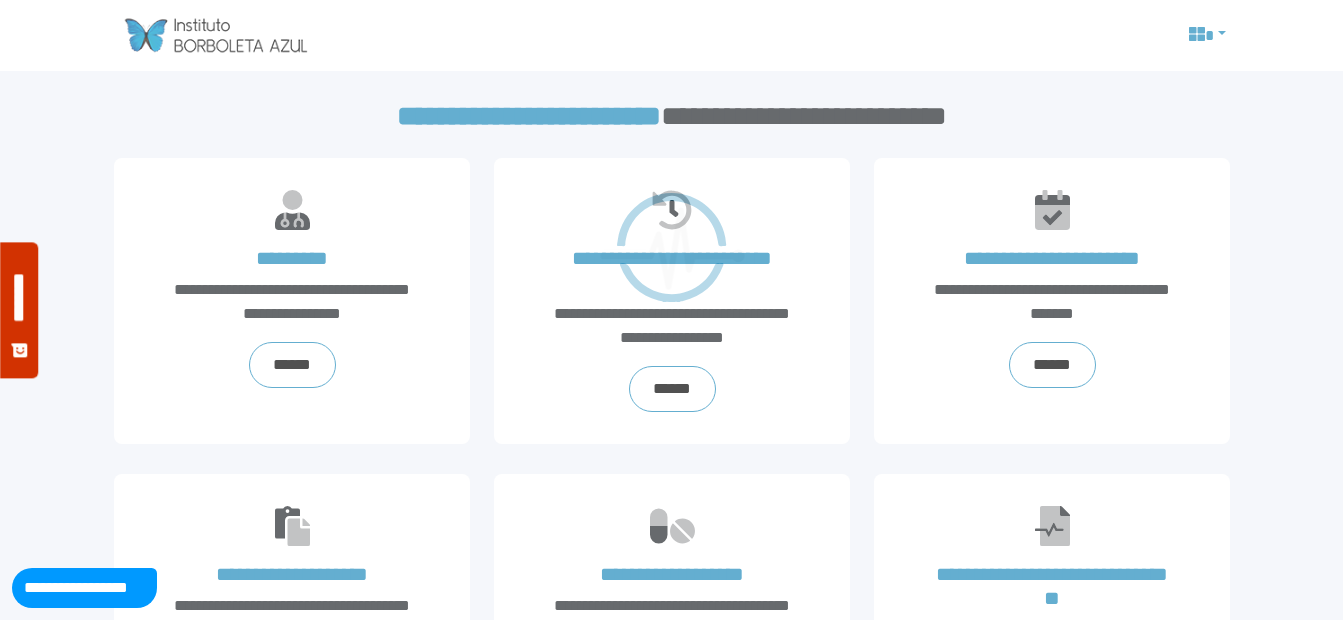 scroll, scrollTop: 0, scrollLeft: 0, axis: both 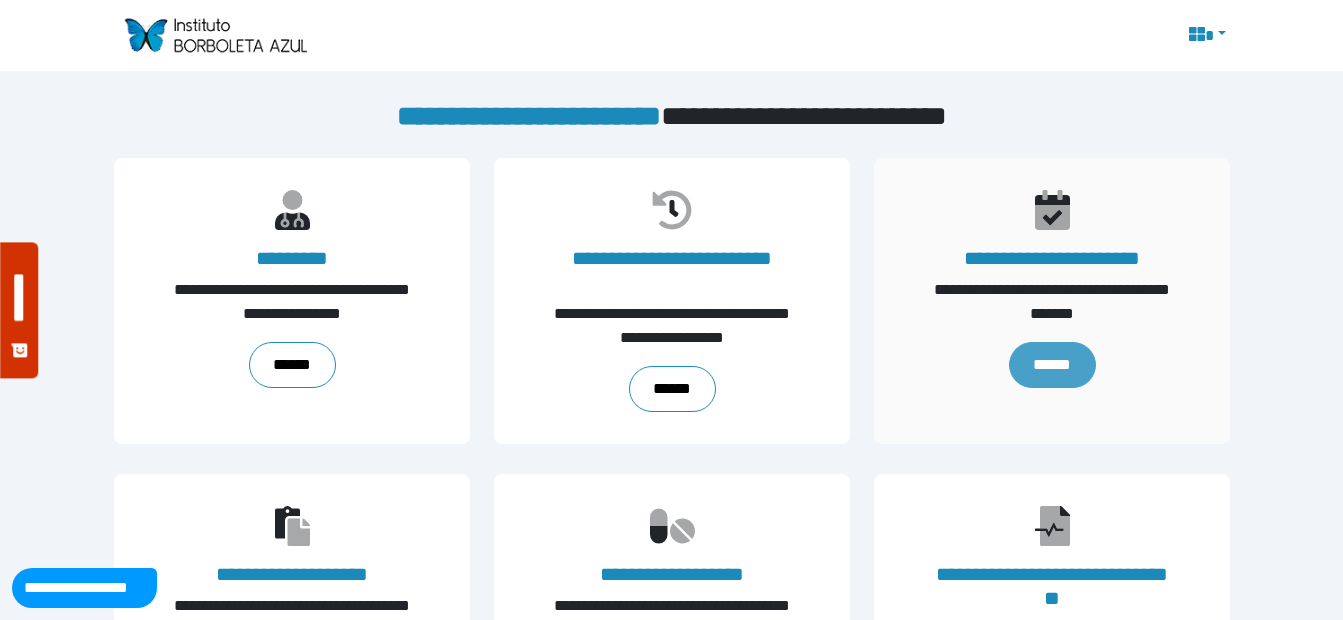 click on "******" at bounding box center (1051, 365) 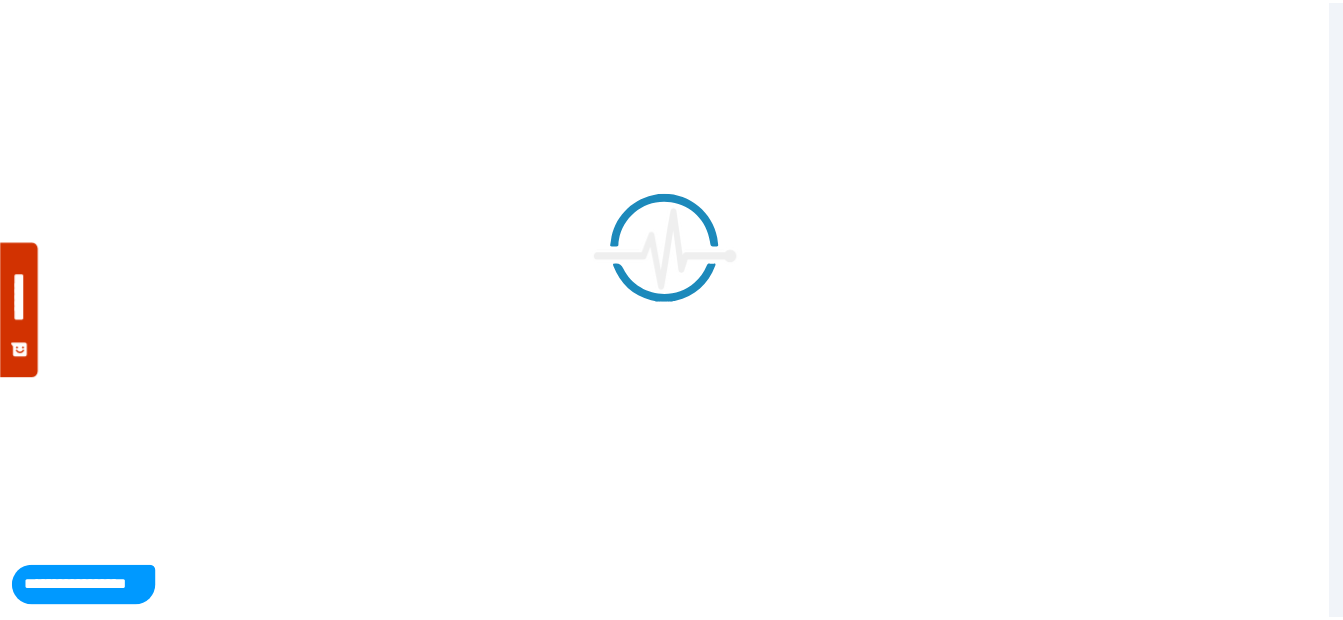 scroll, scrollTop: 0, scrollLeft: 0, axis: both 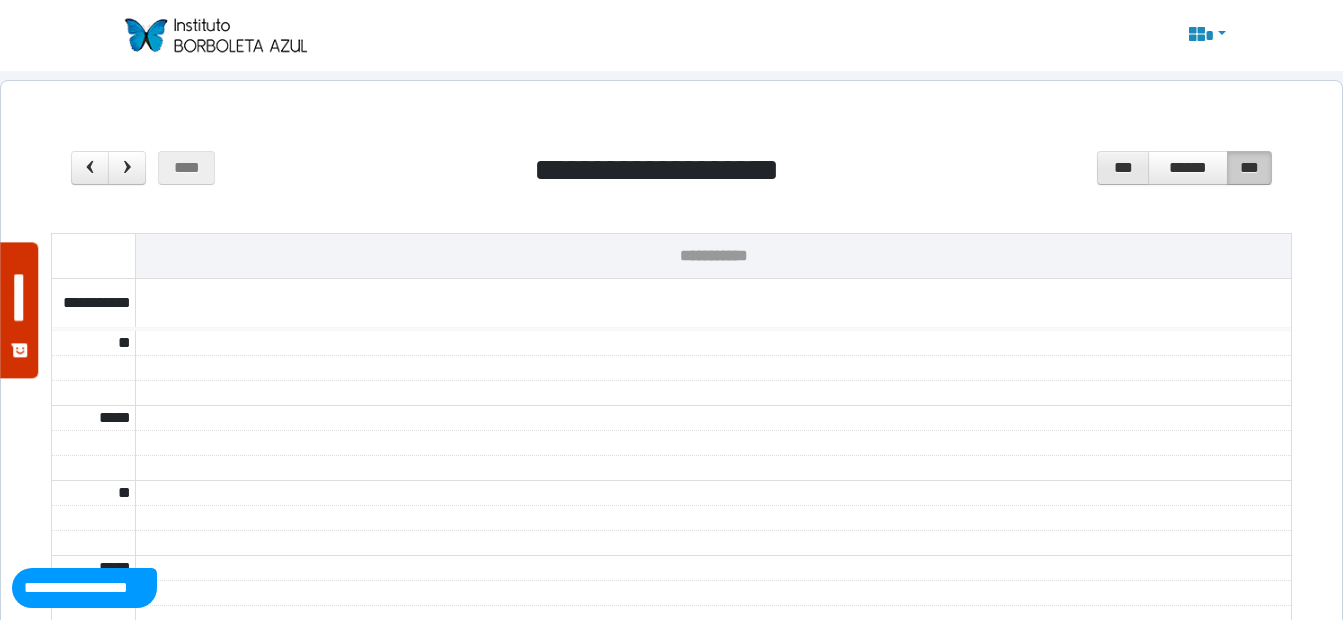 click on "***" at bounding box center [1122, 168] 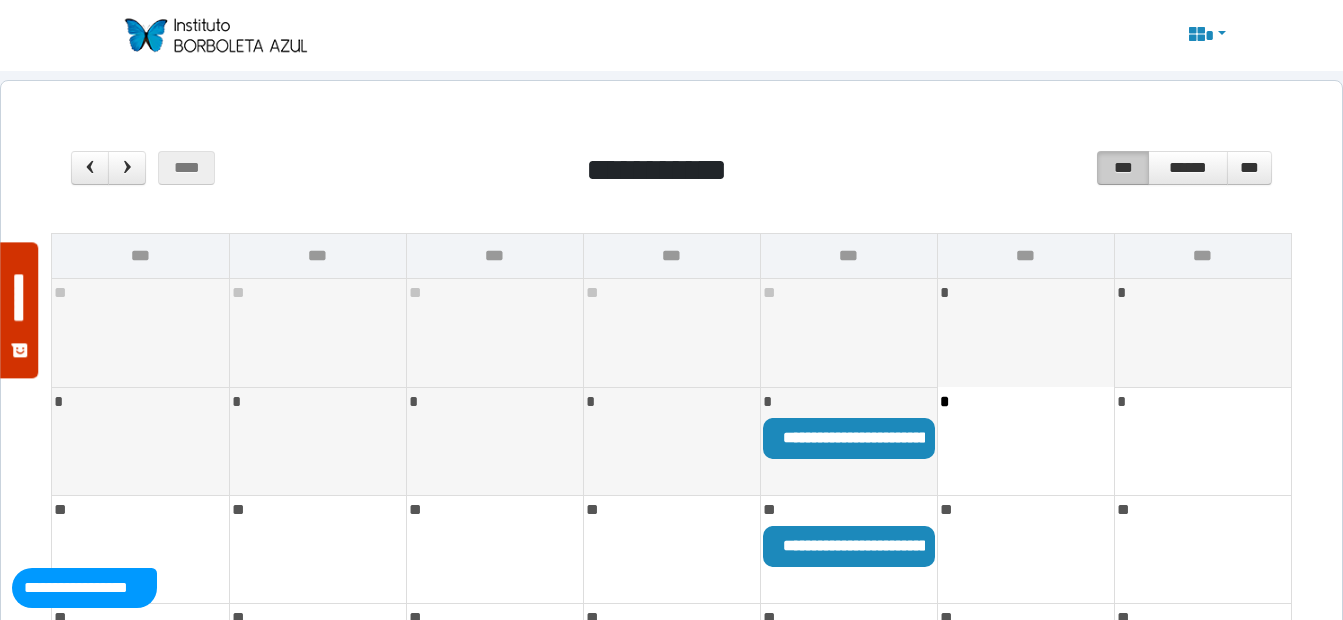scroll, scrollTop: 300, scrollLeft: 0, axis: vertical 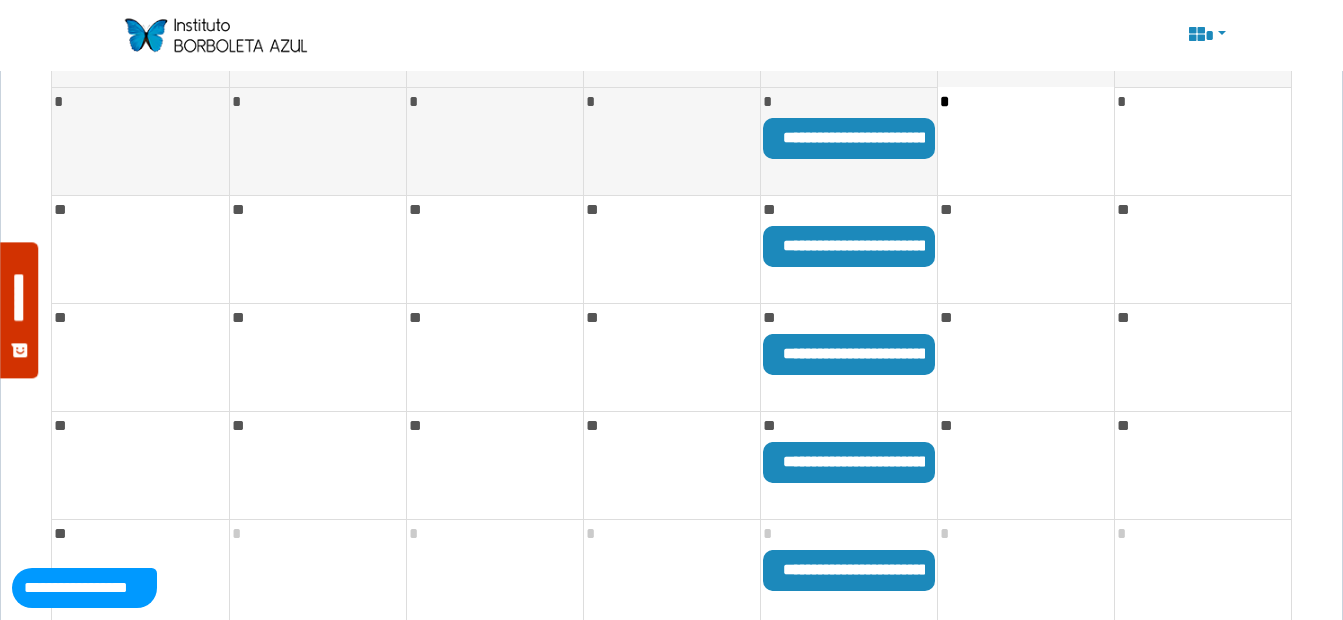 drag, startPoint x: 792, startPoint y: 462, endPoint x: 822, endPoint y: 444, distance: 34.98571 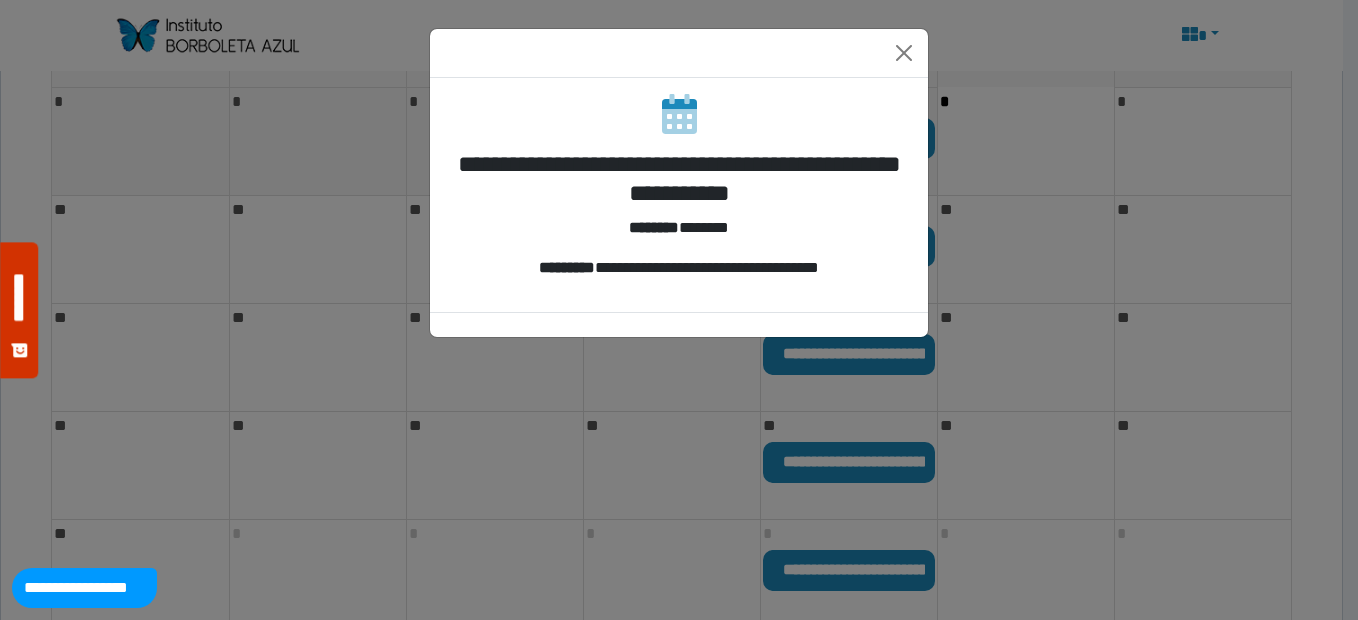 click on "**********" at bounding box center (679, 310) 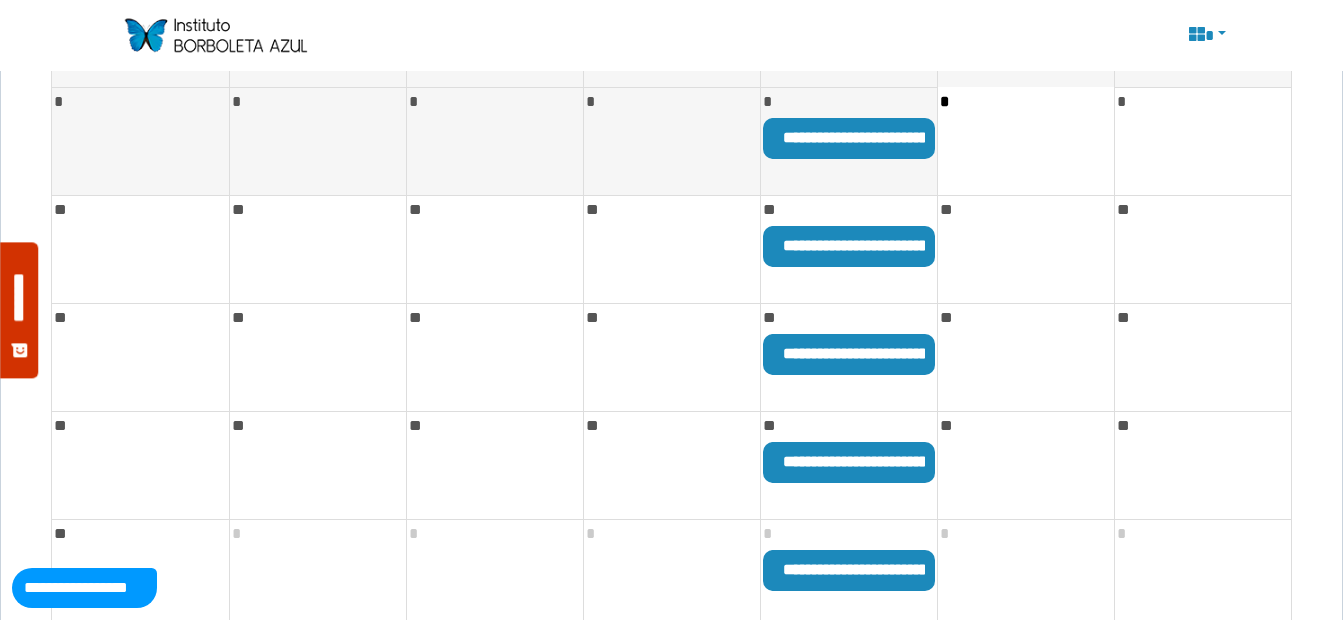 click on "**" at bounding box center (848, 426) 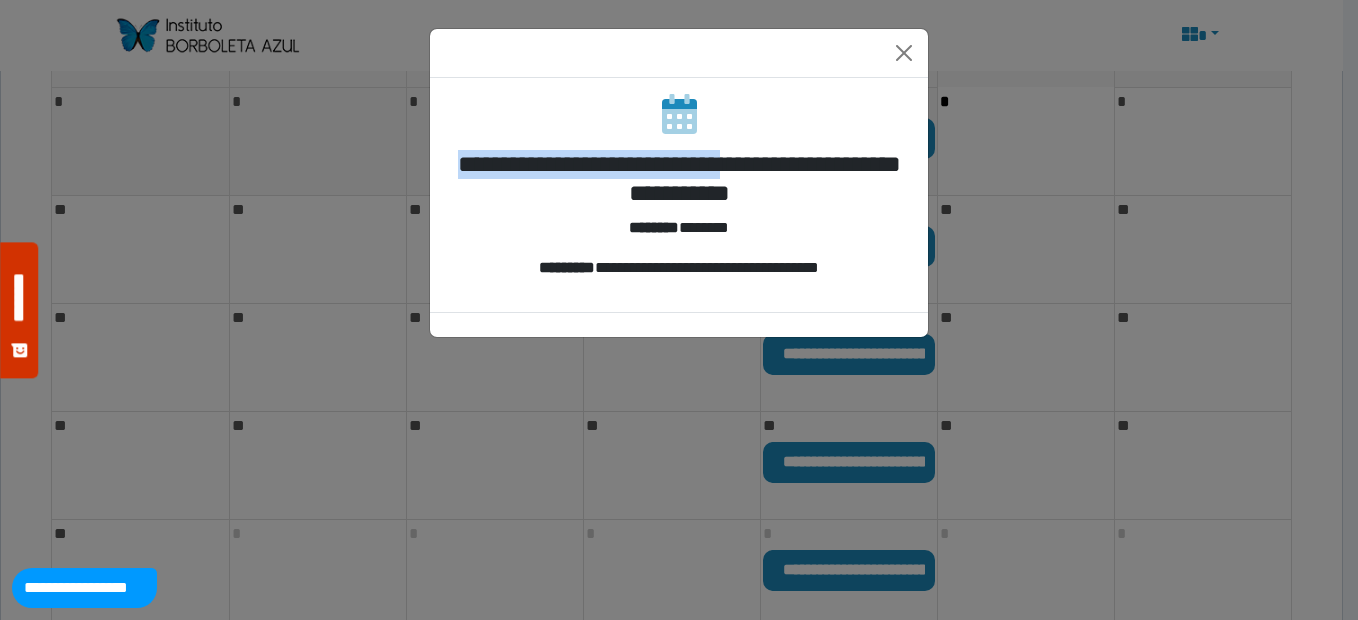 drag, startPoint x: 460, startPoint y: 166, endPoint x: 860, endPoint y: 174, distance: 400.08 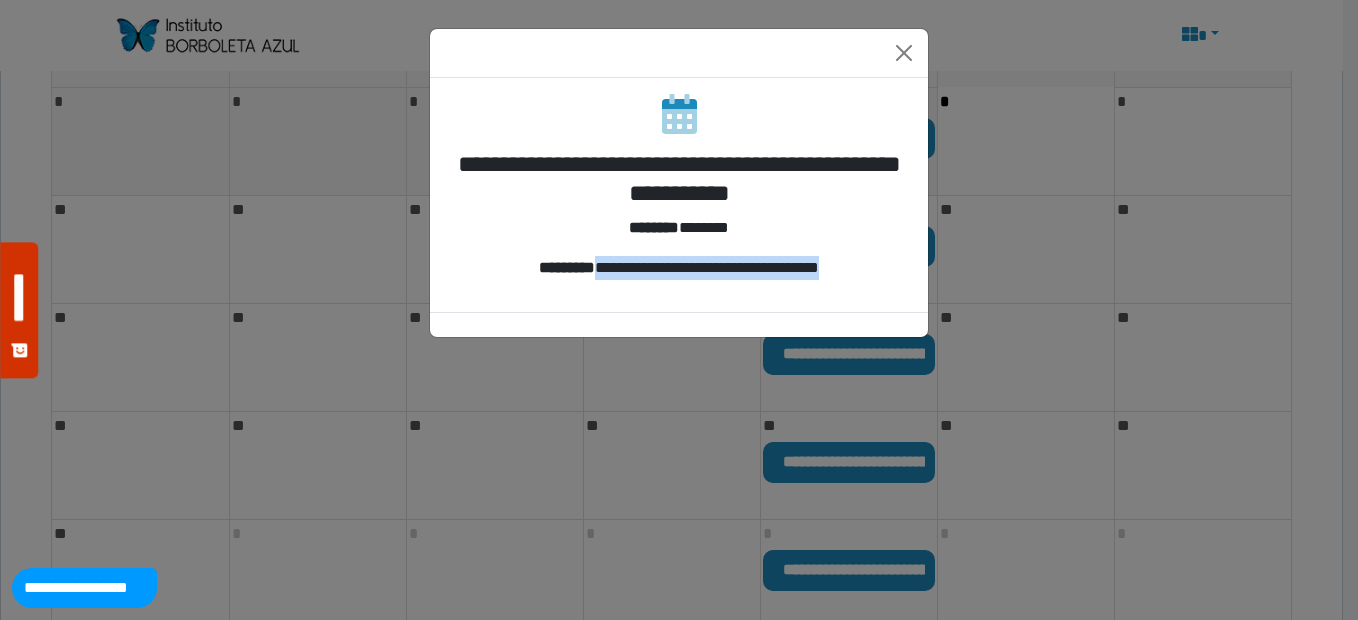 drag, startPoint x: 562, startPoint y: 266, endPoint x: 863, endPoint y: 264, distance: 301.00665 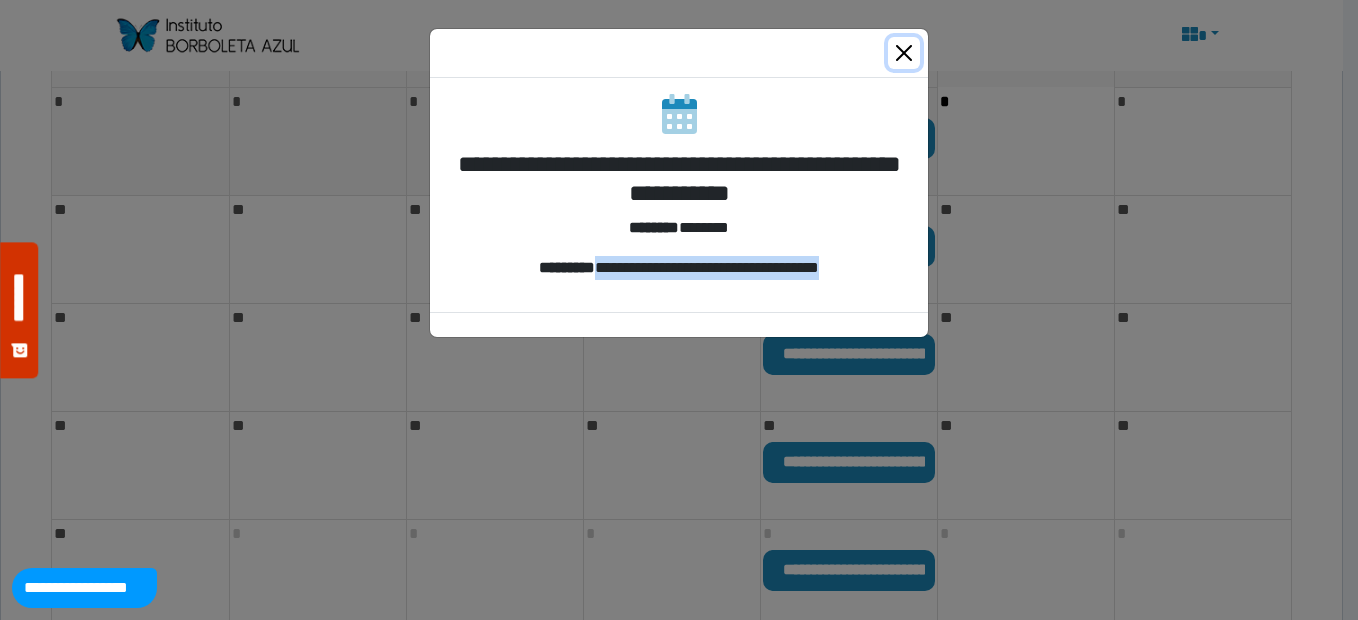 click at bounding box center (904, 53) 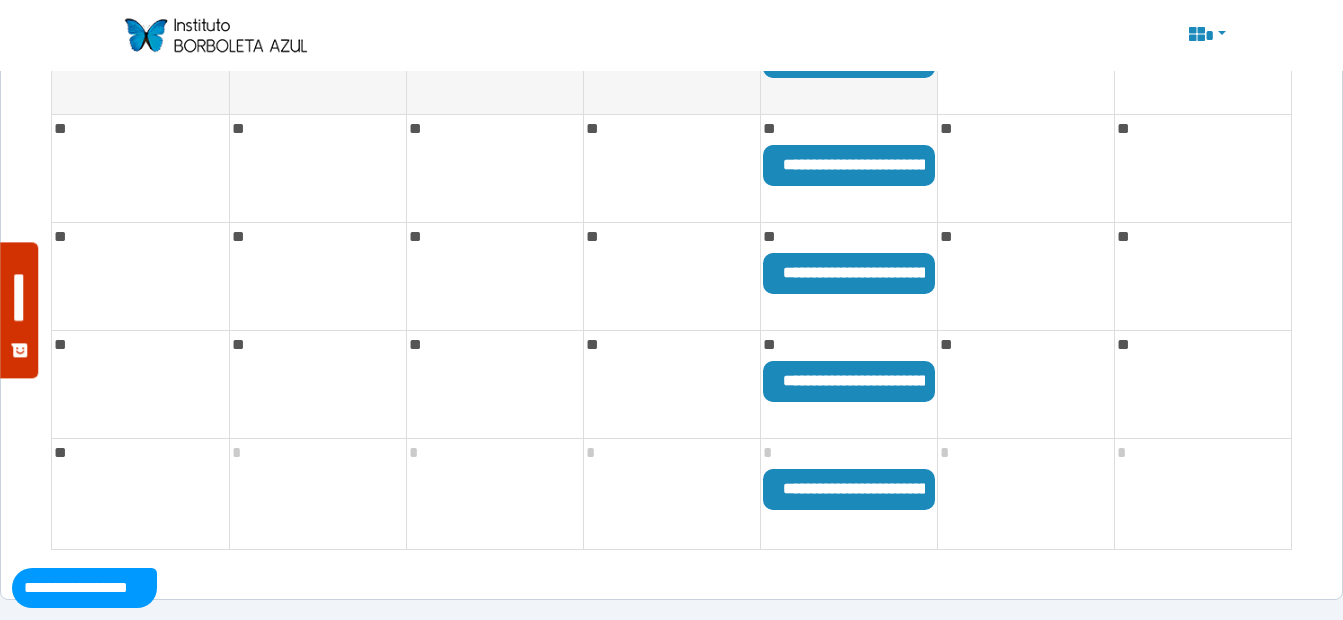 scroll, scrollTop: 0, scrollLeft: 0, axis: both 